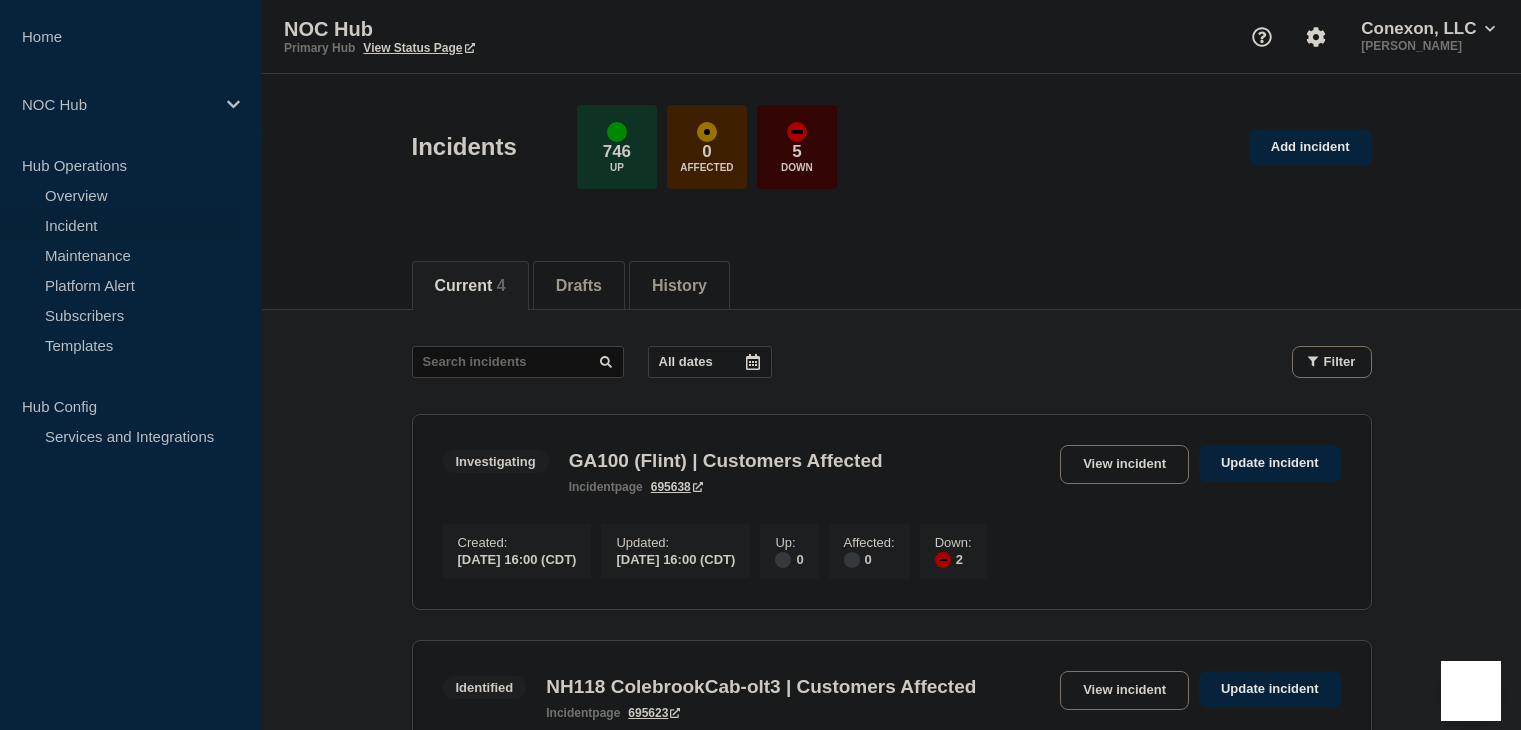 scroll, scrollTop: 700, scrollLeft: 0, axis: vertical 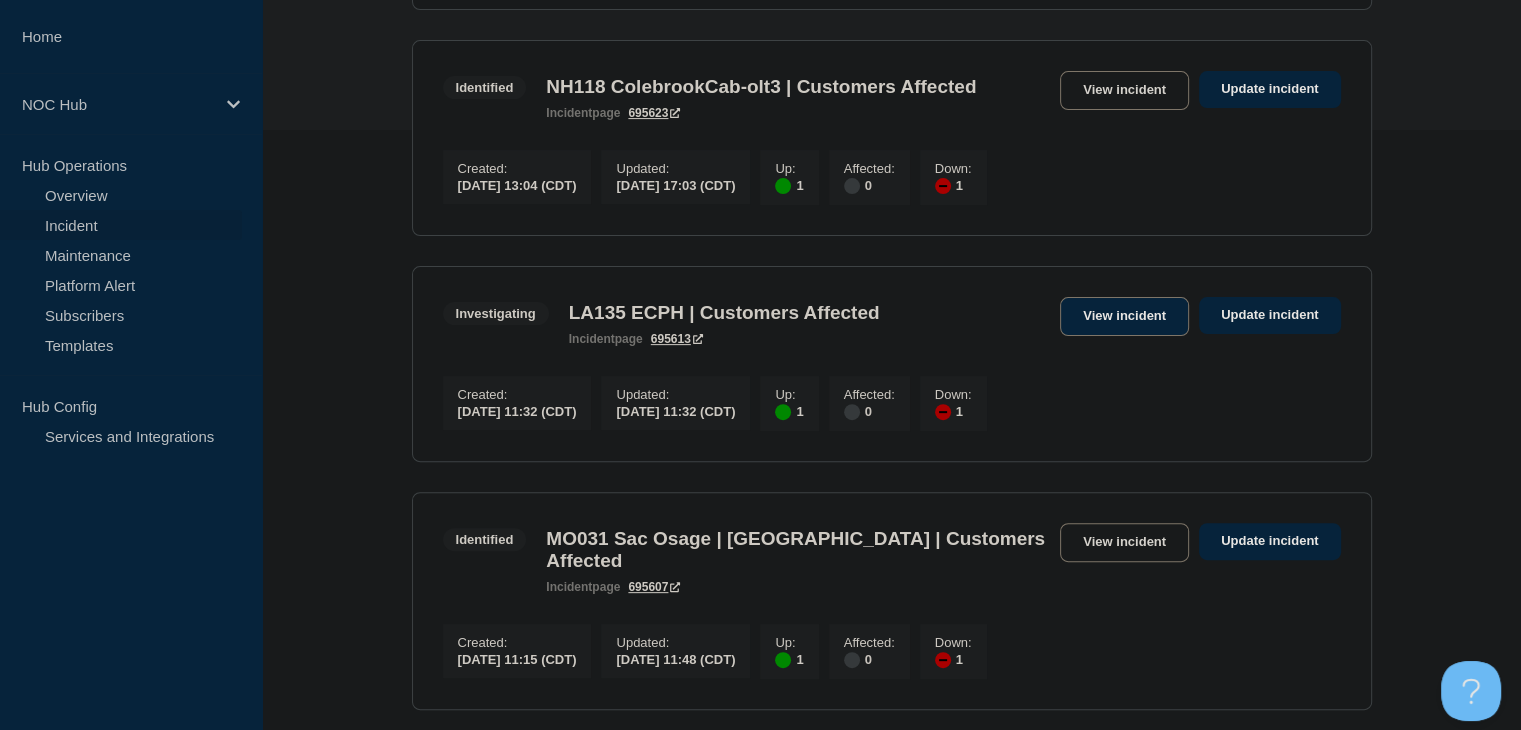 click on "View incident" at bounding box center (1124, 316) 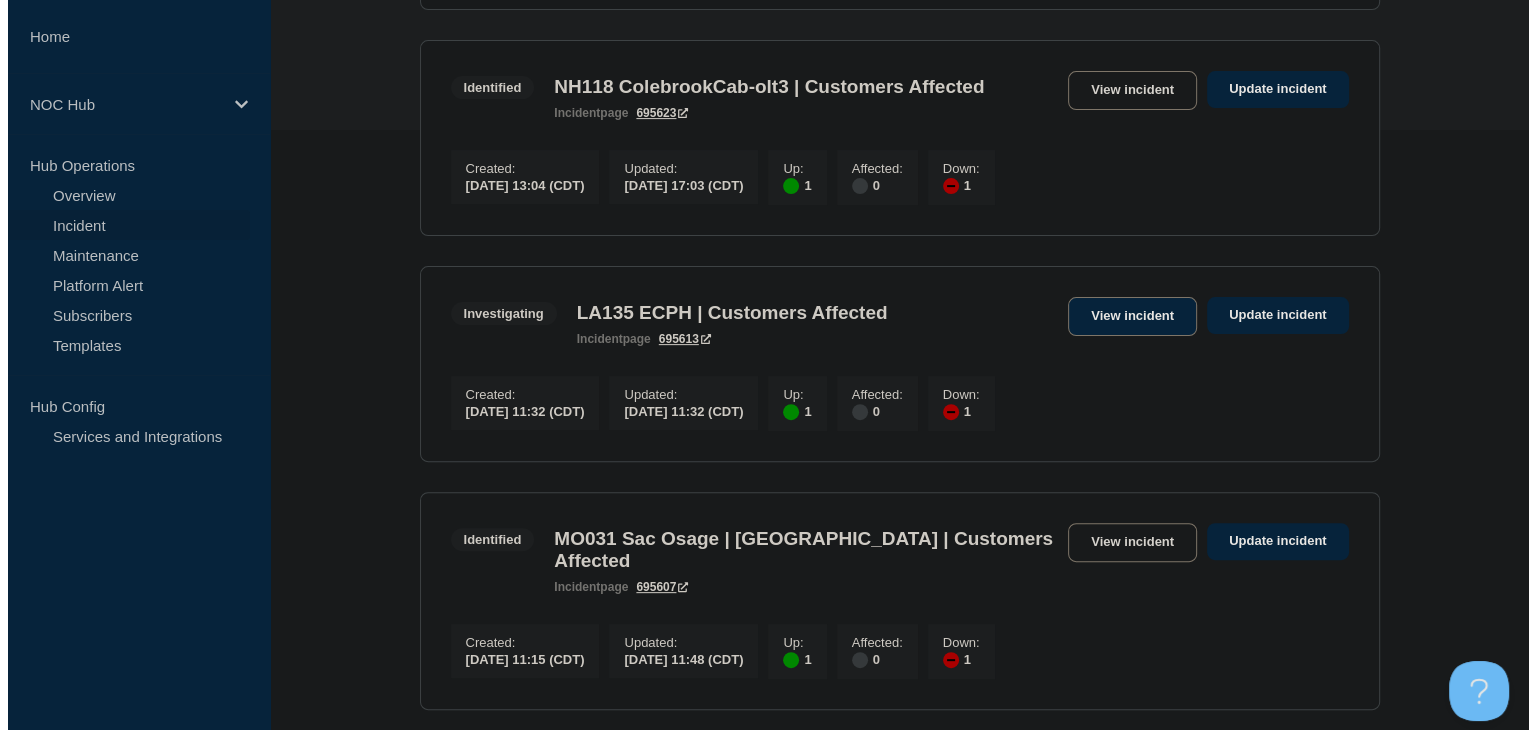 scroll, scrollTop: 0, scrollLeft: 0, axis: both 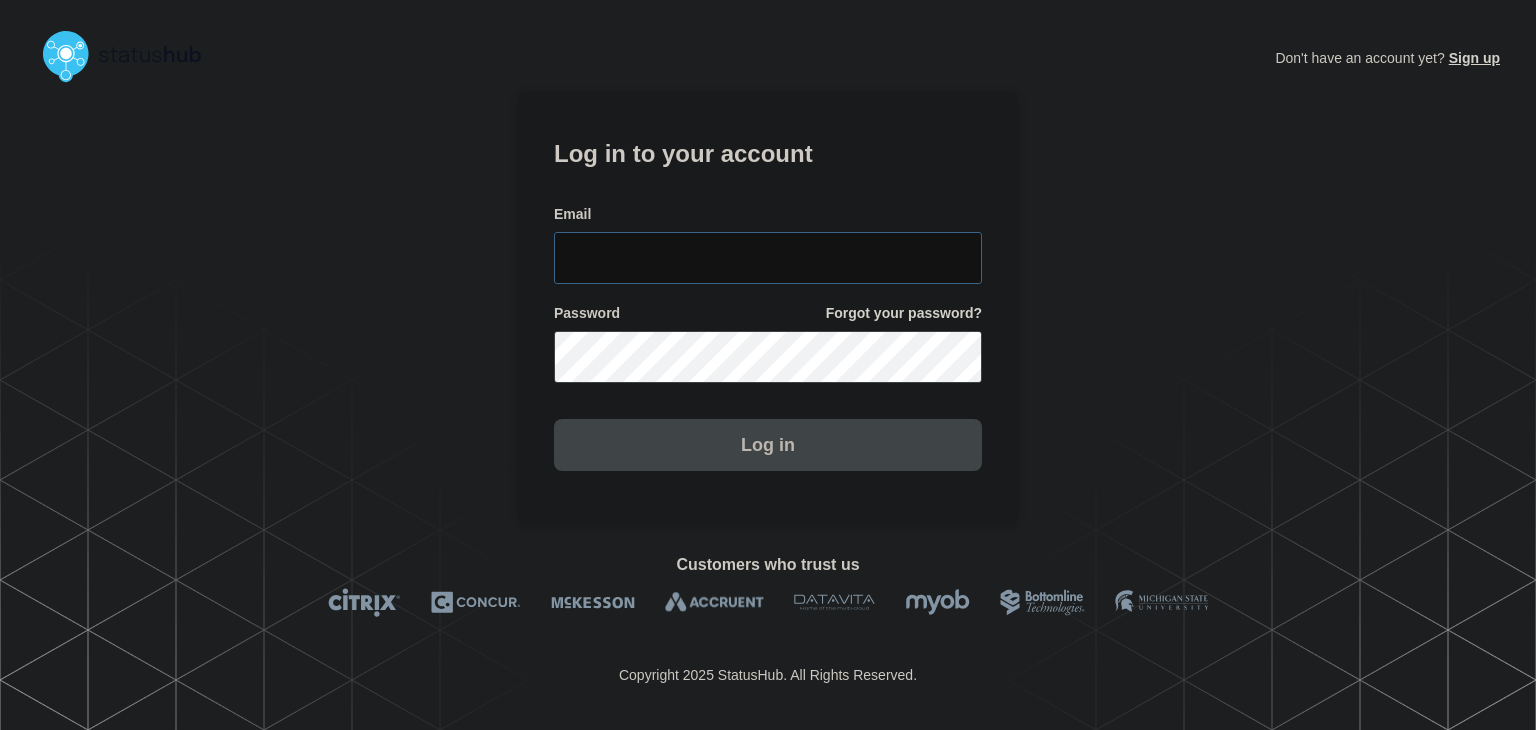 type on "amanda.mckeehan@conexon.us" 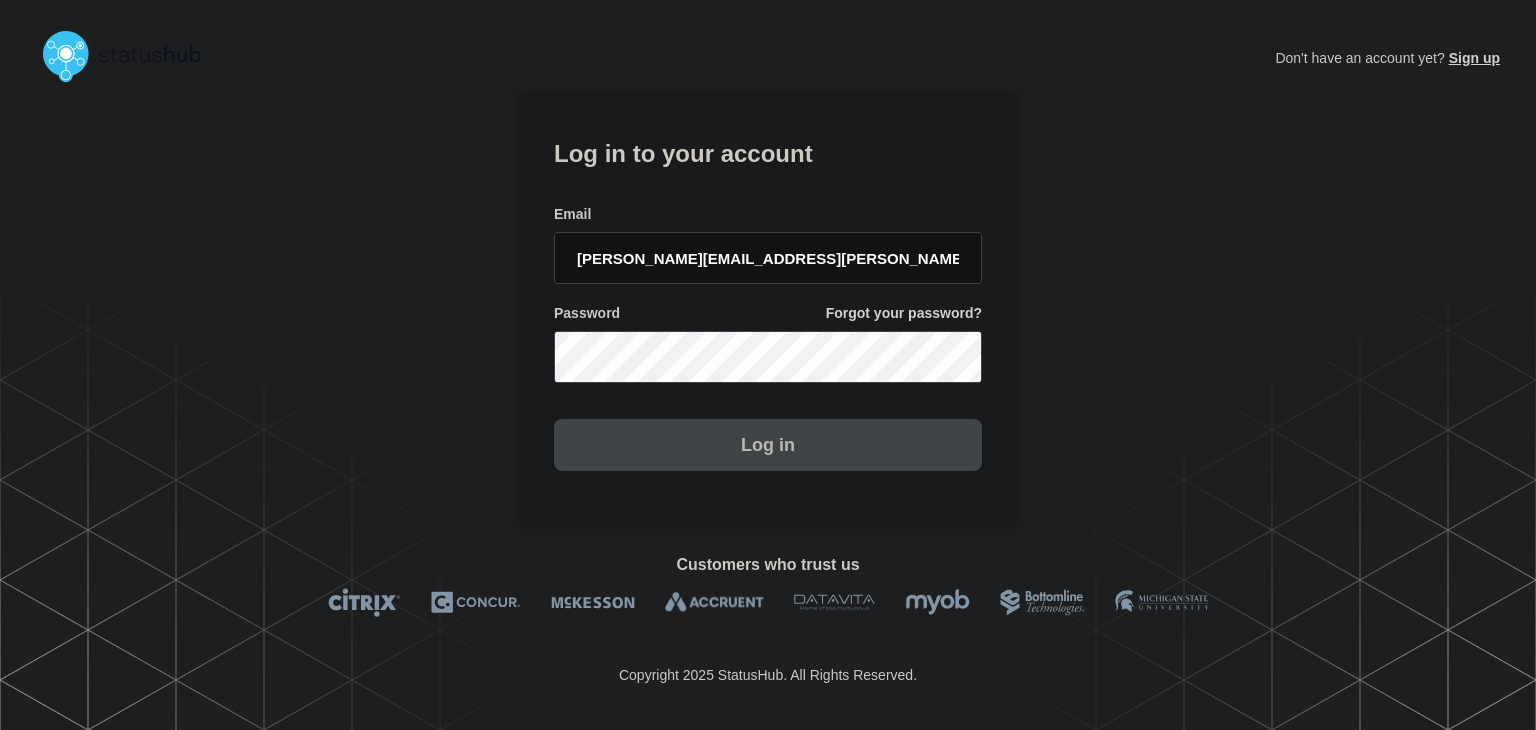 click on "Log in" at bounding box center [768, 445] 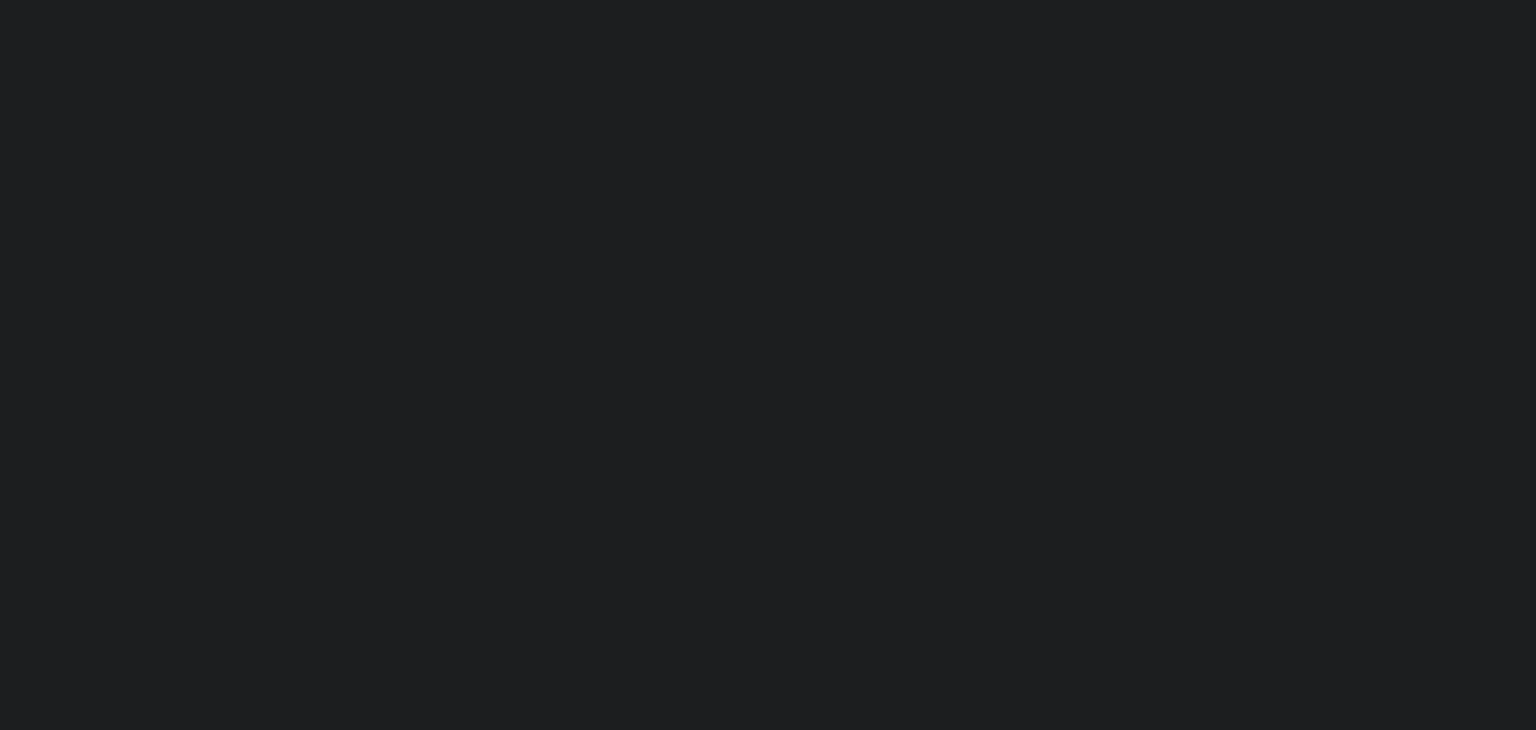 scroll, scrollTop: 0, scrollLeft: 0, axis: both 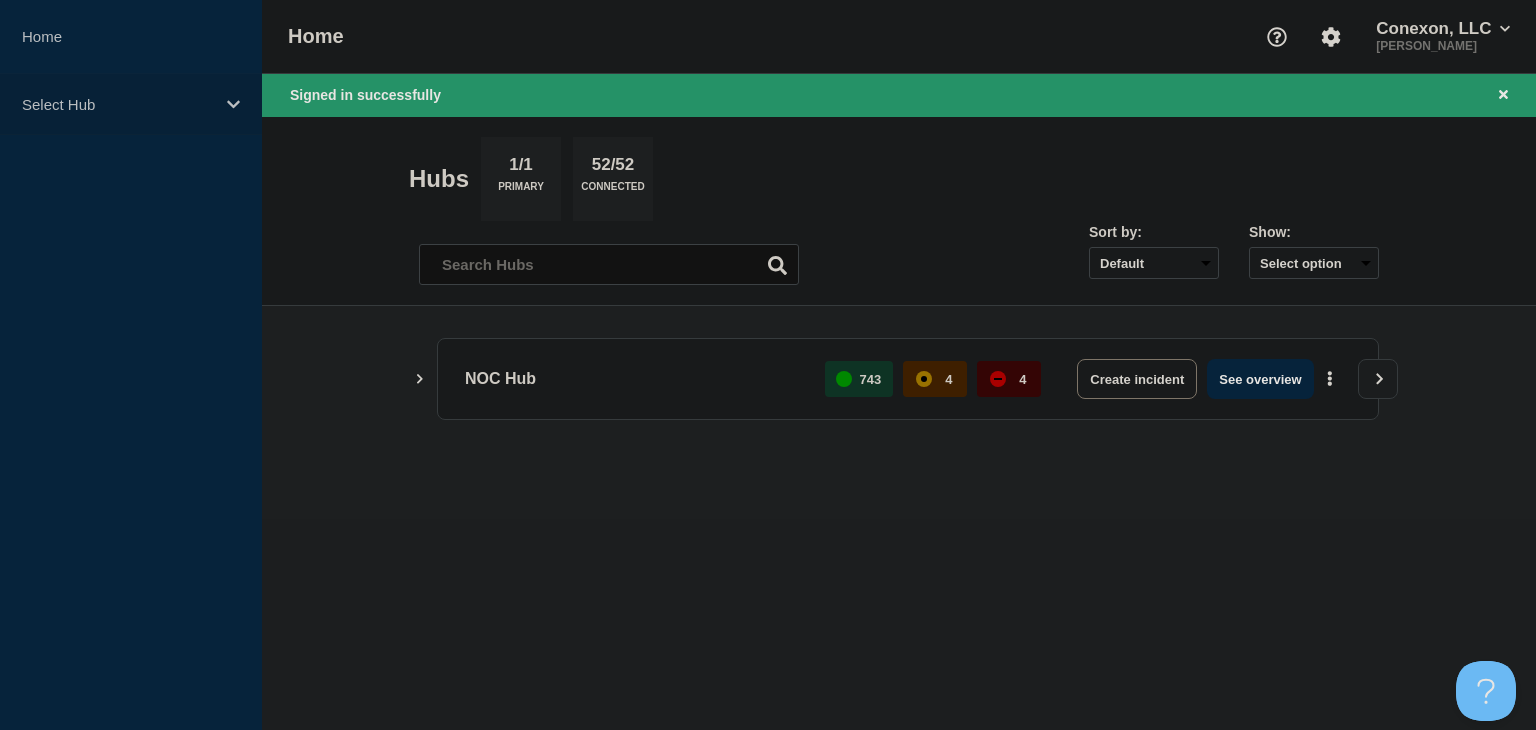 click on "Select Hub" at bounding box center (118, 104) 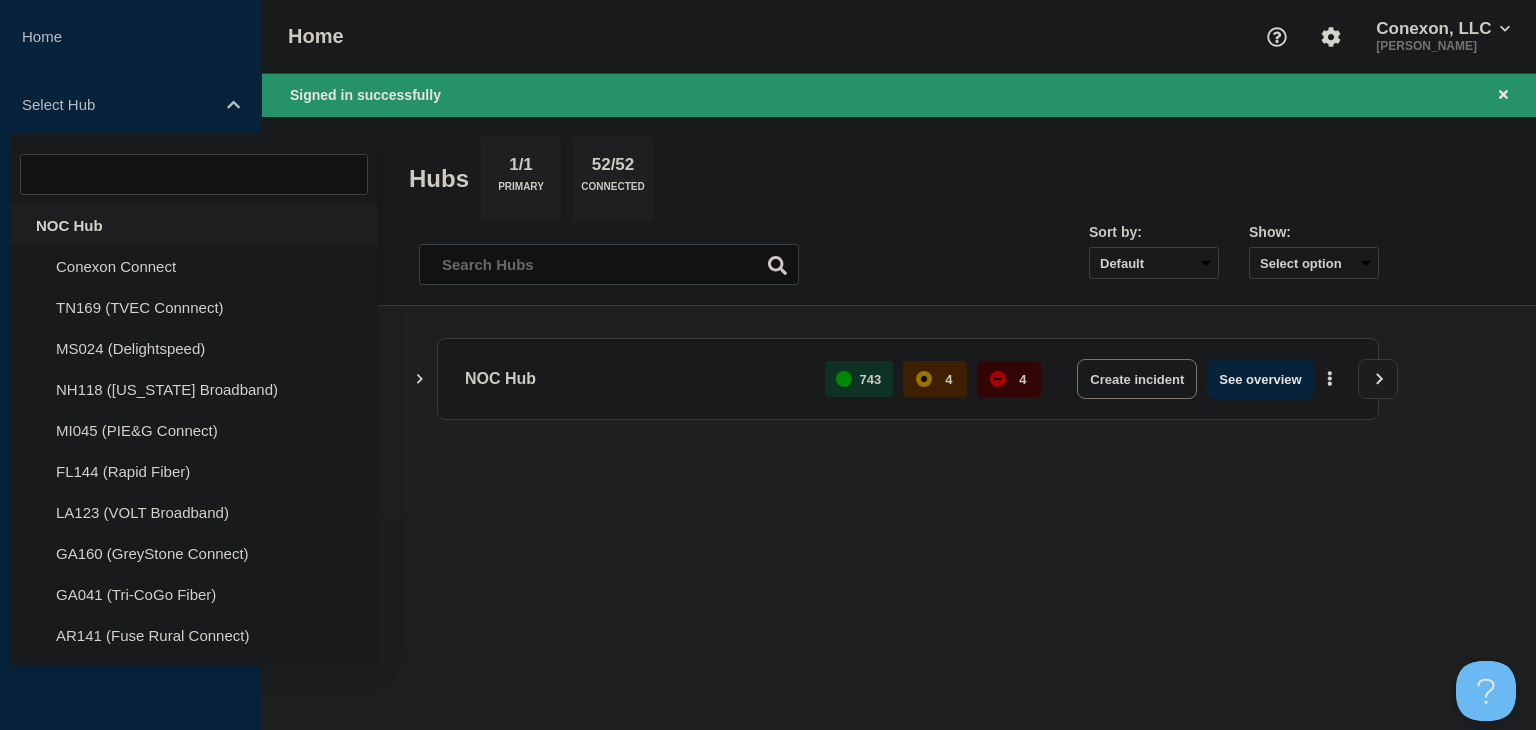 click on "NOC Hub" at bounding box center [194, 225] 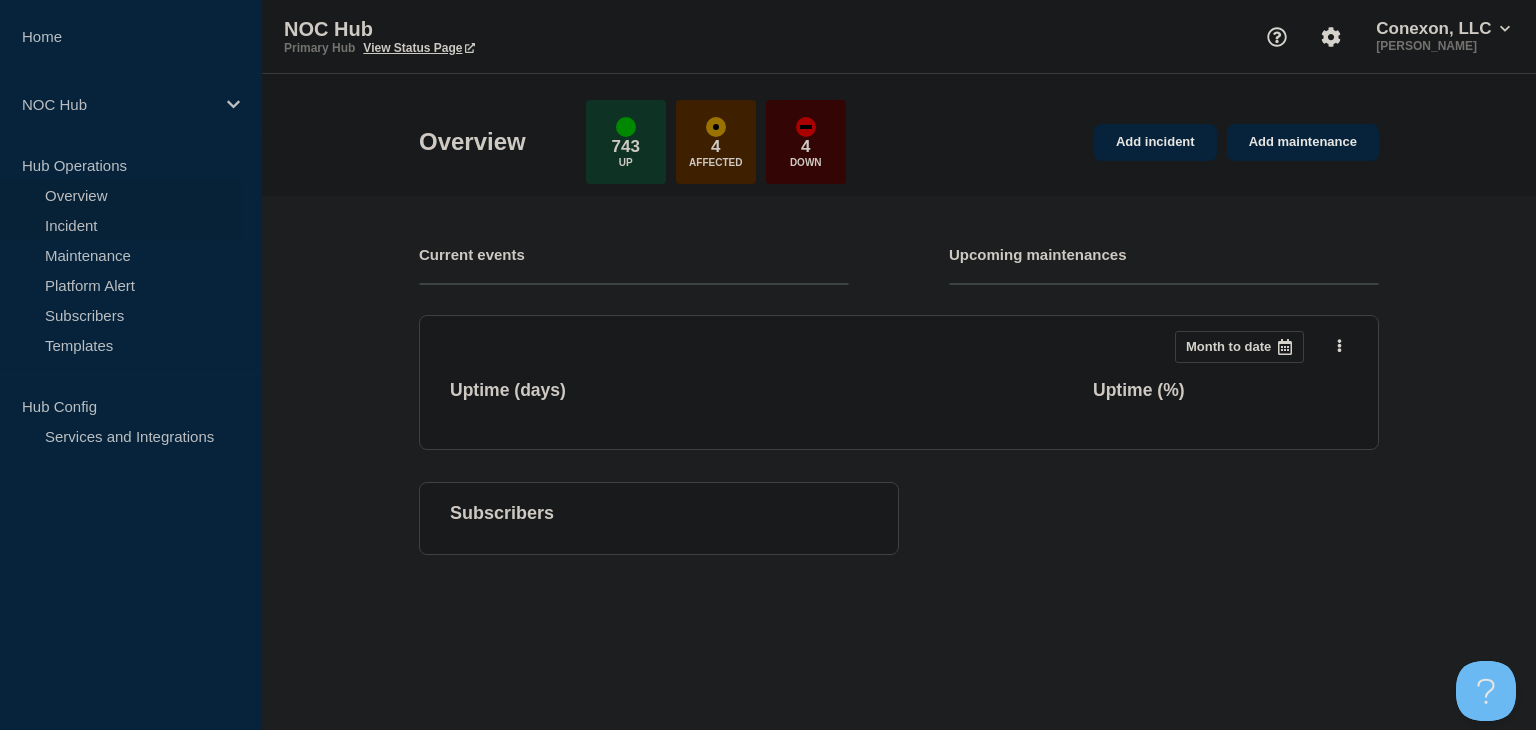 click on "Incident" at bounding box center [121, 225] 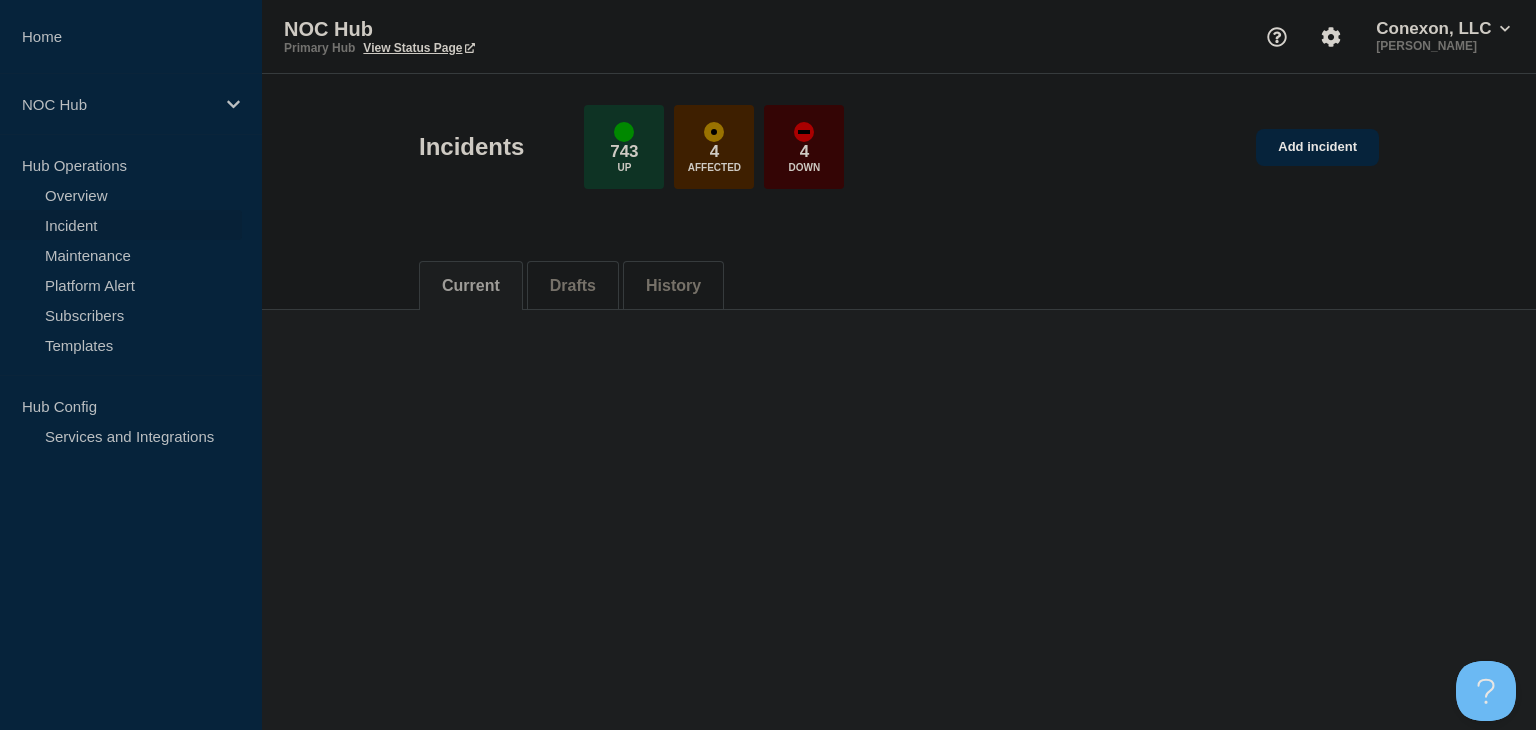 click on "Incident" at bounding box center (121, 225) 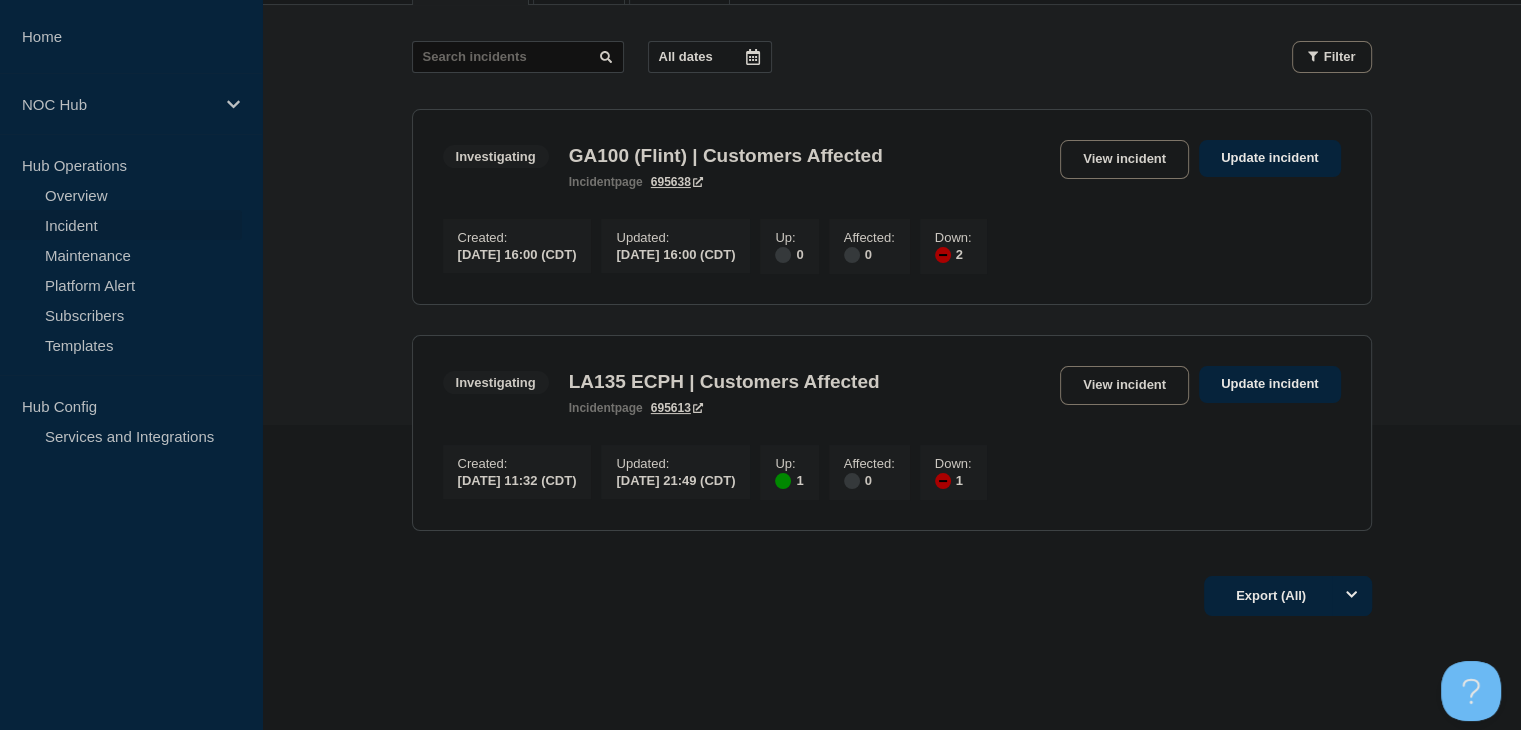 scroll, scrollTop: 384, scrollLeft: 0, axis: vertical 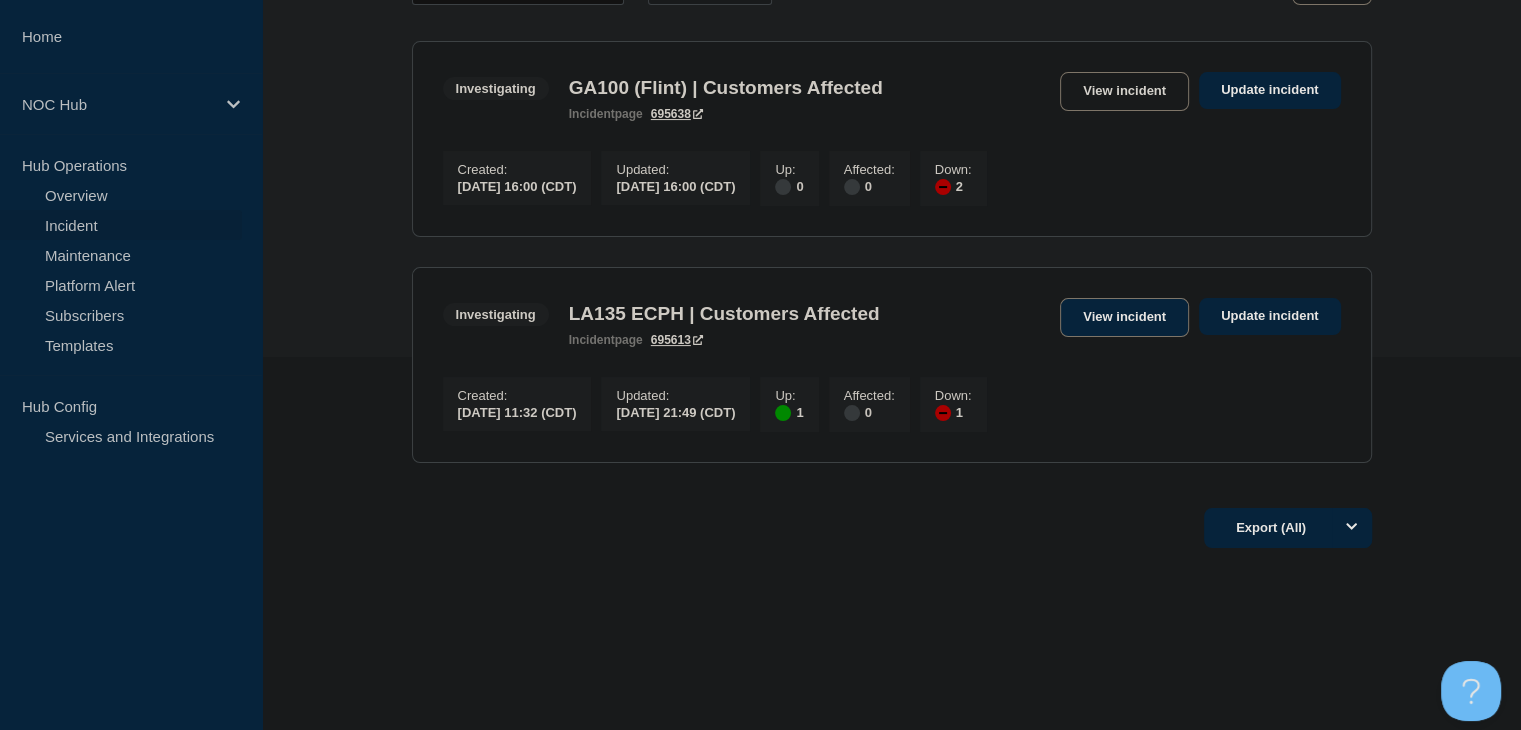 click on "View incident" at bounding box center (1124, 317) 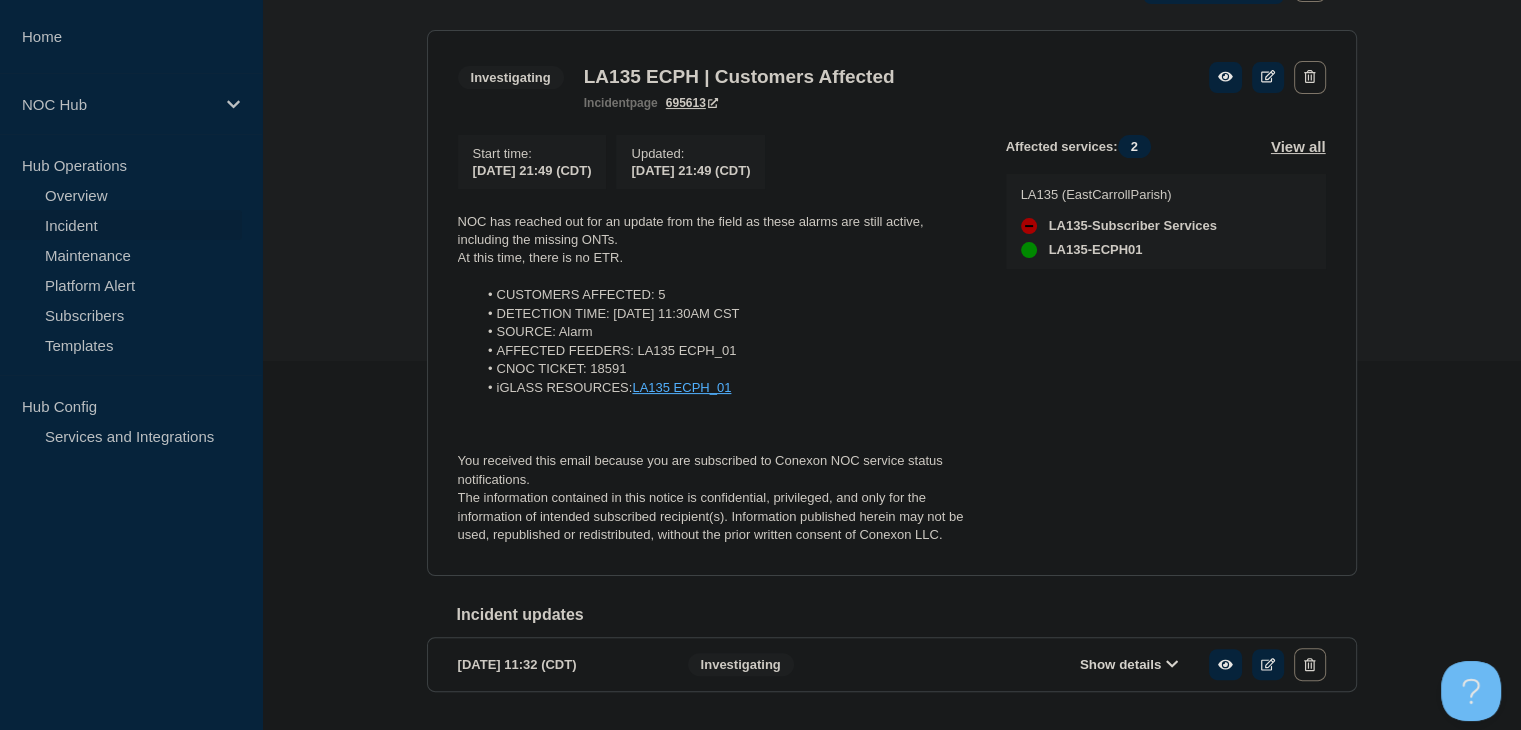 scroll, scrollTop: 335, scrollLeft: 0, axis: vertical 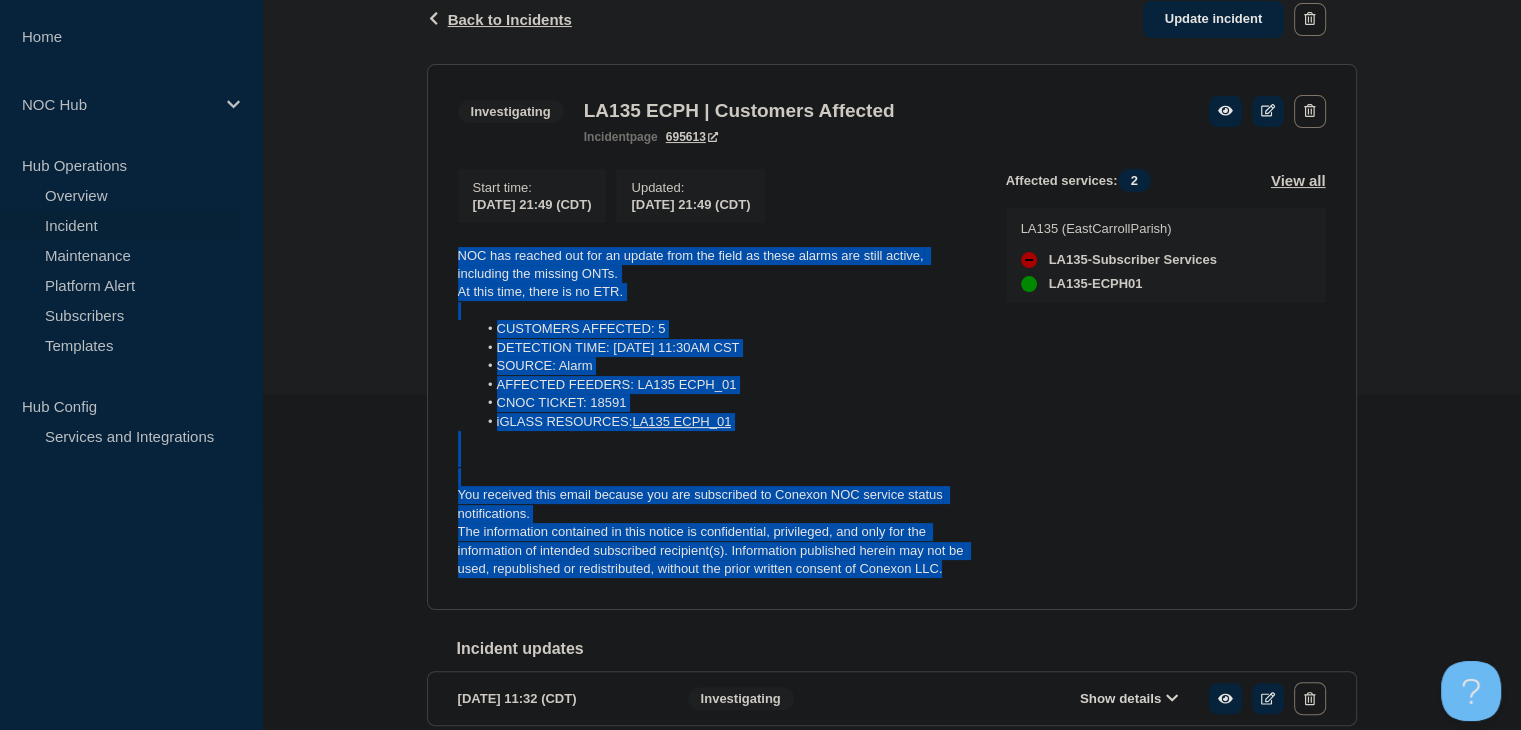drag, startPoint x: 931, startPoint y: 577, endPoint x: 456, endPoint y: 261, distance: 570.5094 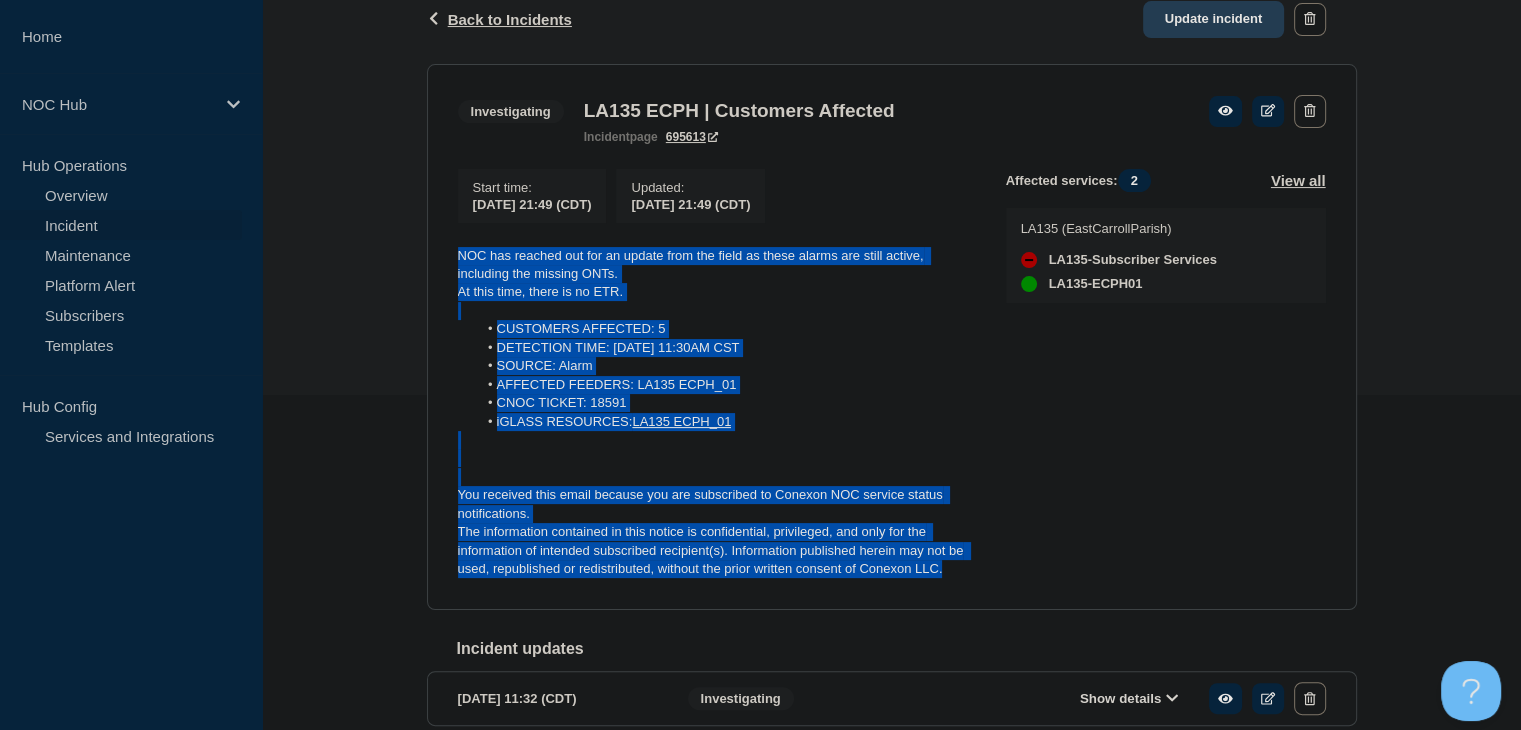 click on "Update incident" 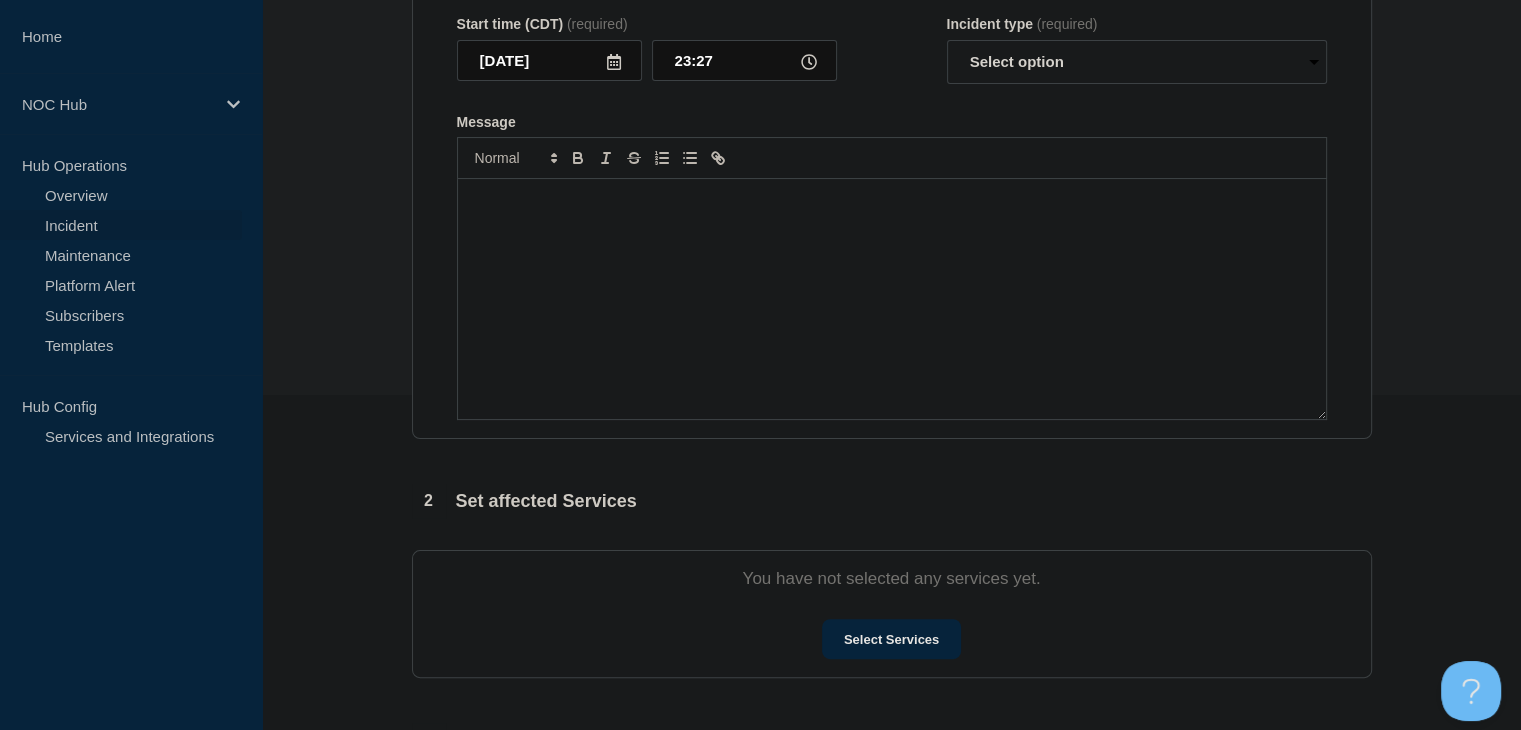 type on "LA135 ECPH | Customers Affected" 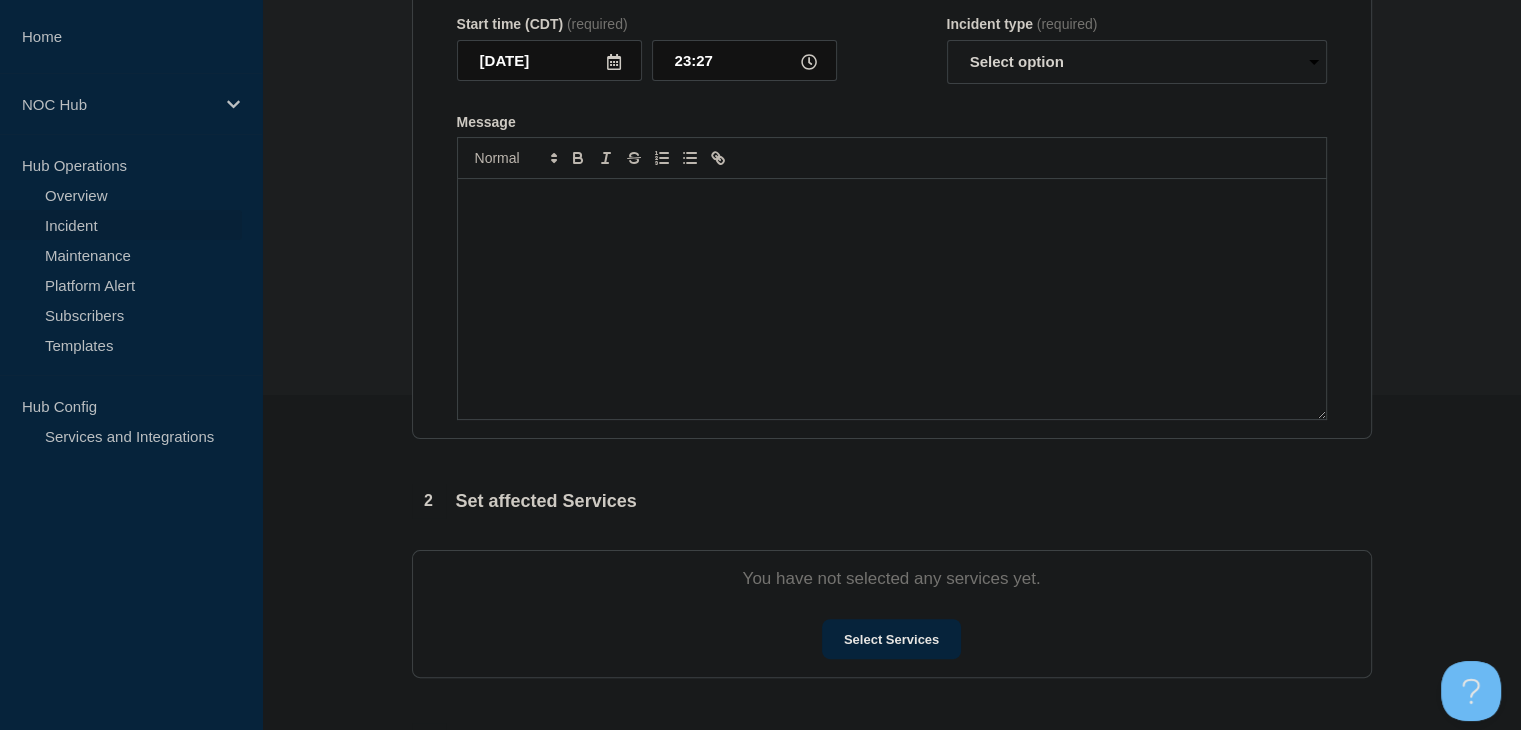 click at bounding box center (892, 299) 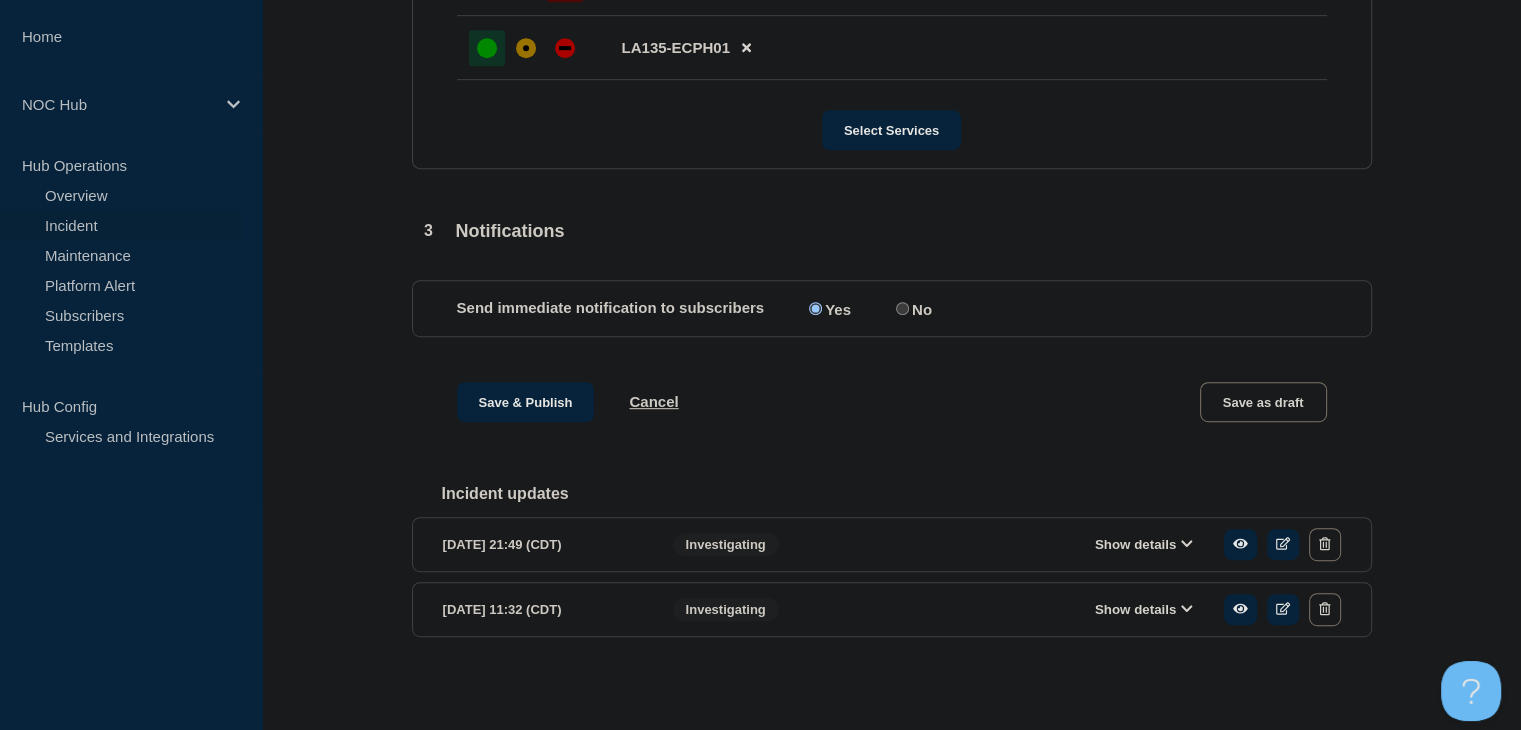 scroll, scrollTop: 1060, scrollLeft: 0, axis: vertical 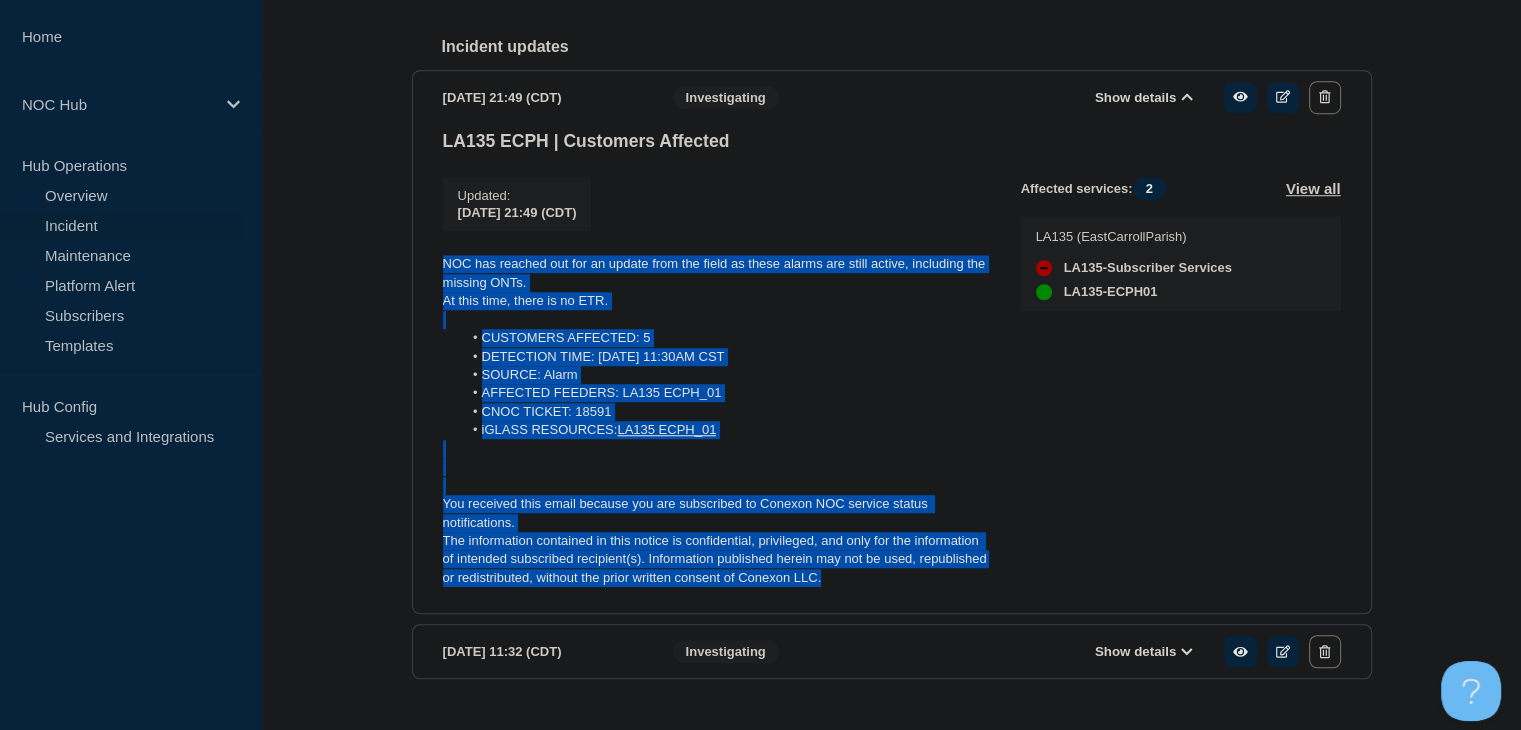 drag, startPoint x: 856, startPoint y: 634, endPoint x: 432, endPoint y: 306, distance: 536.0597 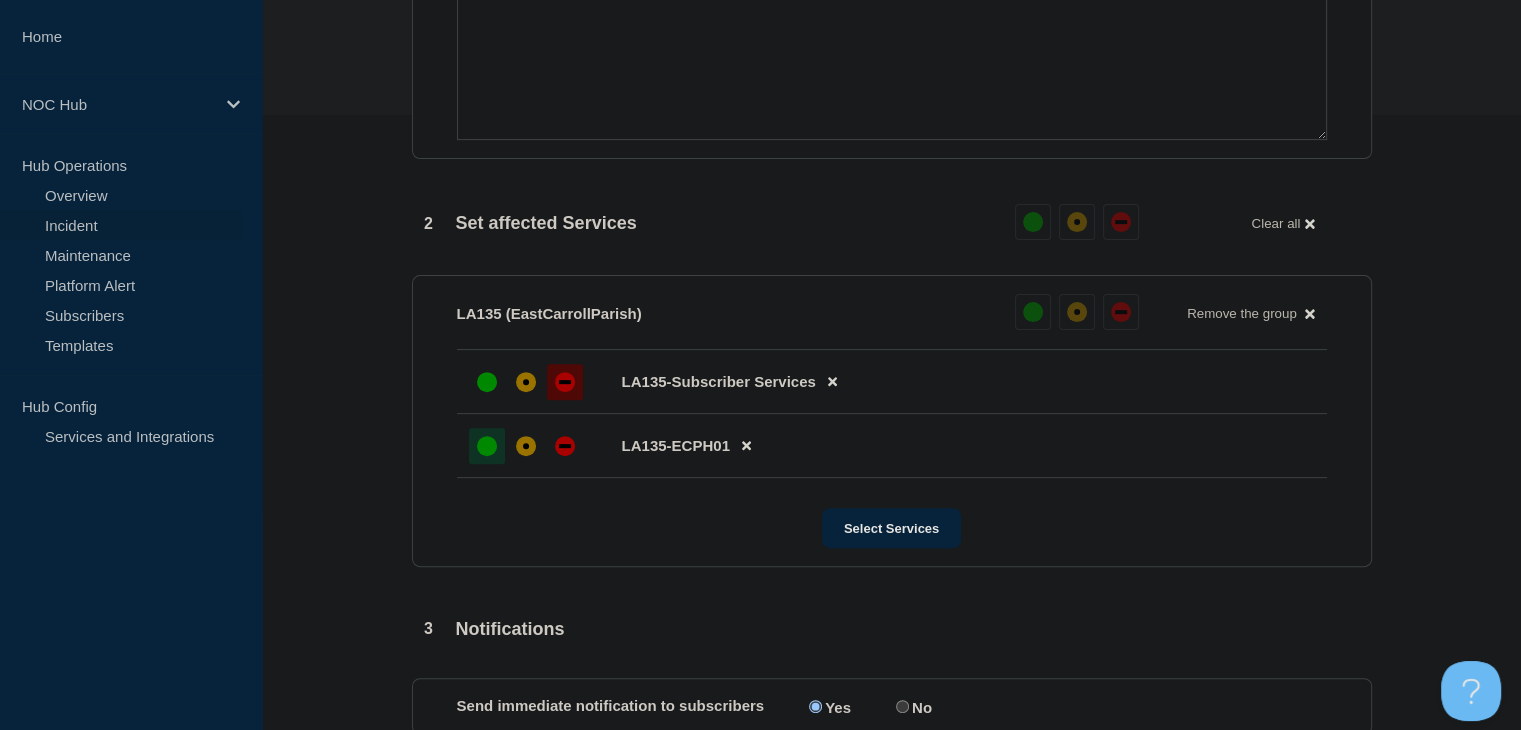scroll, scrollTop: 460, scrollLeft: 0, axis: vertical 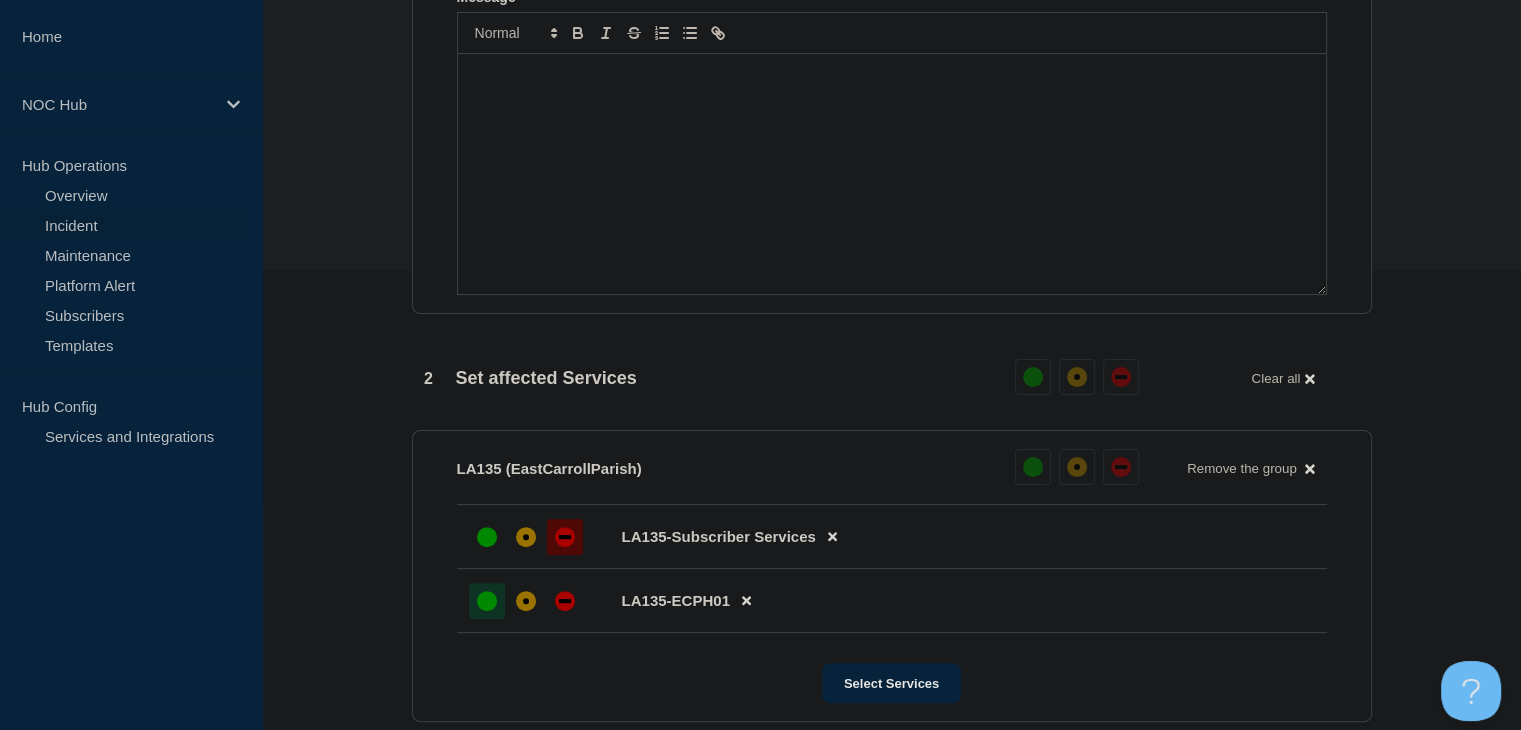 click at bounding box center (892, 174) 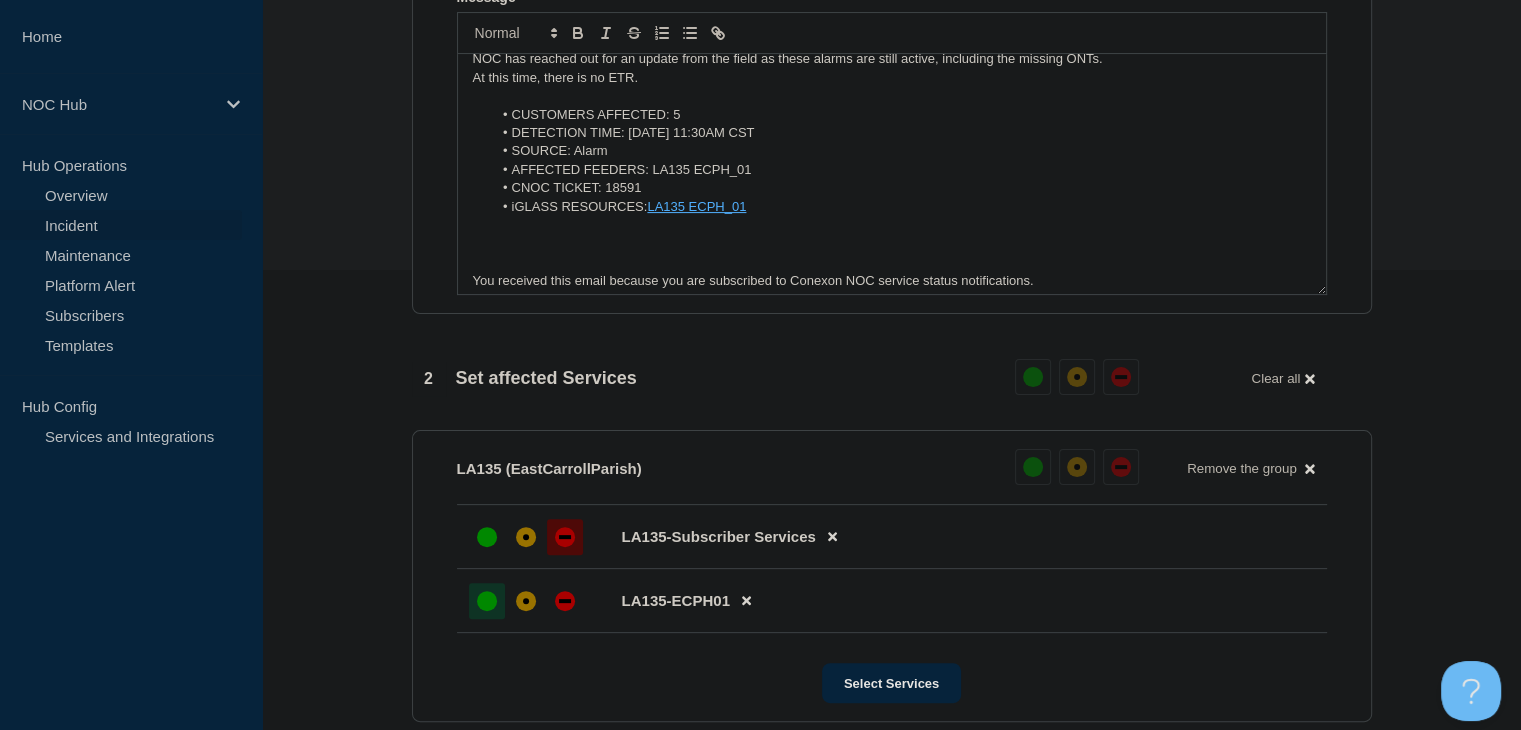 scroll, scrollTop: 0, scrollLeft: 0, axis: both 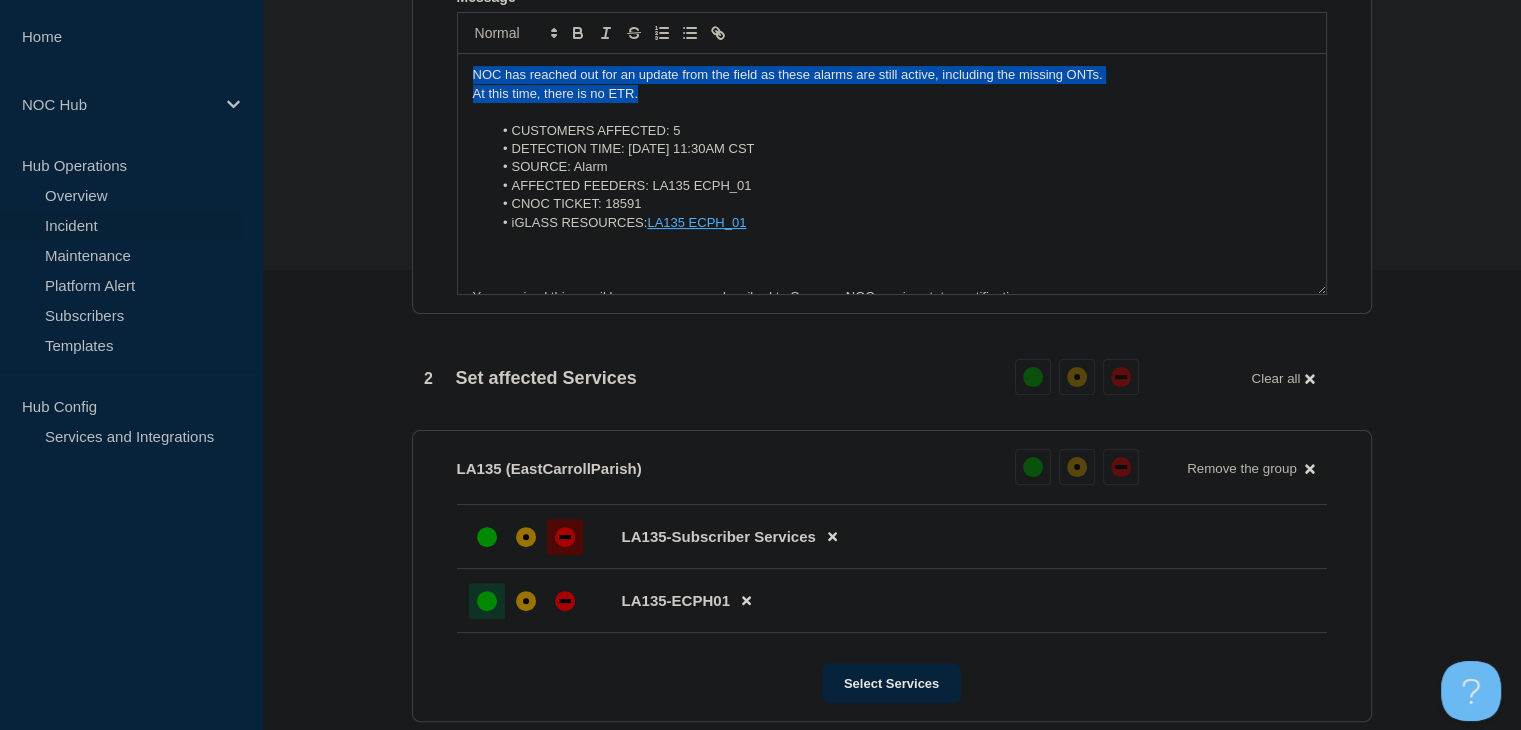 drag, startPoint x: 516, startPoint y: 110, endPoint x: 368, endPoint y: 87, distance: 149.7765 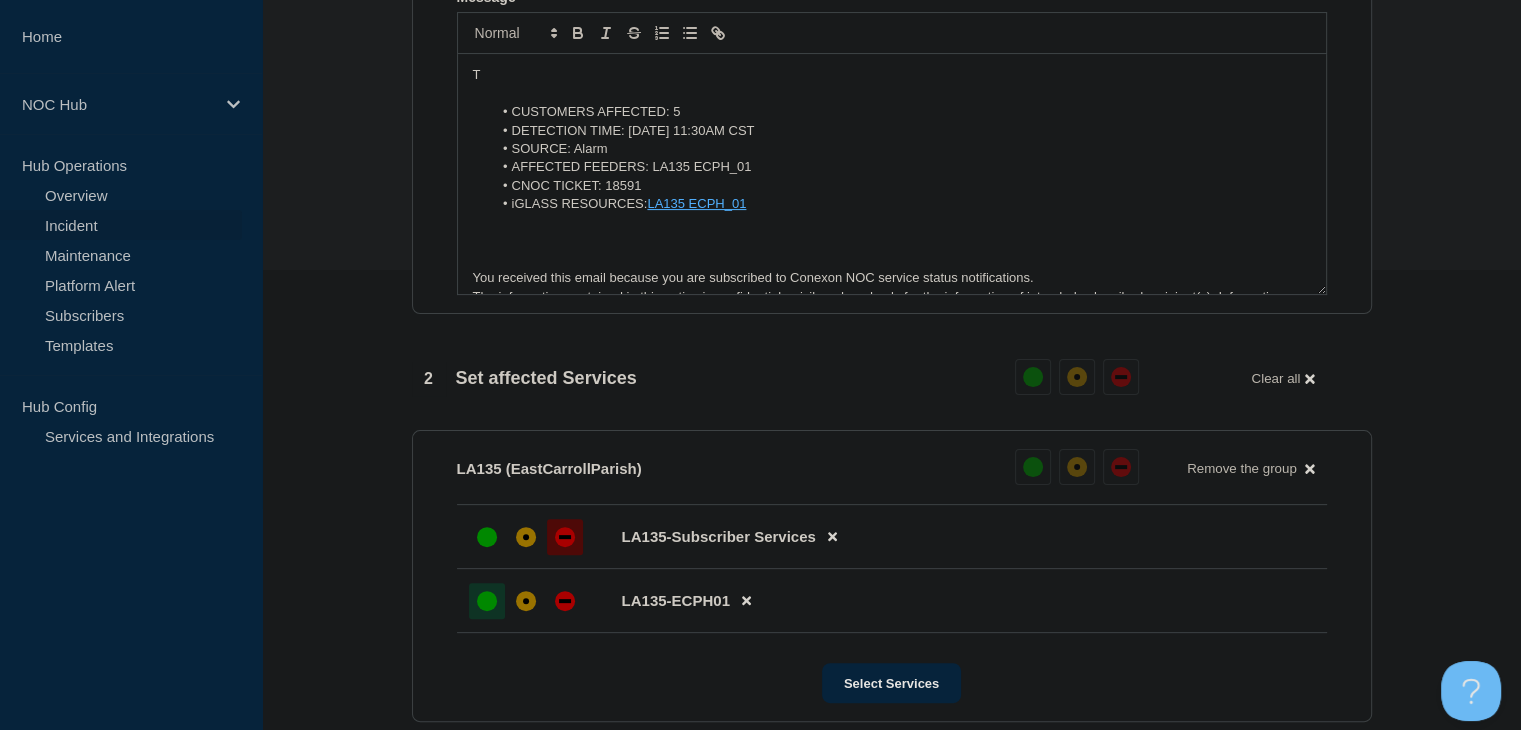type 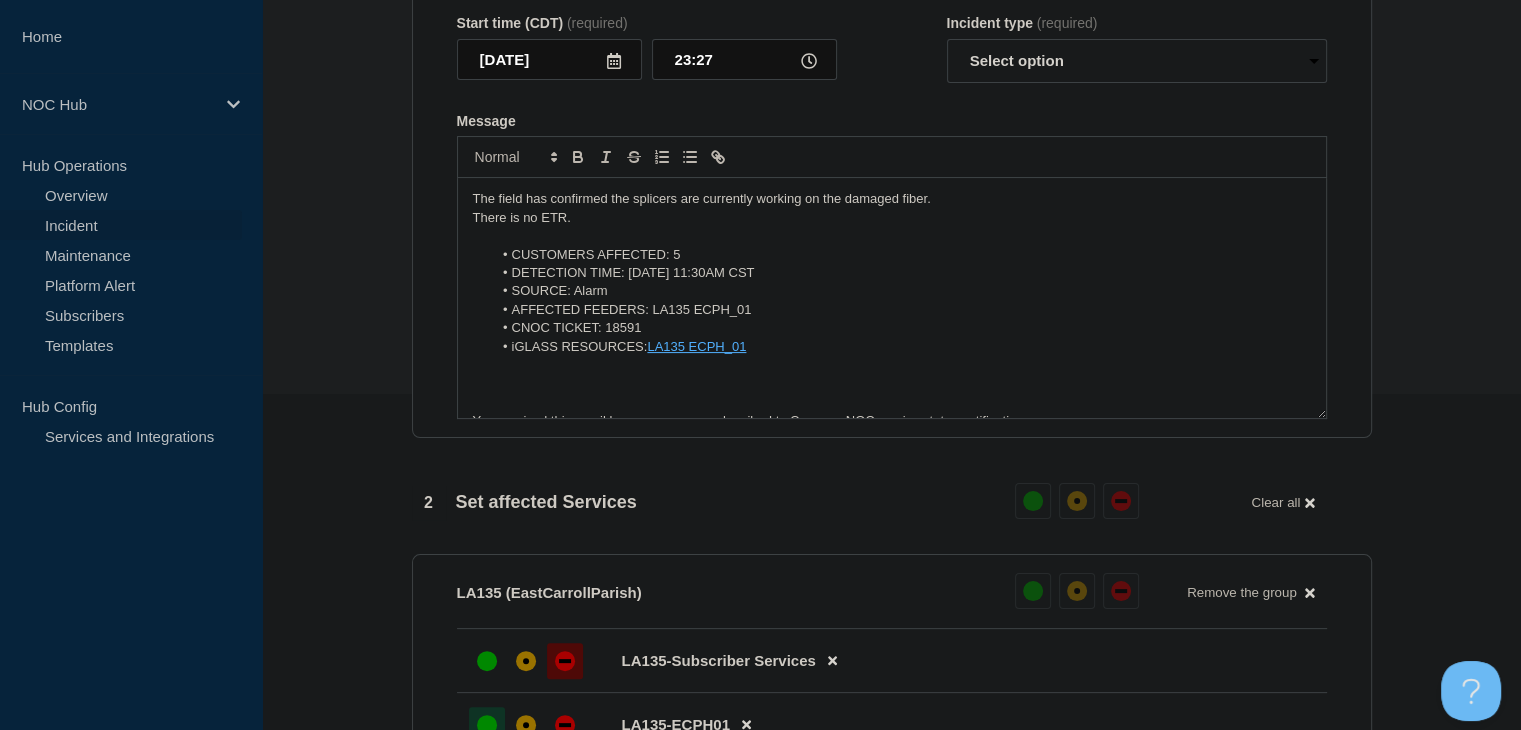scroll, scrollTop: 260, scrollLeft: 0, axis: vertical 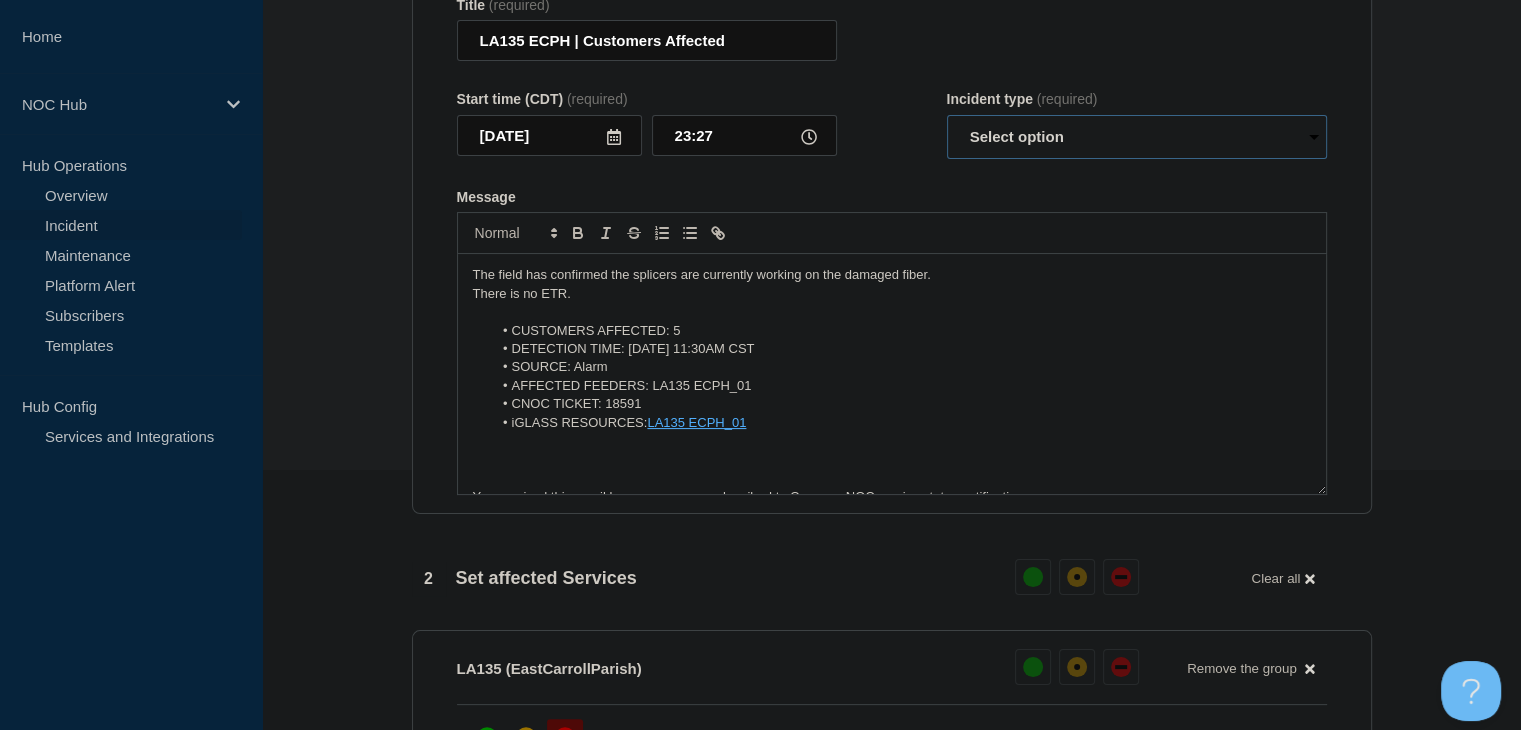 click on "Select option Investigating Identified Monitoring Resolved" at bounding box center [1137, 137] 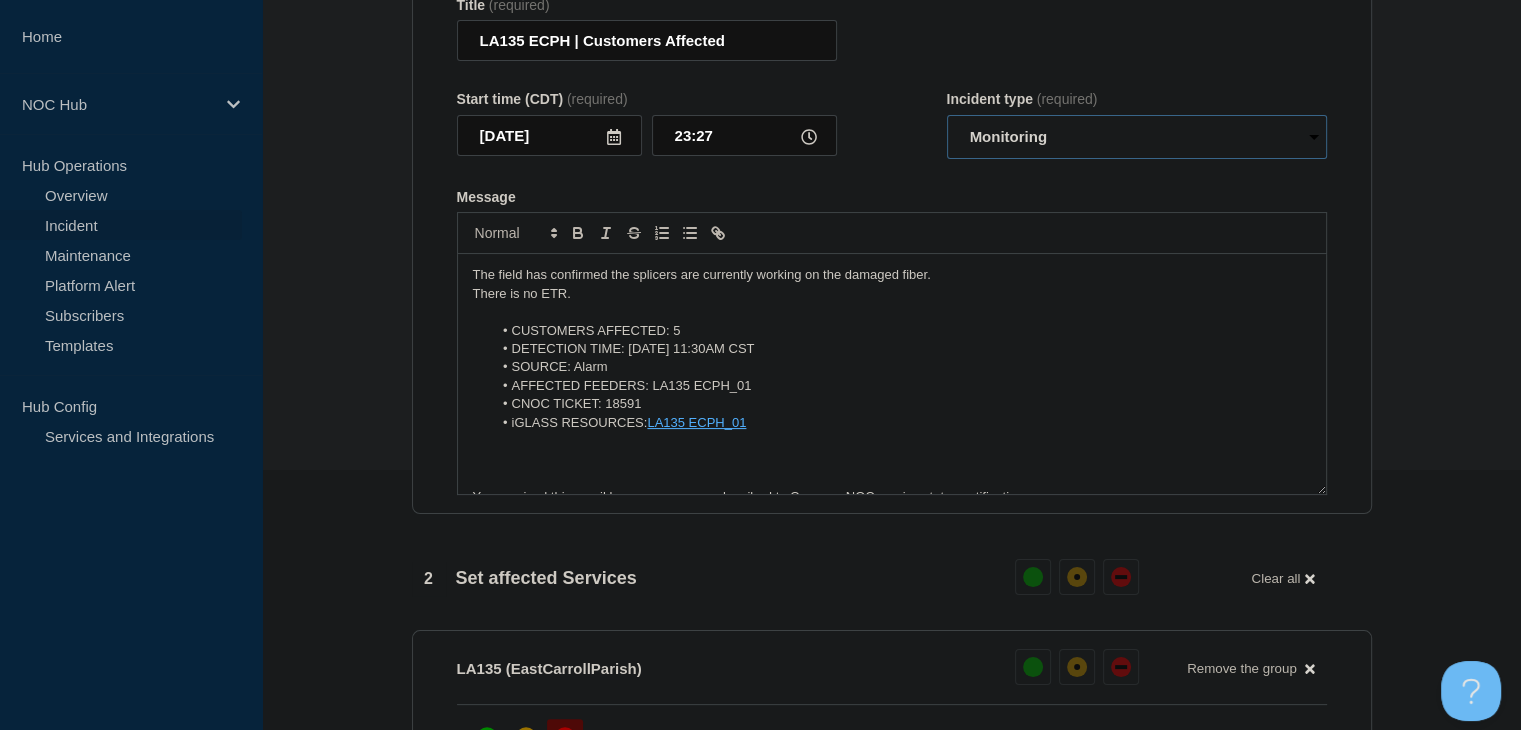 click on "Select option Investigating Identified Monitoring Resolved" at bounding box center [1137, 137] 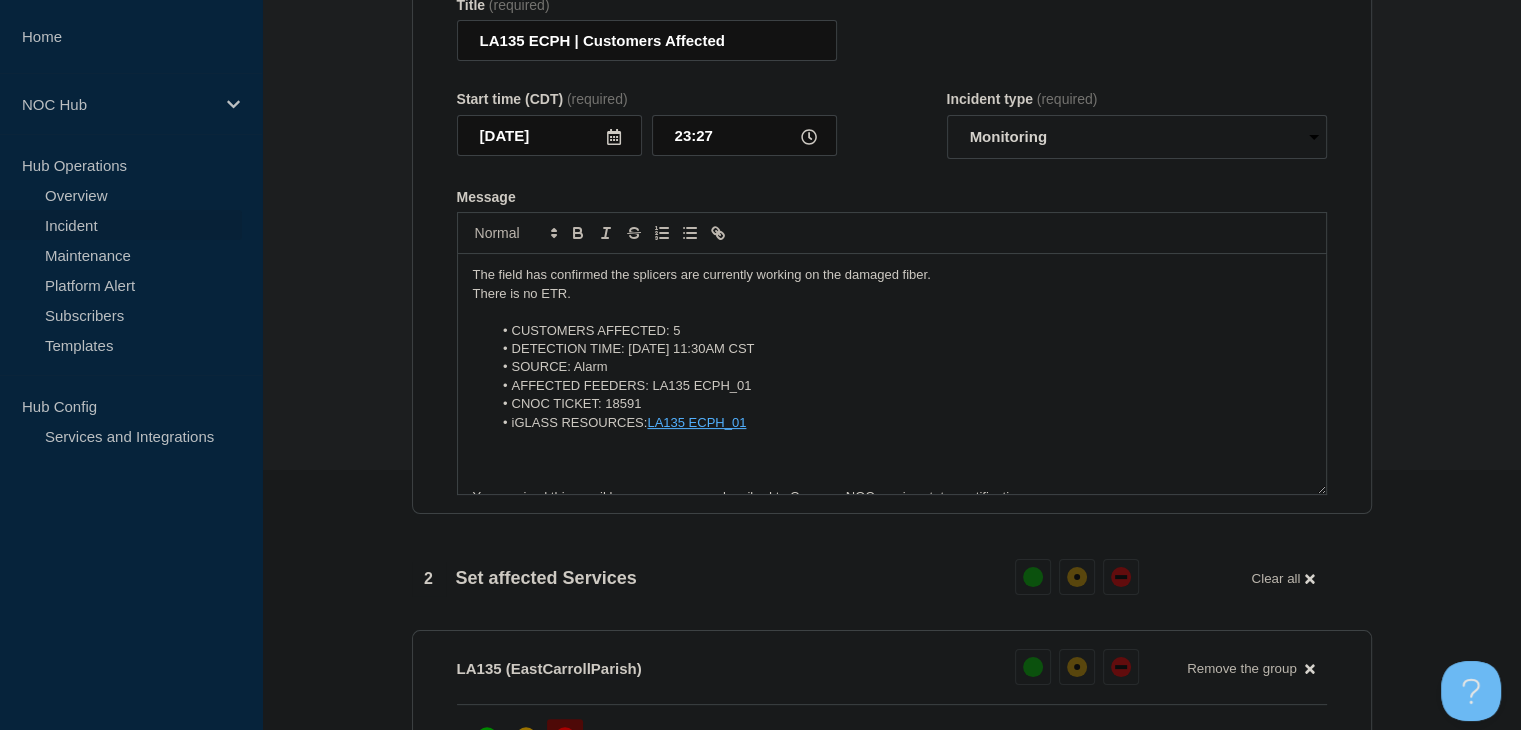 click on "Title  (required) LA135 ECPH | Customers Affected Start time (CDT)  (required) 2025-07-09 23:27 Incident type  (required) Select option Investigating Identified Monitoring Resolved Message  The field has confirmed the splicers are currently working on the damaged fiber.  There is no ETR. CUSTOMERS AFFECTED: 5 DETECTION TIME: 7/9/25 11:30AM CST SOURCE: Alarm AFFECTED FEEDERS: LA135 ECPH_01 CNOC TICKET: 18591 iGLASS RESOURCES:  LA135 ECPH_01 You received this email because you are subscribed to Conexon NOC service status notifications. The information contained in this notice is confidential, privileged, and only for the information of intended subscribed recipient(s). Information published herein may not be used, republished or redistributed, without the prior written consent of Conexon LLC." 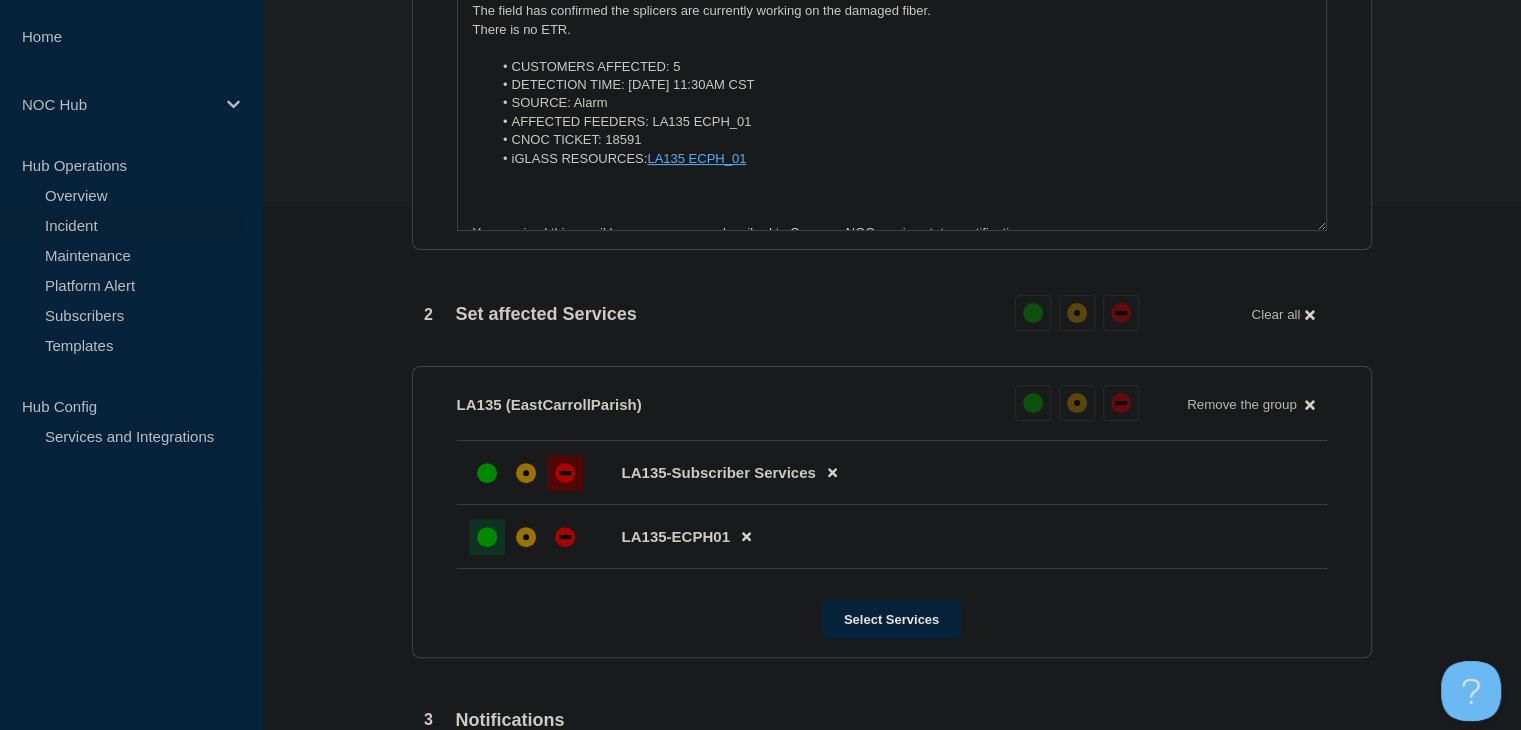 scroll, scrollTop: 860, scrollLeft: 0, axis: vertical 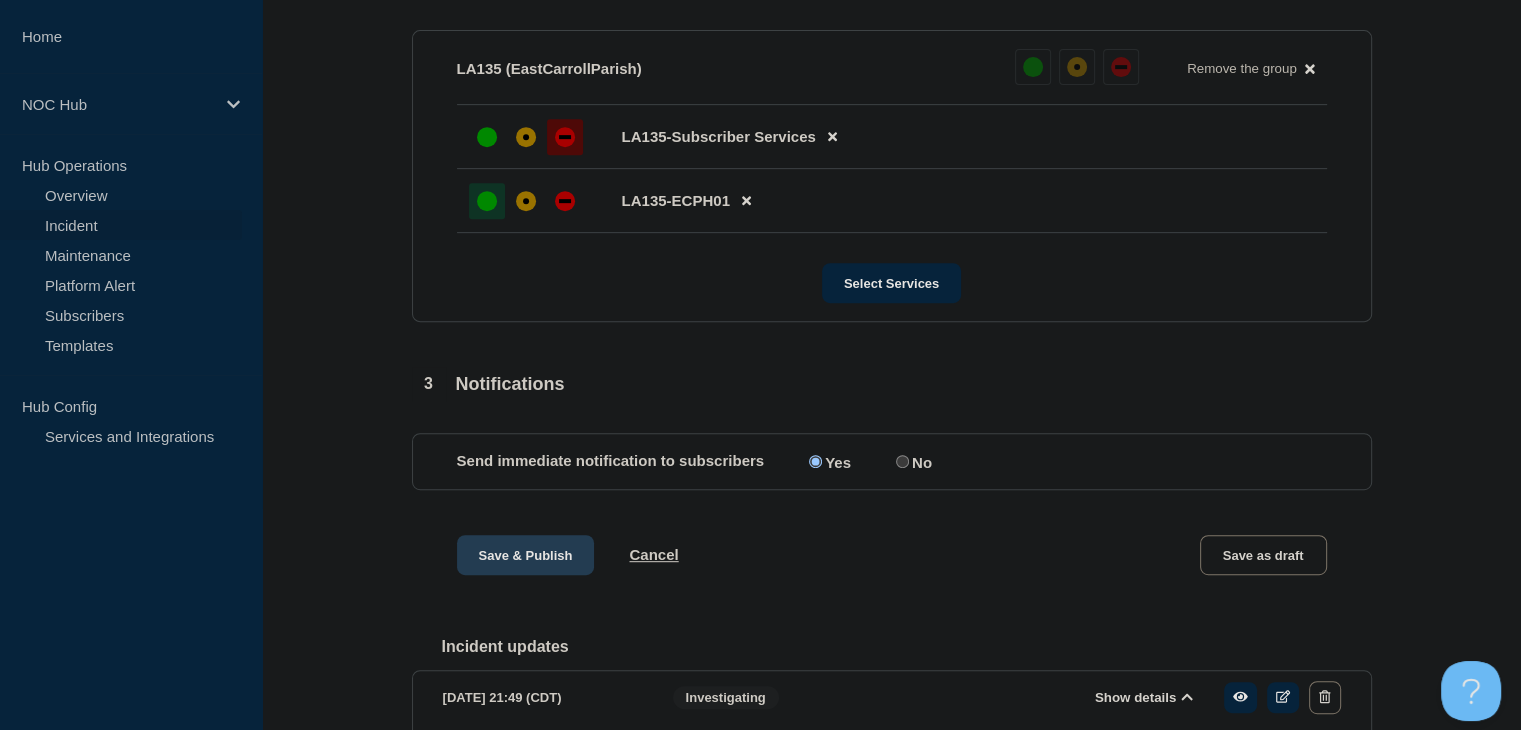 click on "Save & Publish" at bounding box center (526, 555) 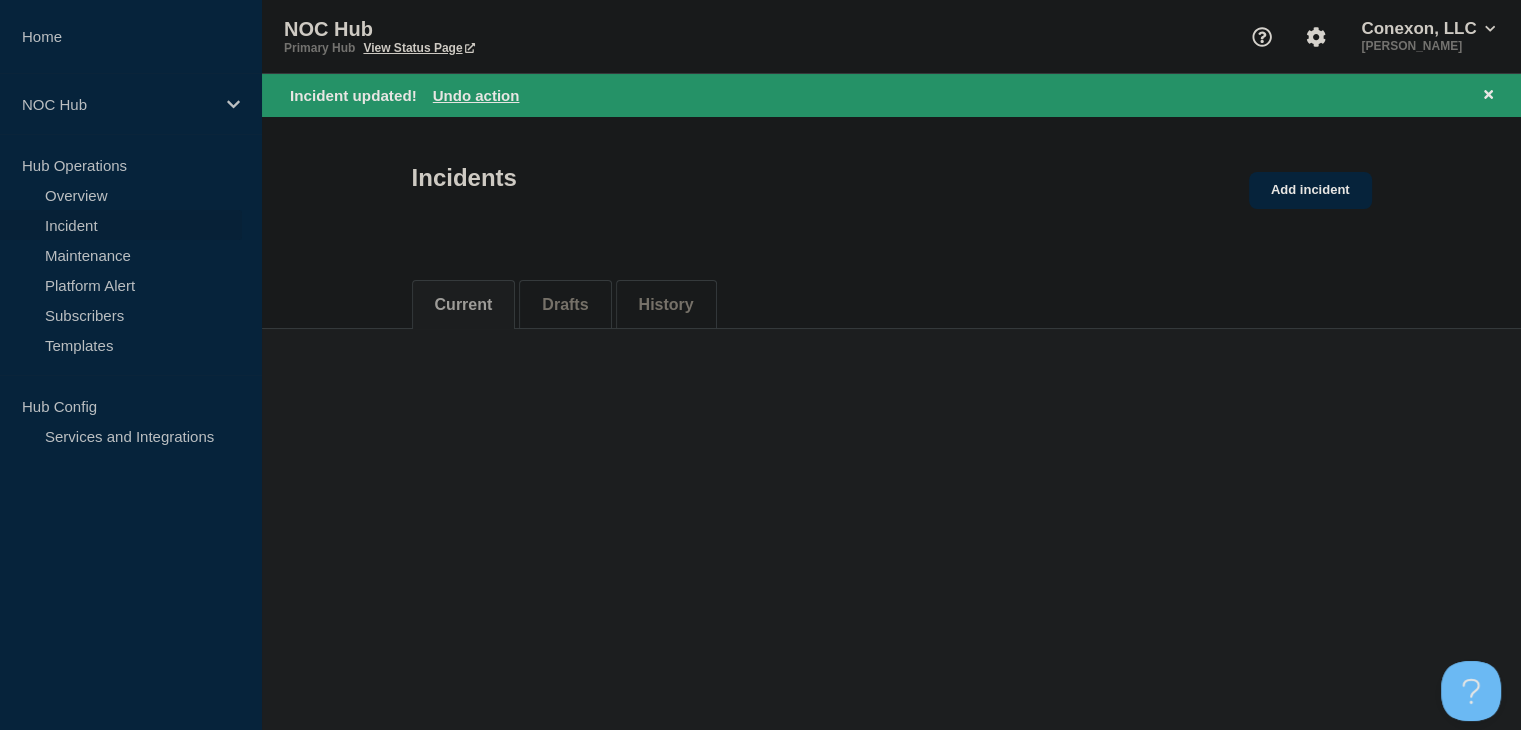 scroll, scrollTop: 0, scrollLeft: 0, axis: both 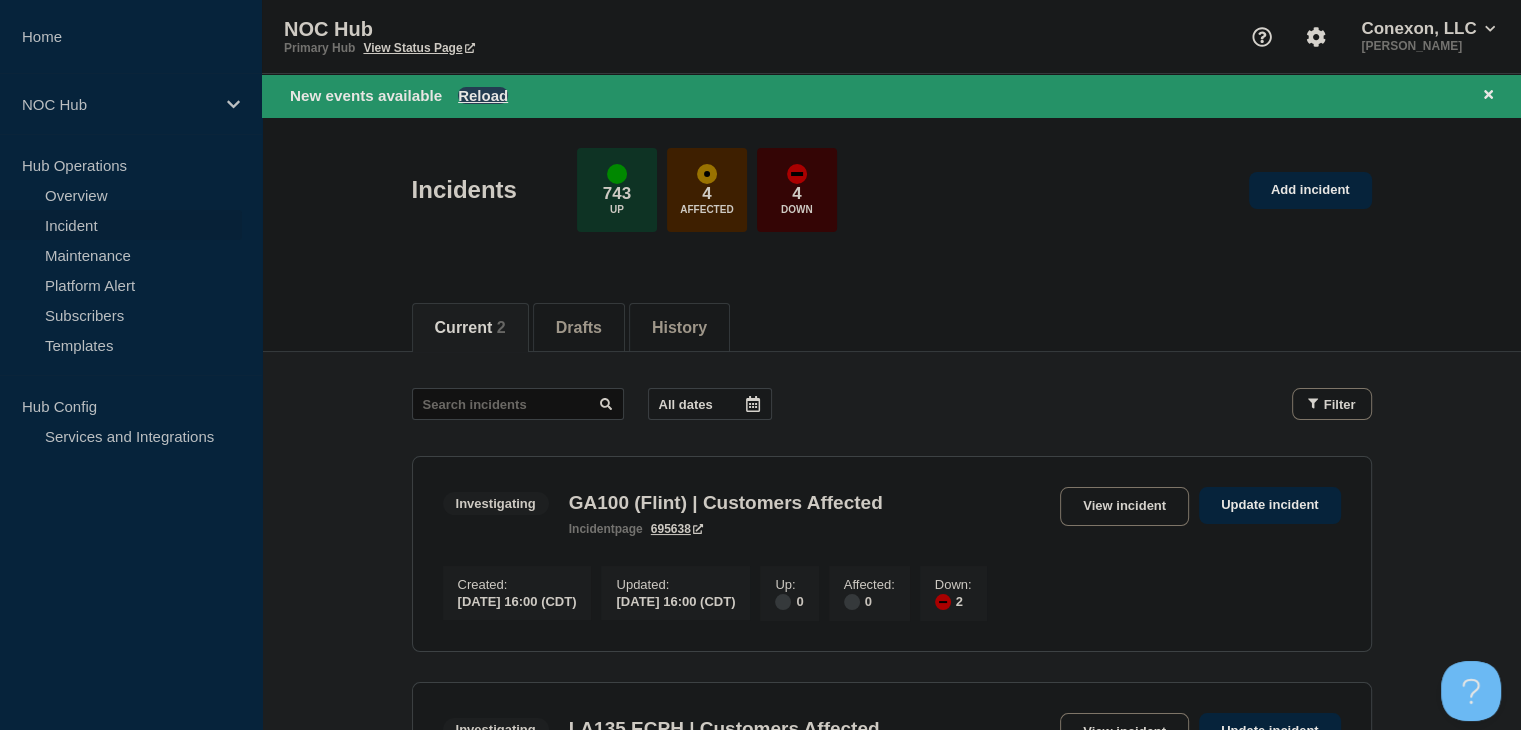 click on "Reload" at bounding box center (483, 95) 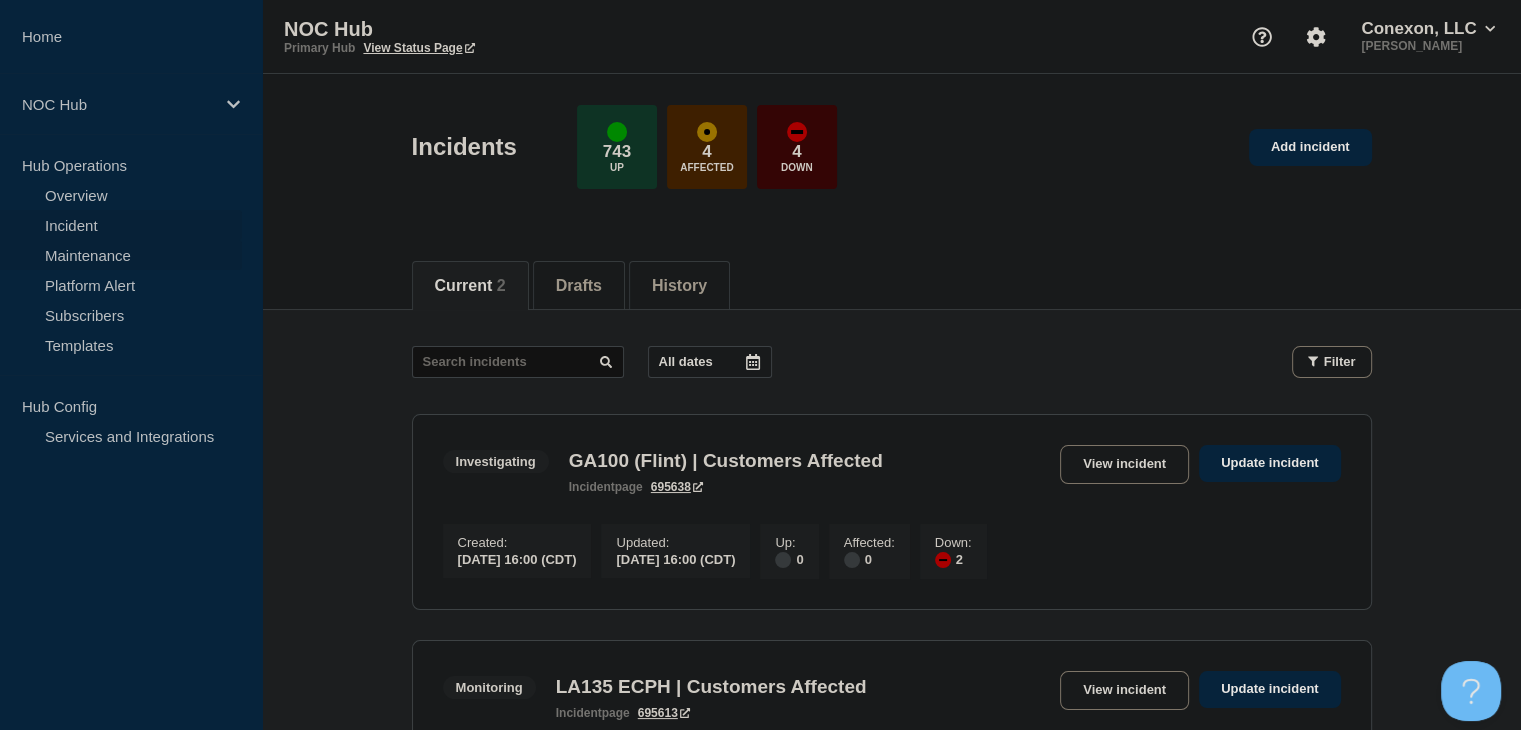 click on "Maintenance" at bounding box center [121, 255] 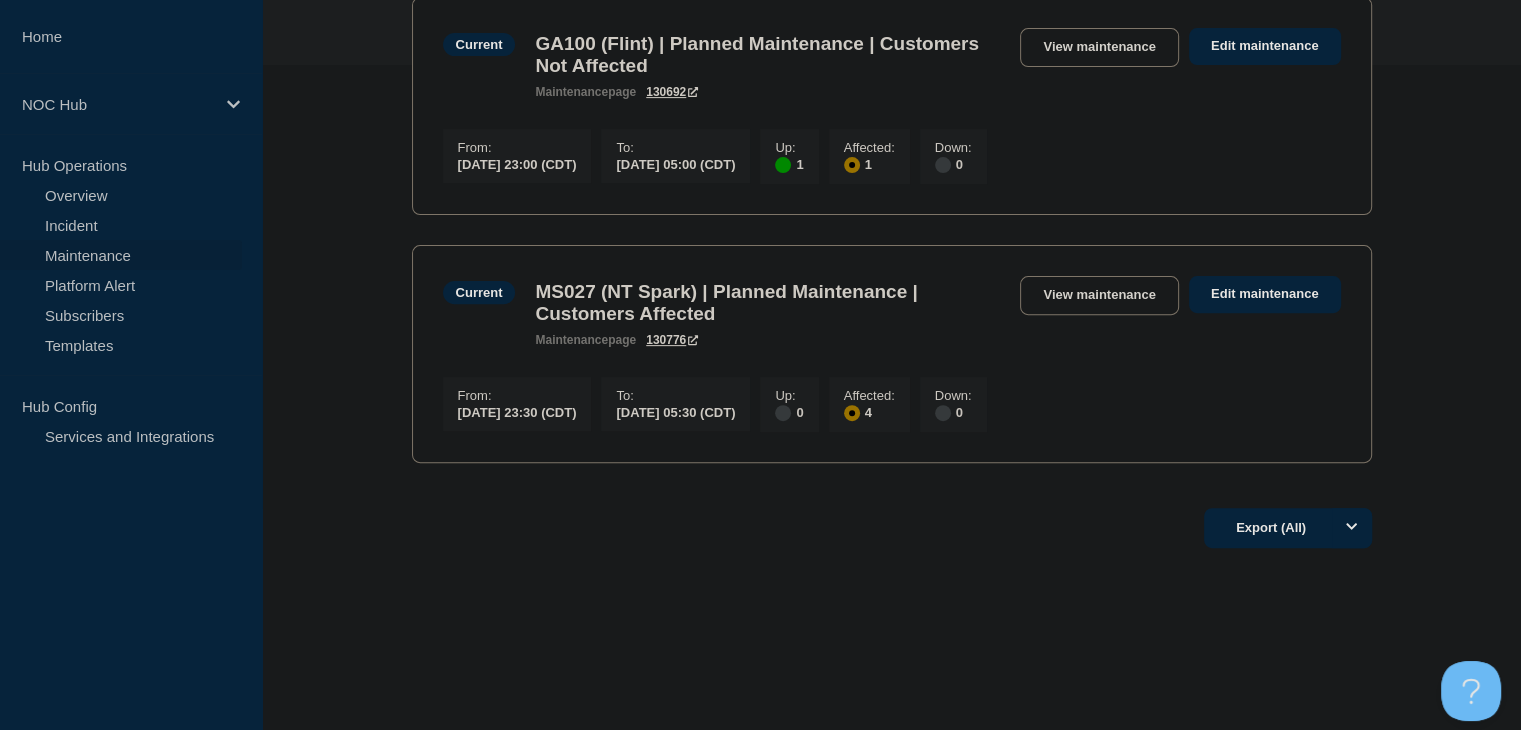 scroll, scrollTop: 0, scrollLeft: 0, axis: both 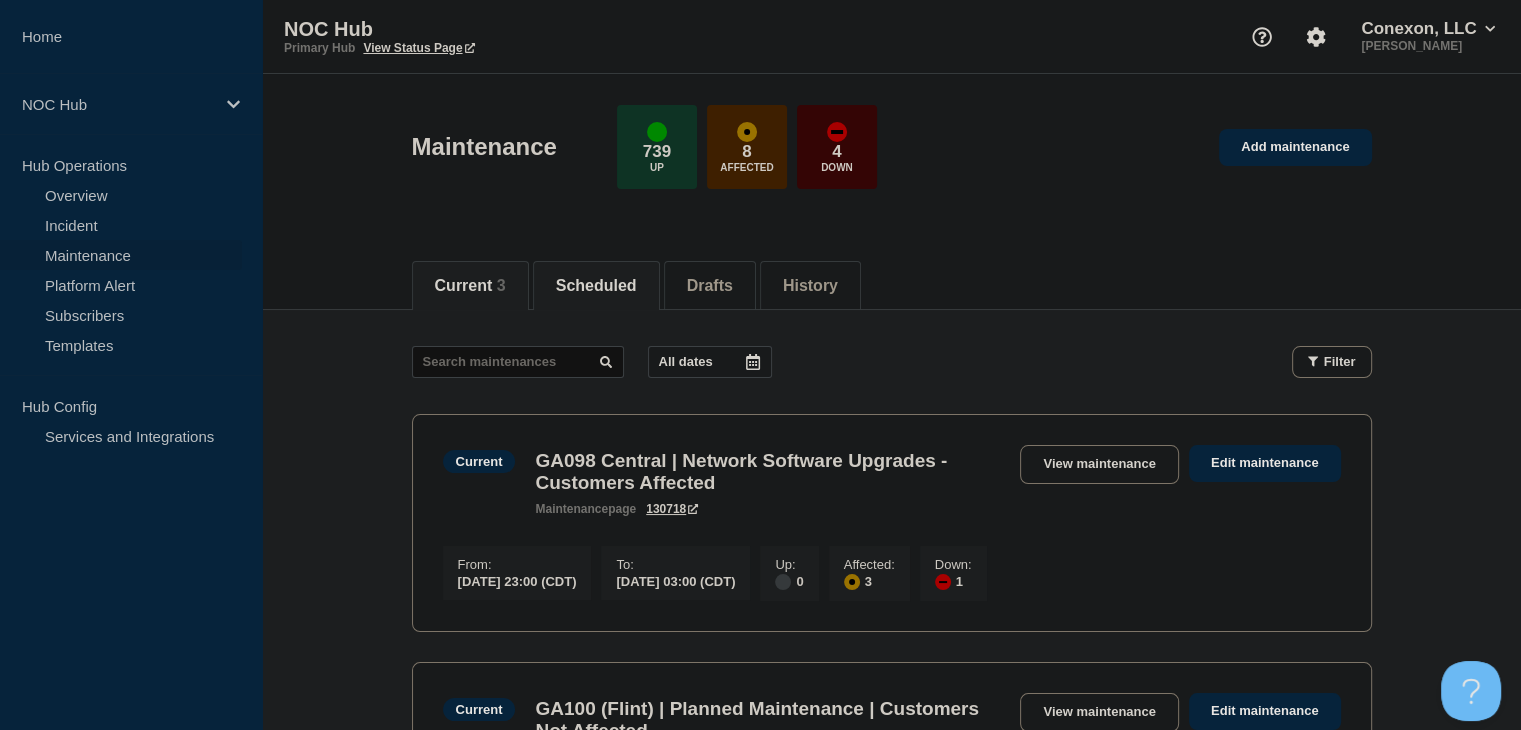 click on "Scheduled" 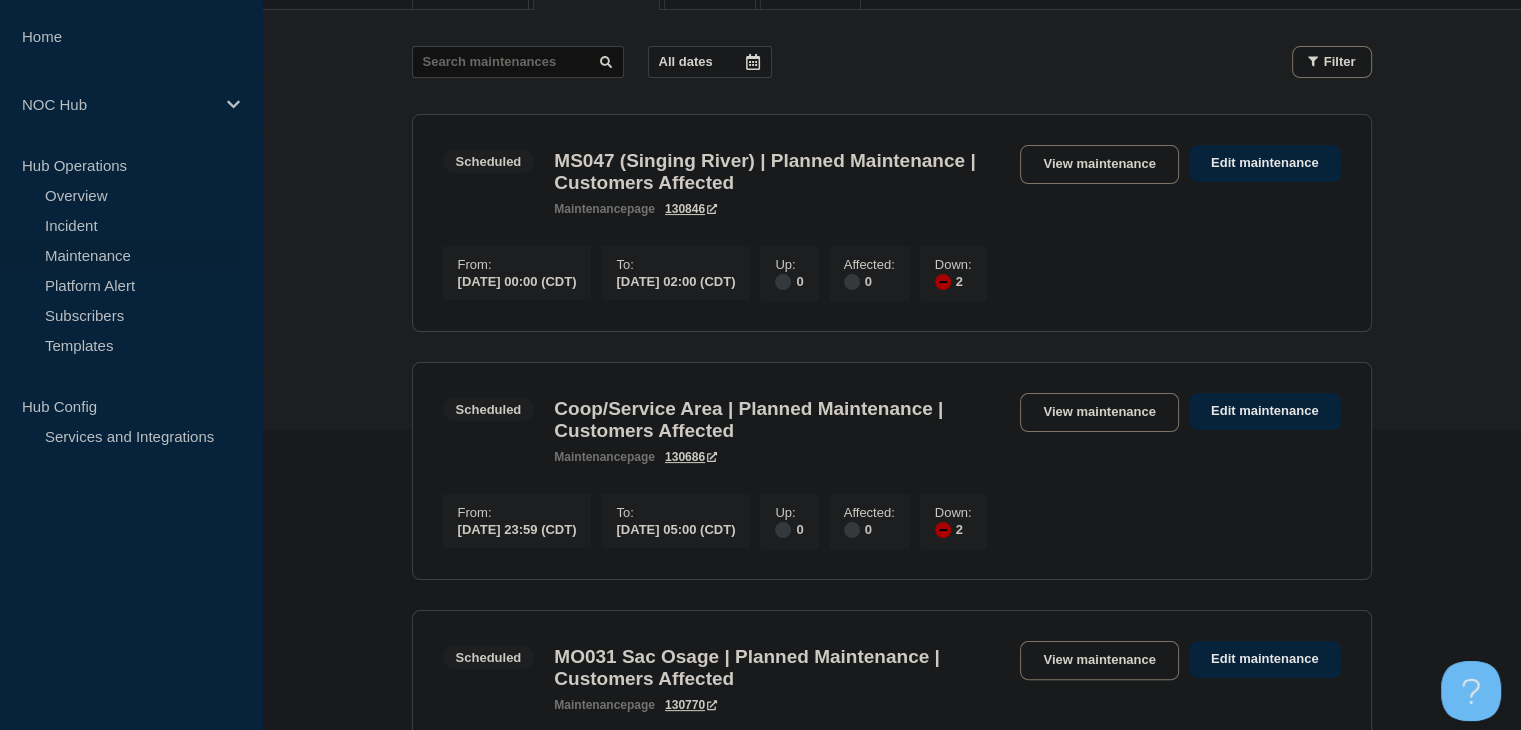 scroll, scrollTop: 0, scrollLeft: 0, axis: both 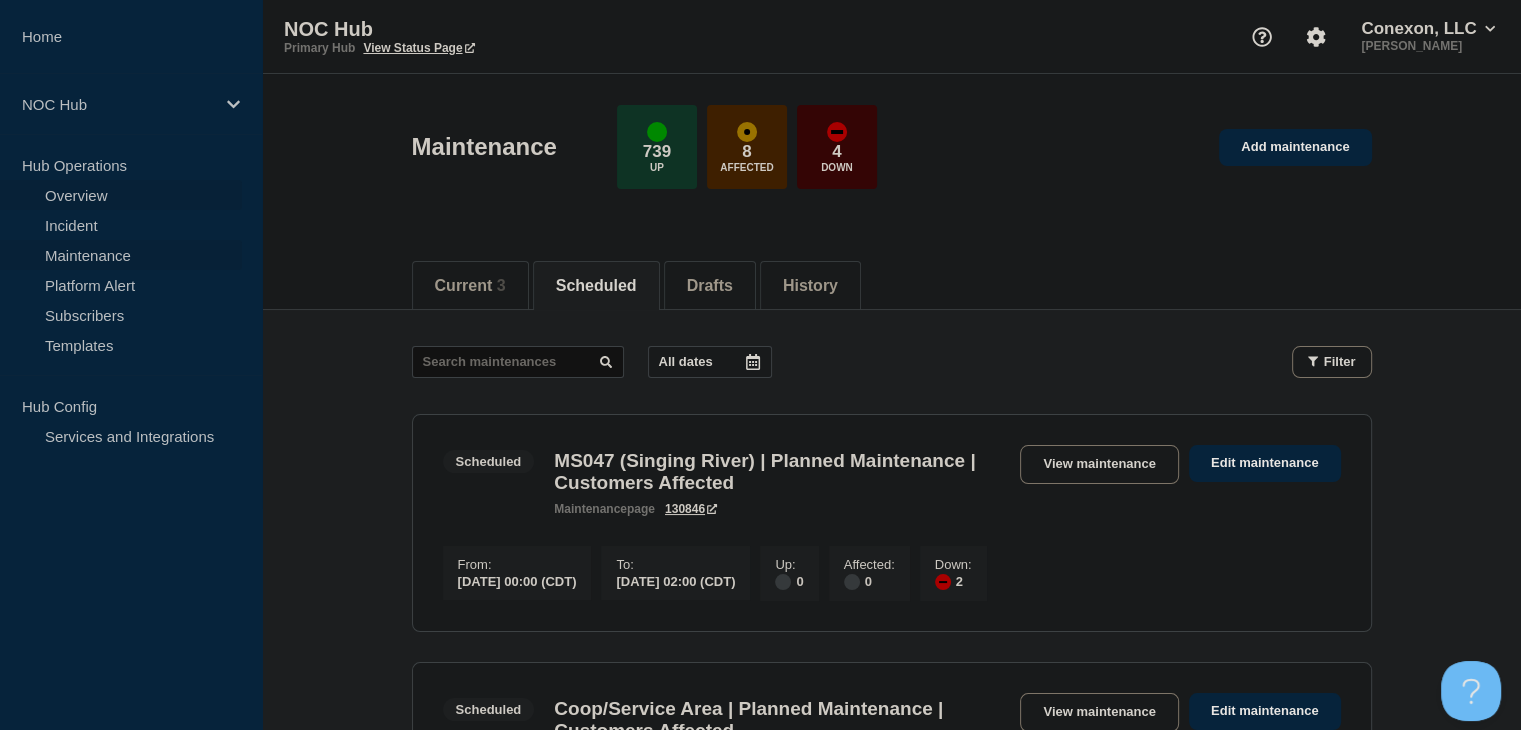 click on "Overview" at bounding box center (121, 195) 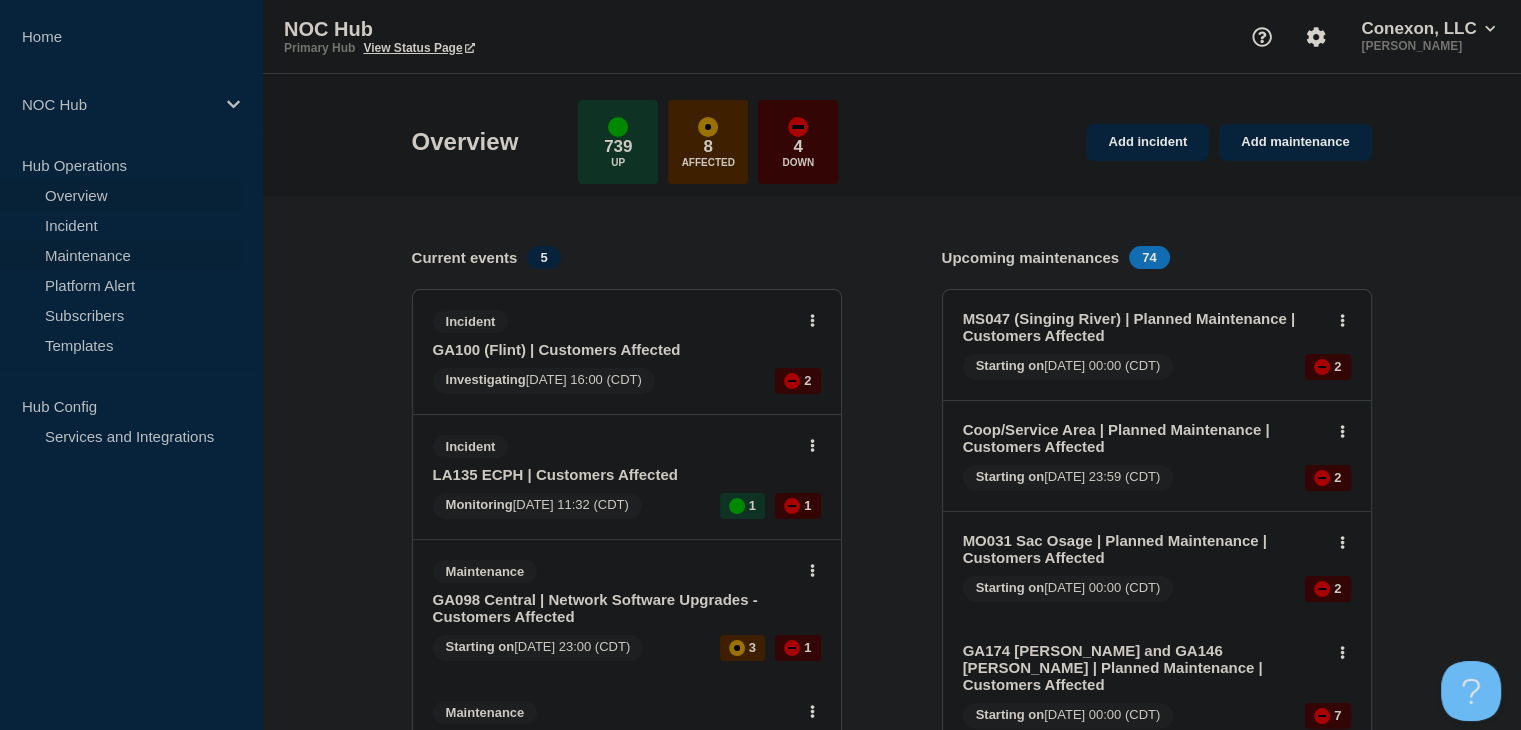click on "Maintenance" at bounding box center (121, 255) 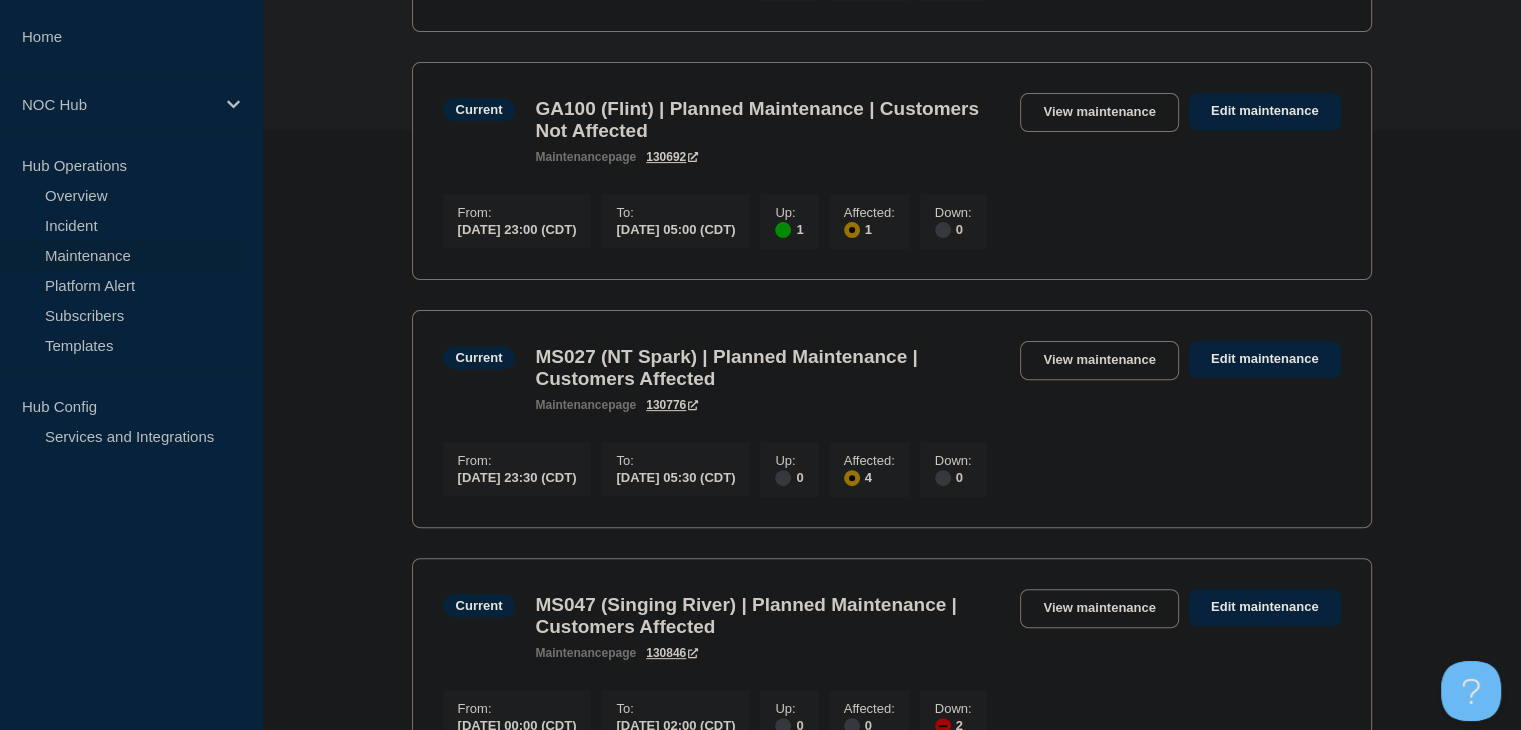scroll, scrollTop: 700, scrollLeft: 0, axis: vertical 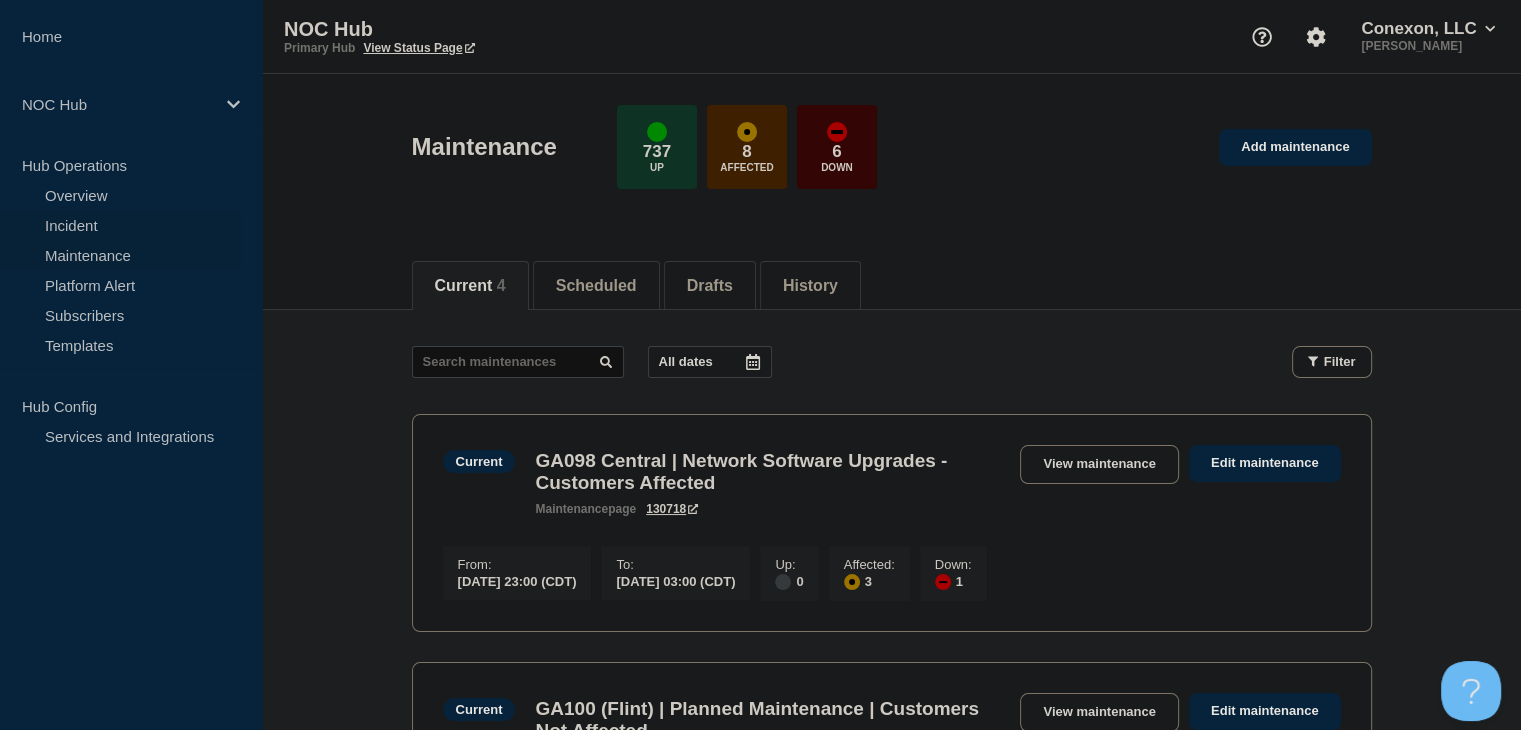 click on "Incident" at bounding box center [121, 225] 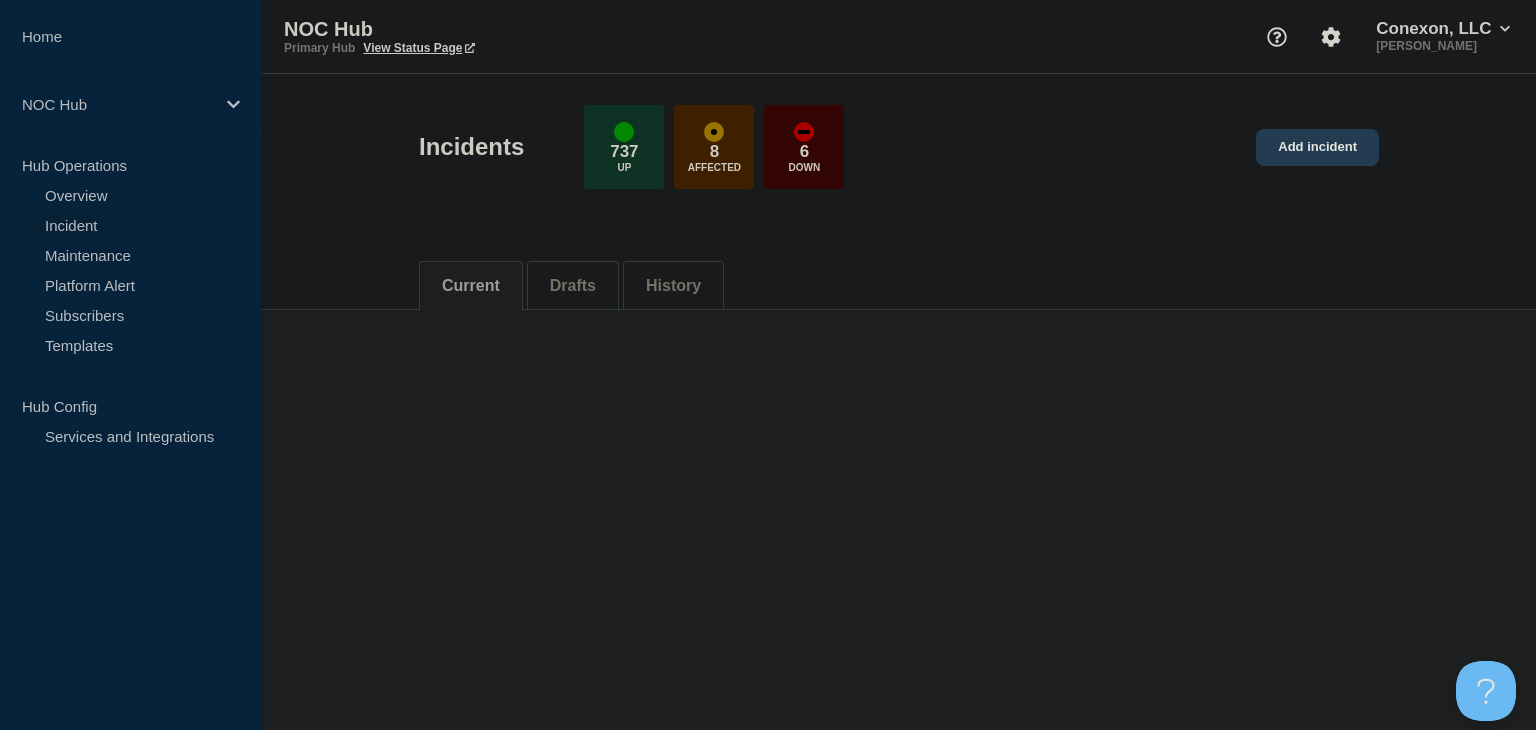 click on "Add incident" 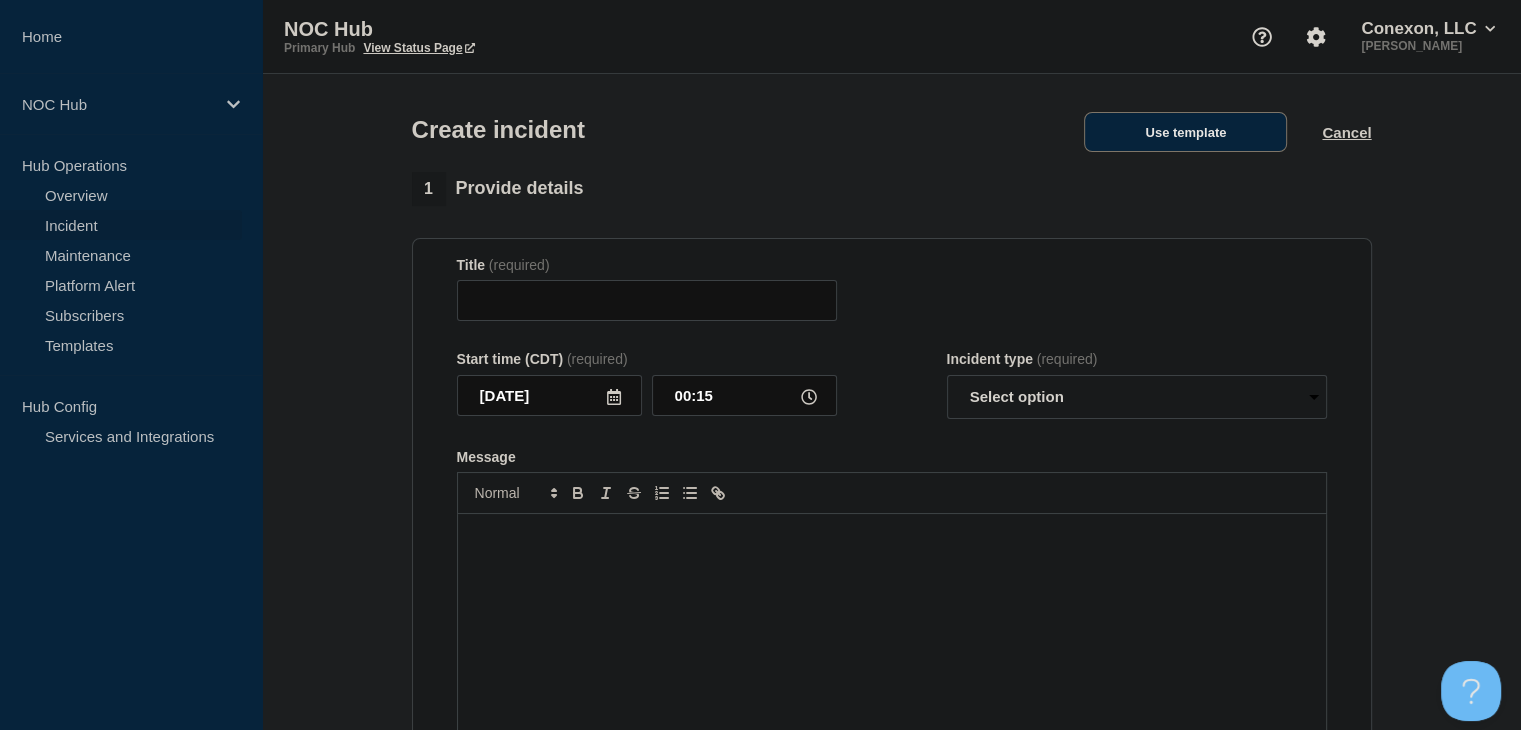 click on "Use template" at bounding box center (1185, 132) 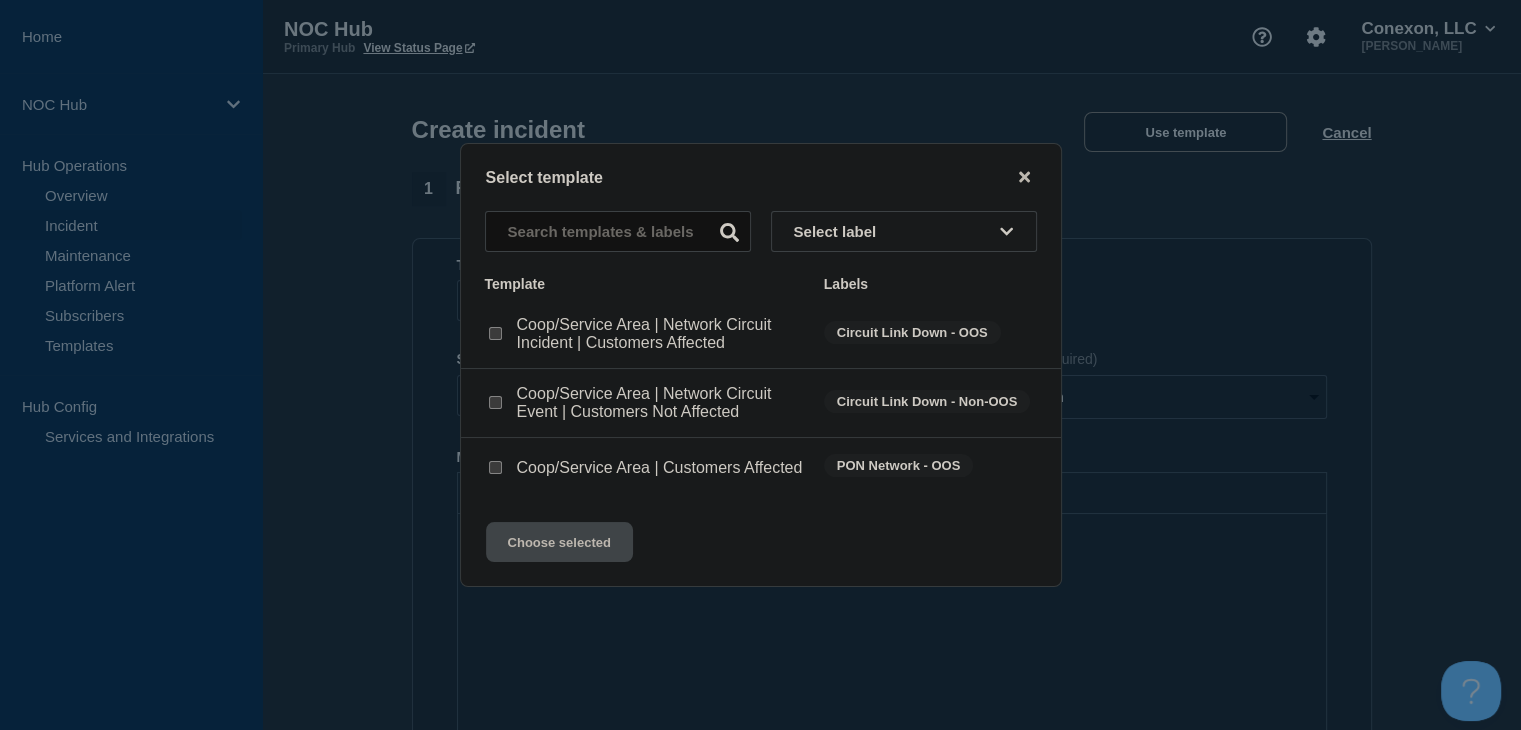 click on "Coop/Service Area | Customers Affected PON Network - OOS" 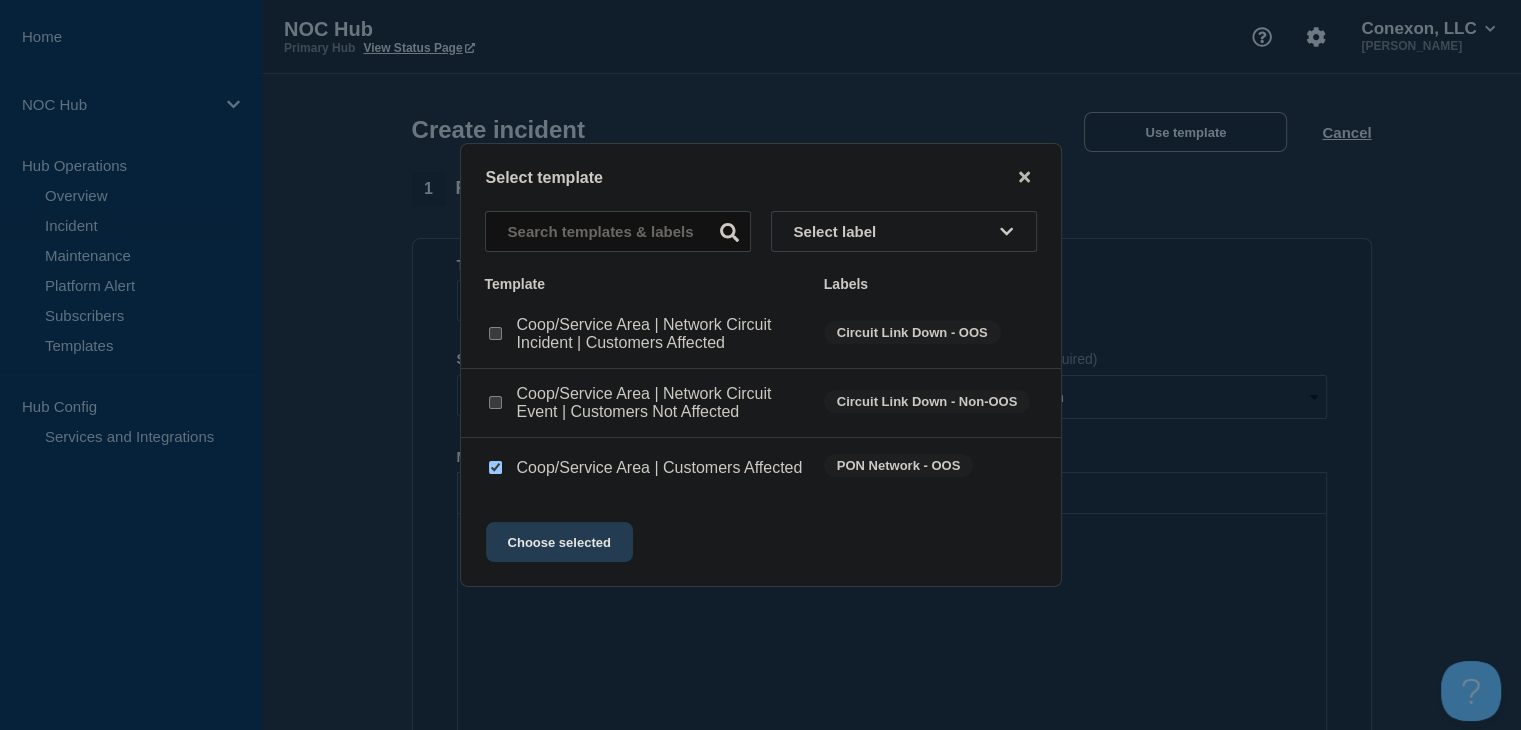 click on "Choose selected" 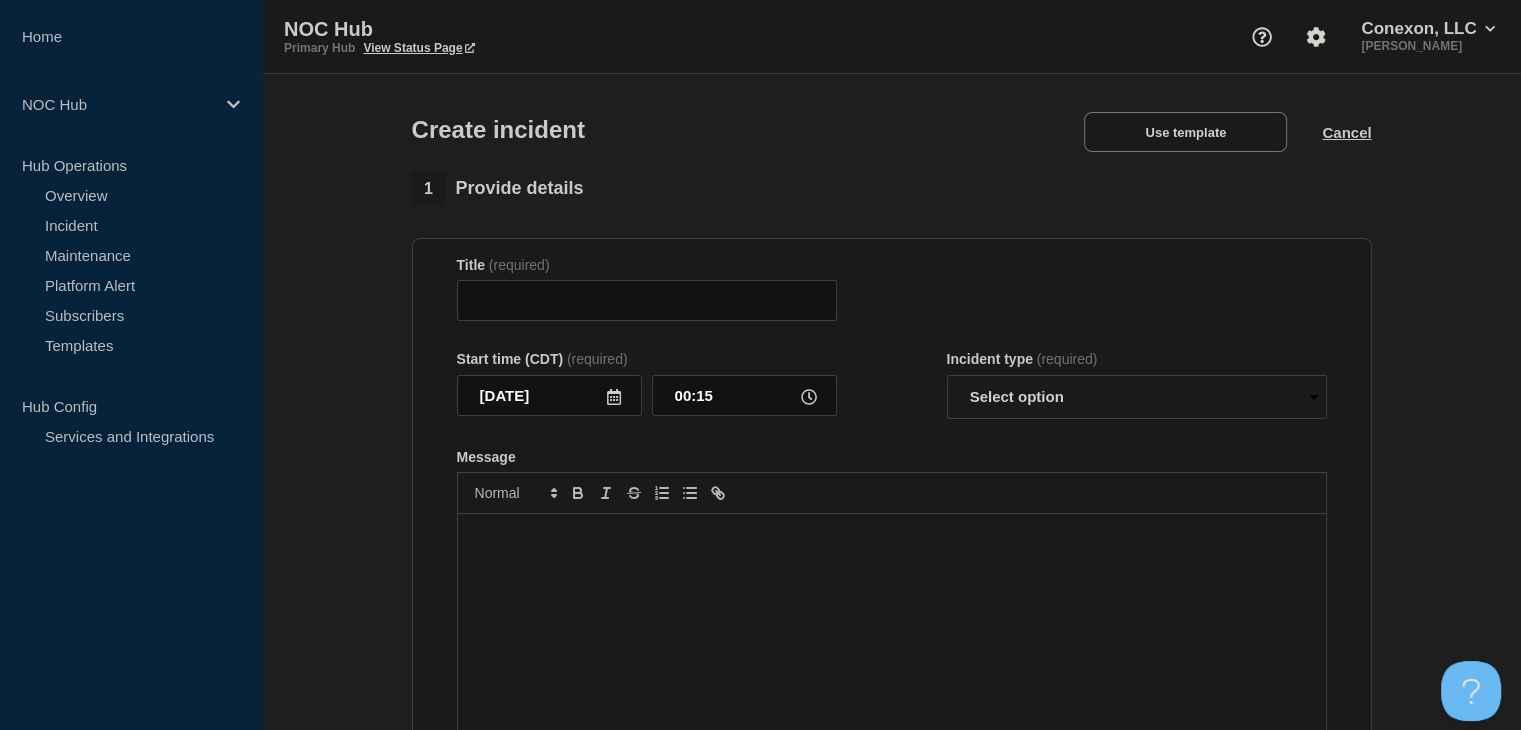 type on "Coop/Service Area | Customers Affected" 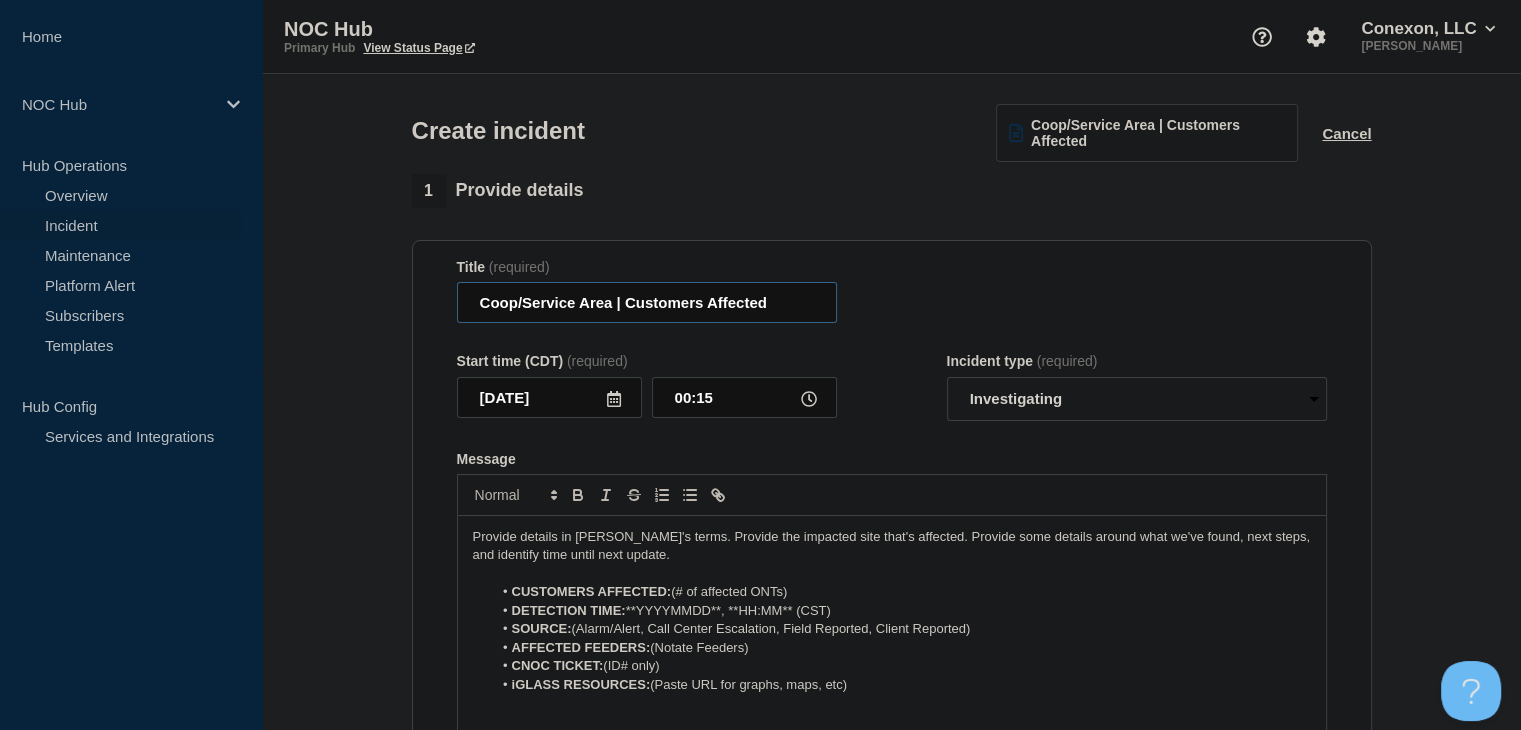 drag, startPoint x: 613, startPoint y: 309, endPoint x: 408, endPoint y: 318, distance: 205.19746 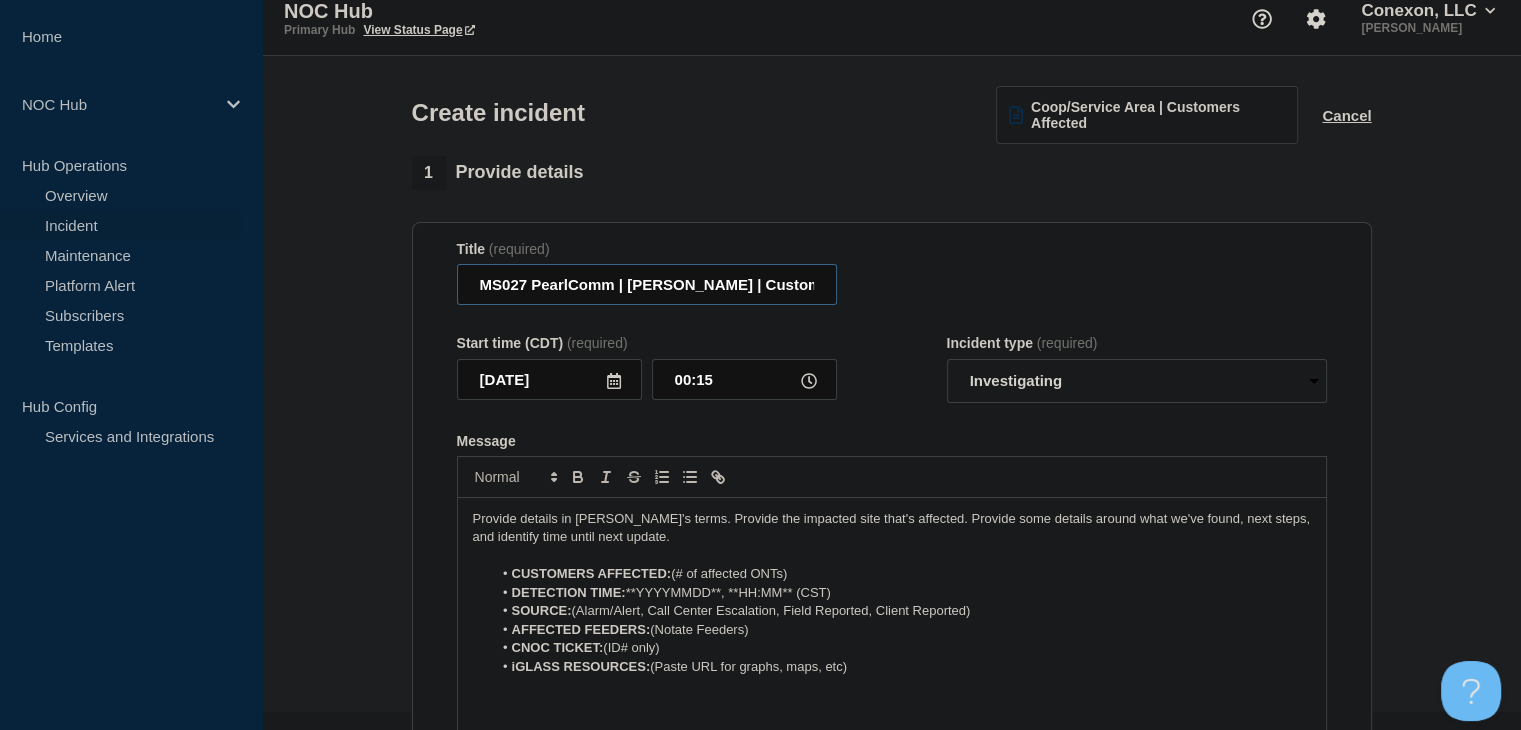 scroll, scrollTop: 300, scrollLeft: 0, axis: vertical 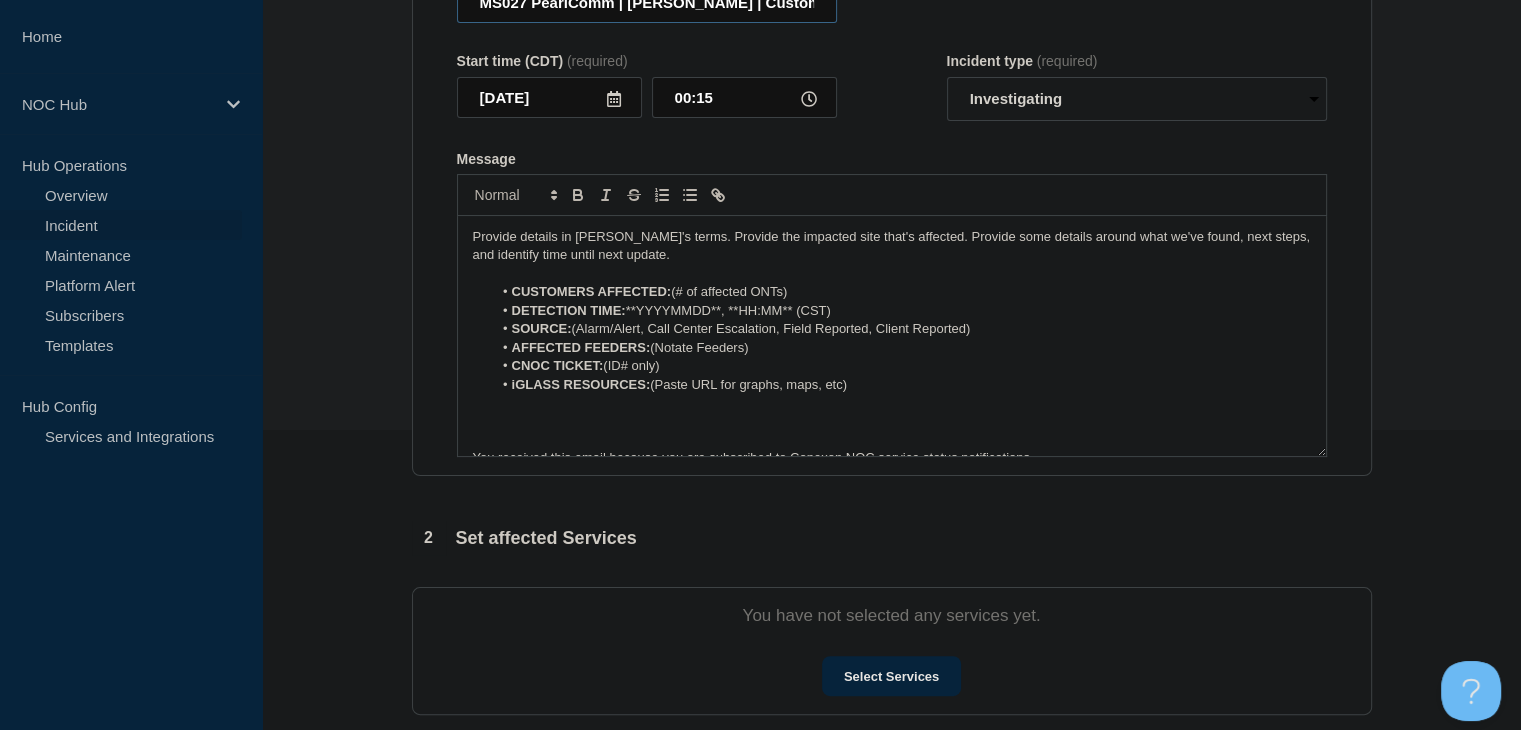 type on "MS027 PearlComm | Sumrall | Customers Affected" 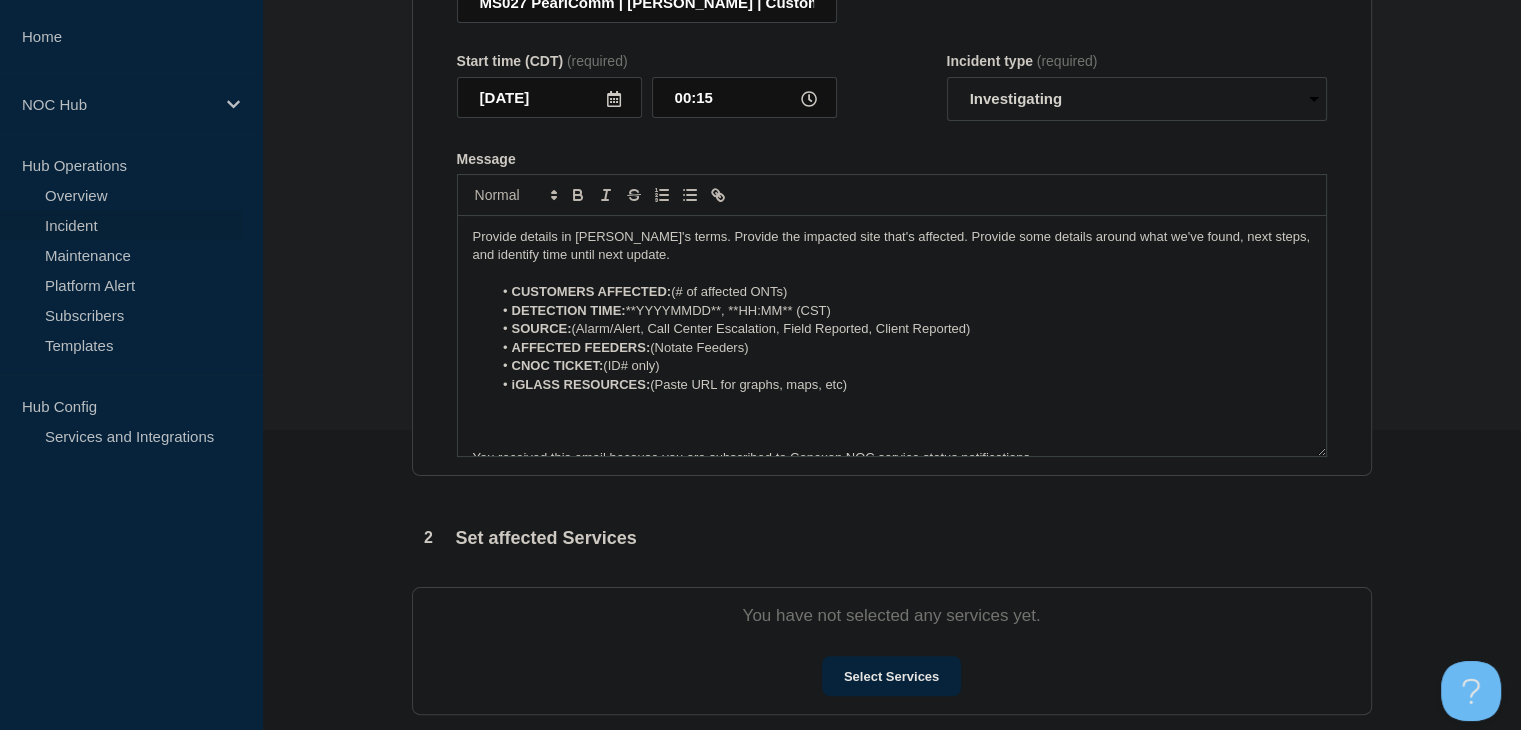 drag, startPoint x: 803, startPoint y: 297, endPoint x: 673, endPoint y: 298, distance: 130.00385 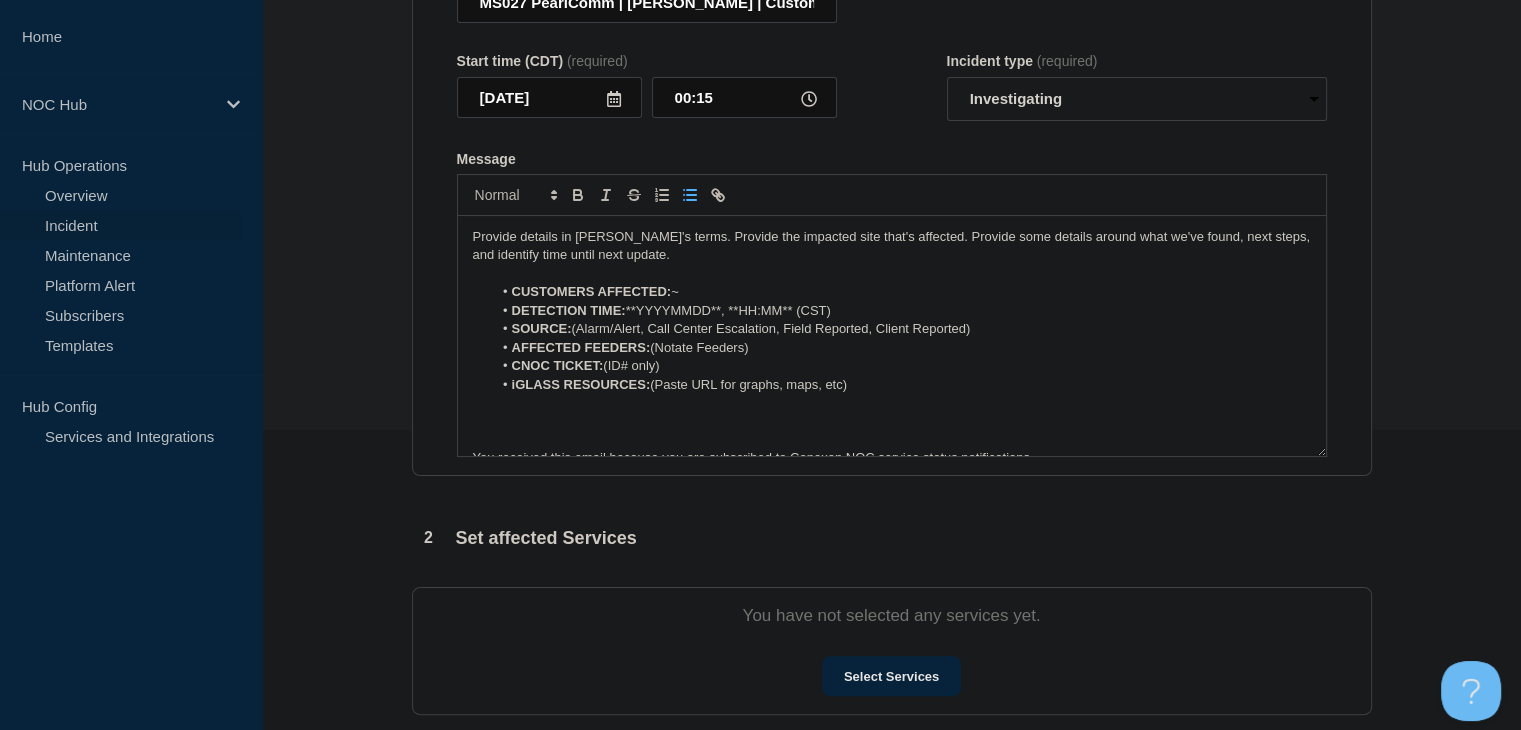 type 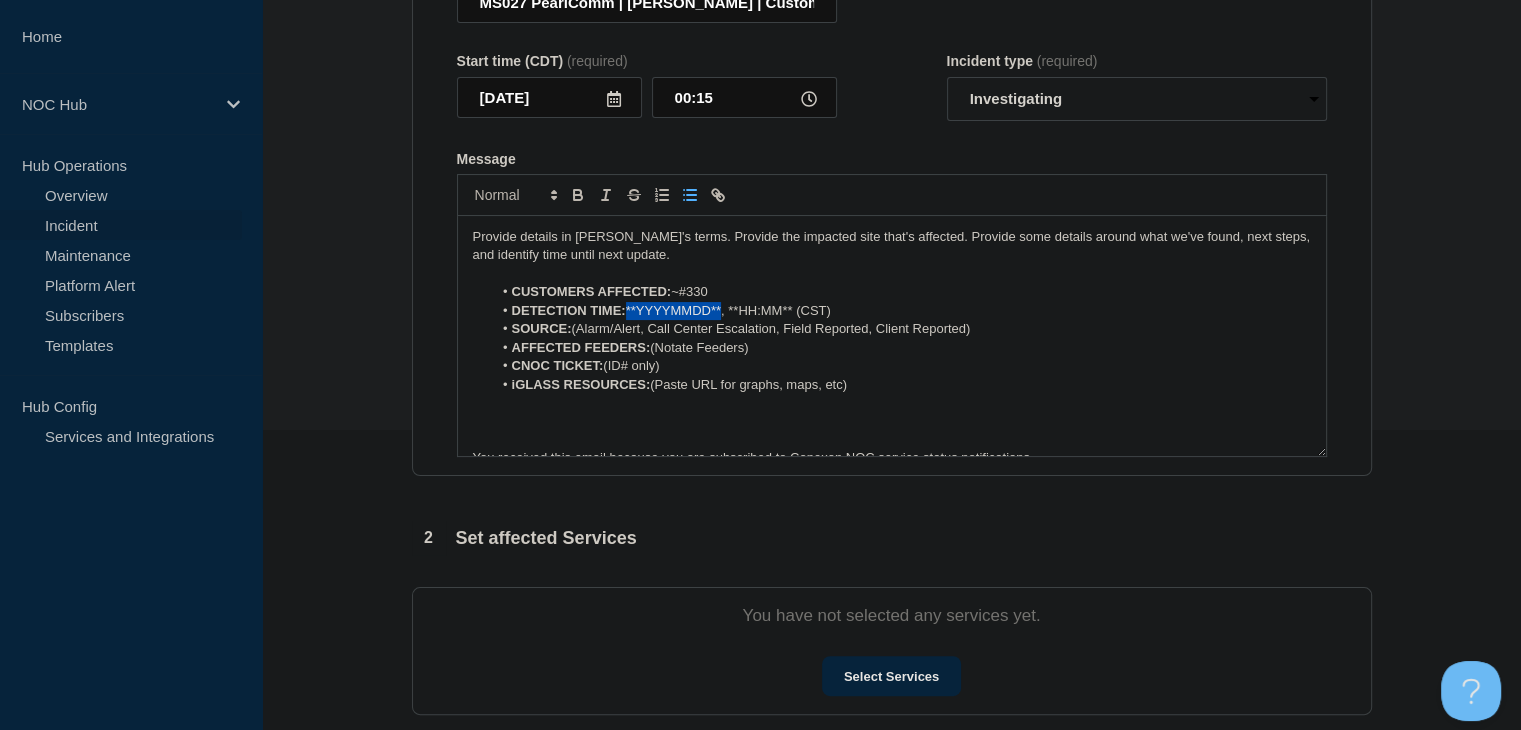 drag, startPoint x: 724, startPoint y: 315, endPoint x: 704, endPoint y: 289, distance: 32.80244 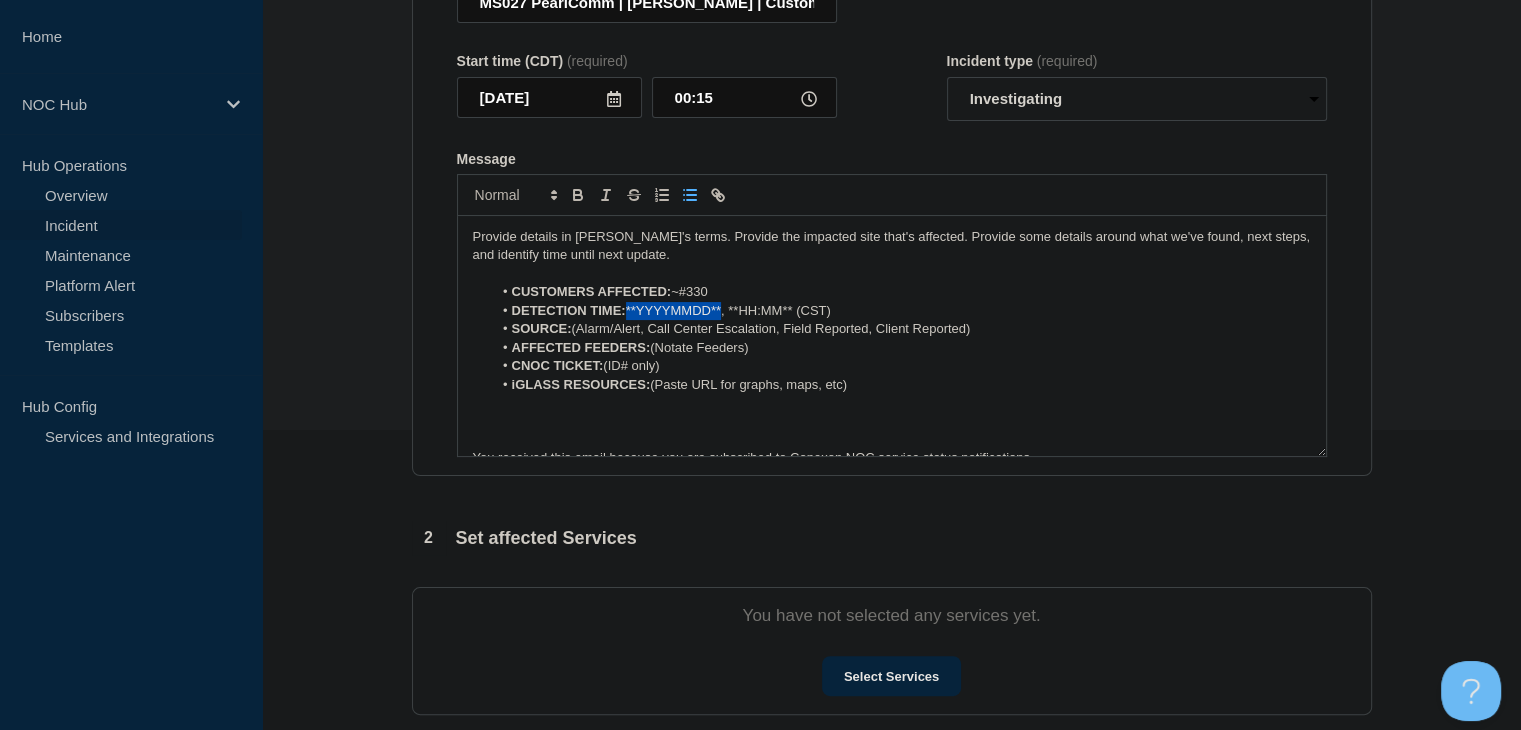 click on "DETECTION TIME:  **YYYYMMDD**, **HH:MM** (CST)" at bounding box center (901, 311) 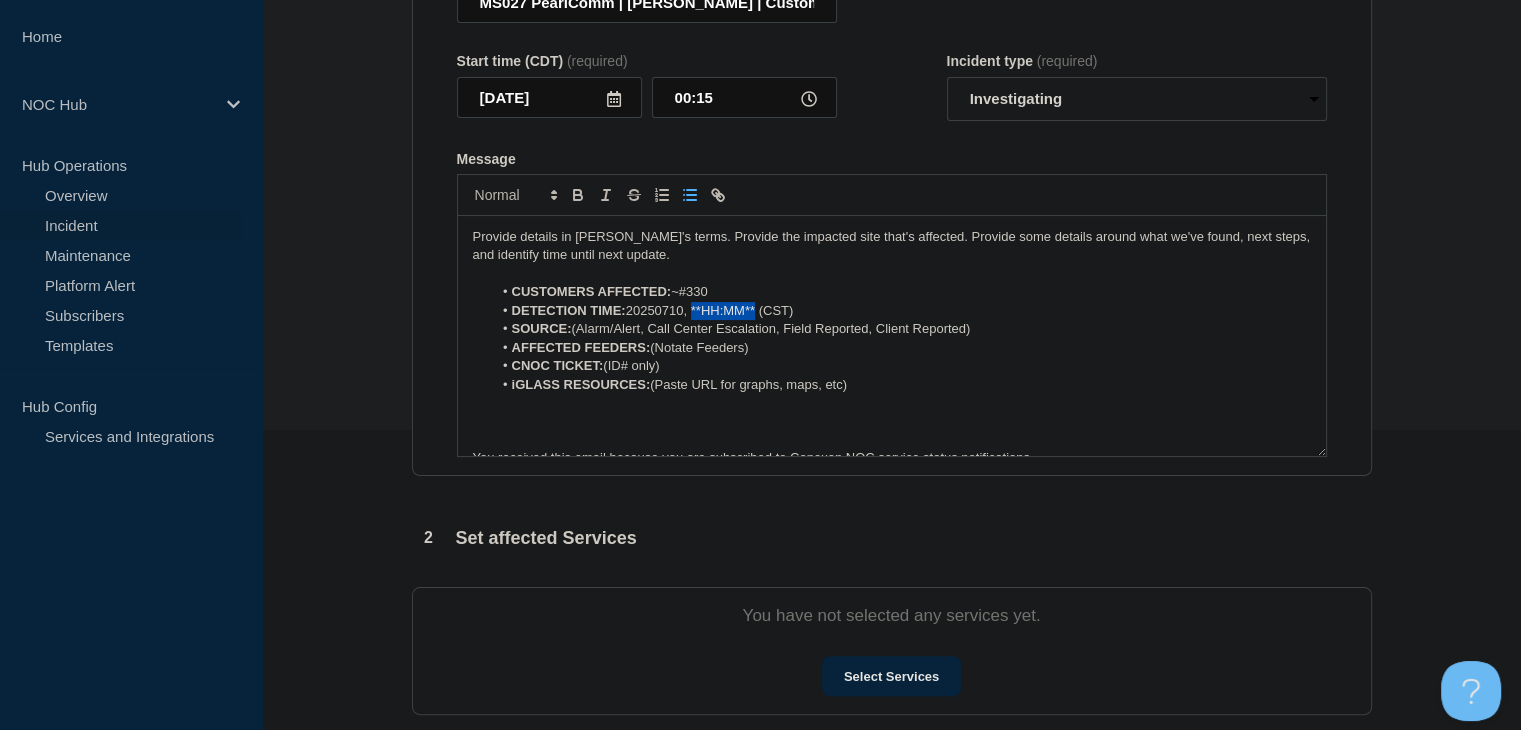 drag, startPoint x: 756, startPoint y: 316, endPoint x: 695, endPoint y: 321, distance: 61.204575 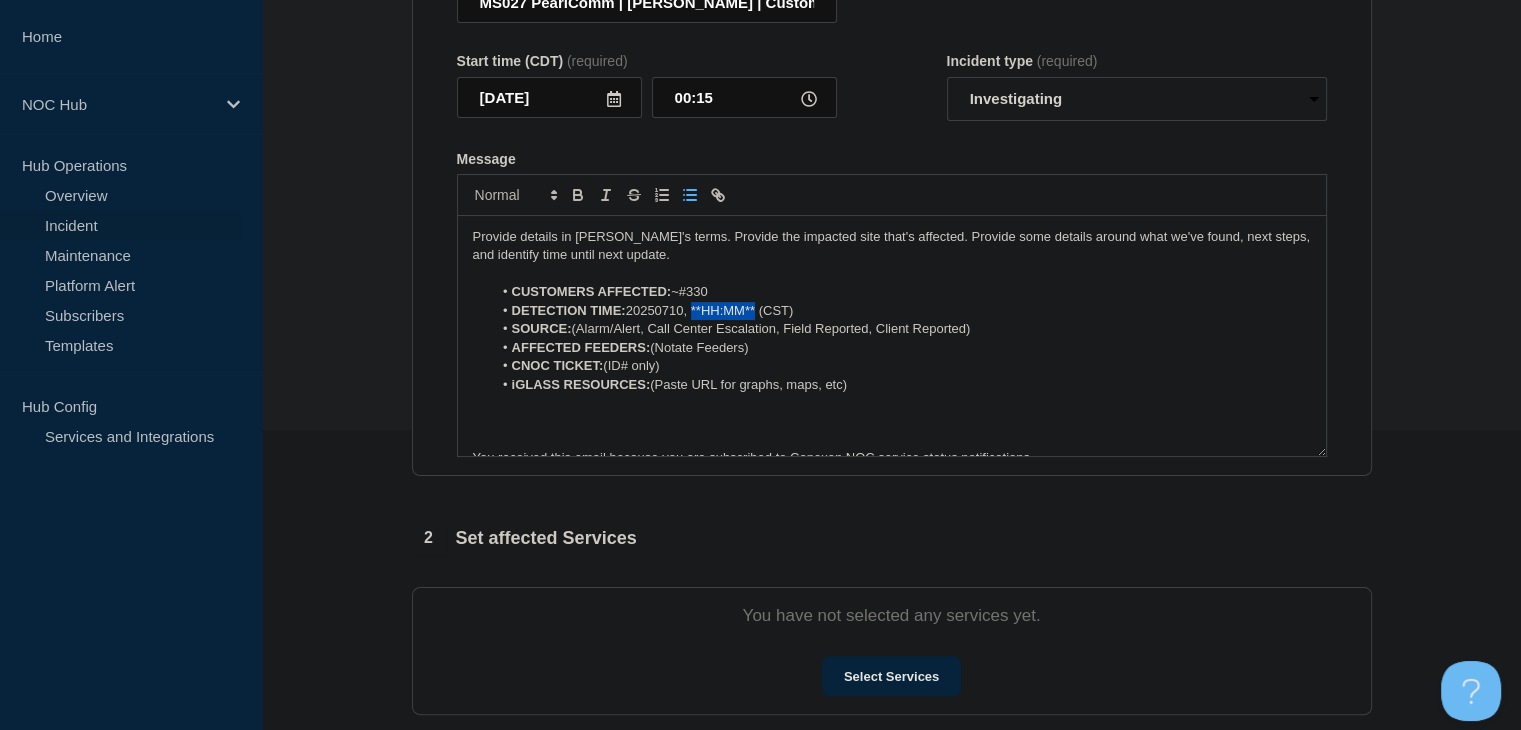 click on "DETECTION TIME:  20250710, **HH:MM** (CST)" at bounding box center (901, 311) 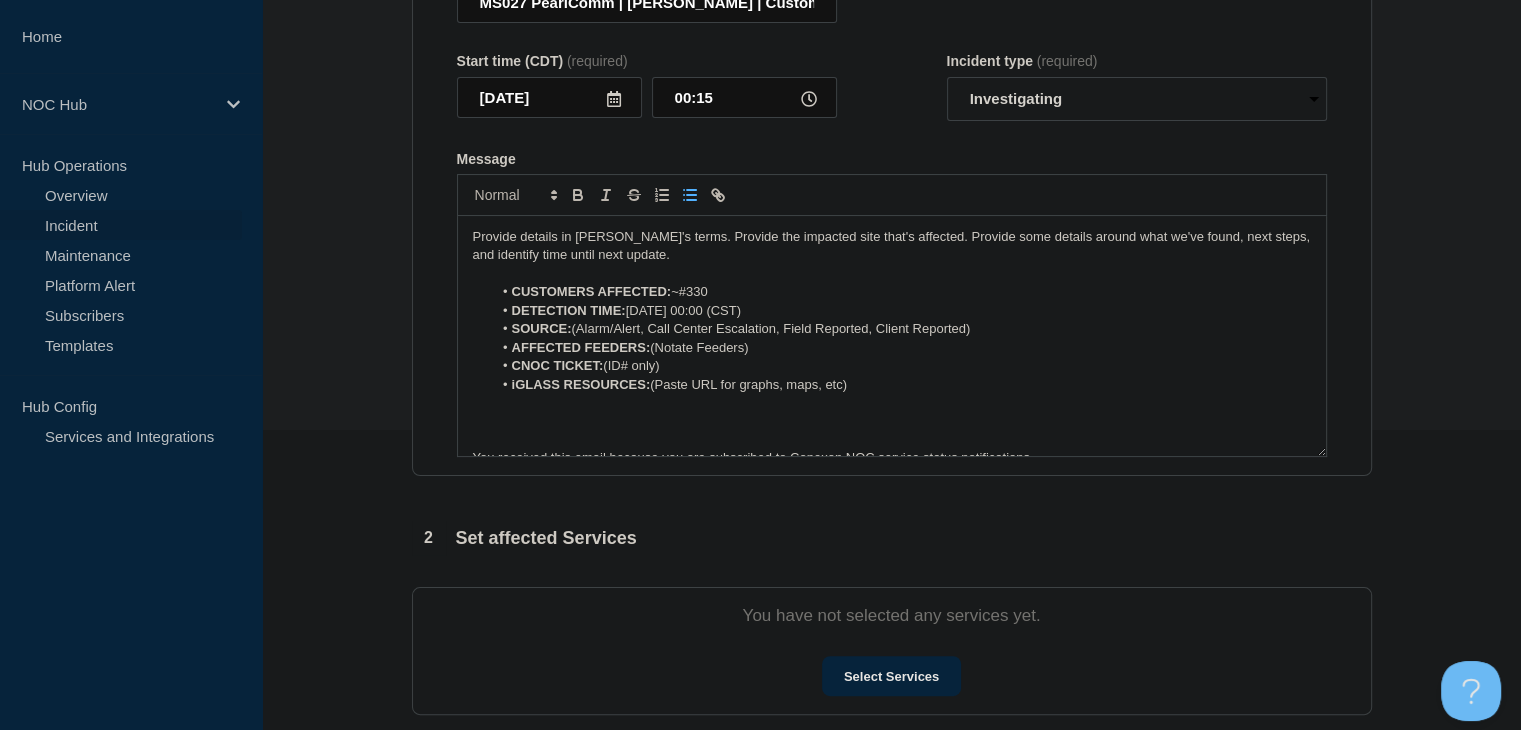click on "DETECTION TIME:  20250710, 00:00 (CST)" at bounding box center [901, 311] 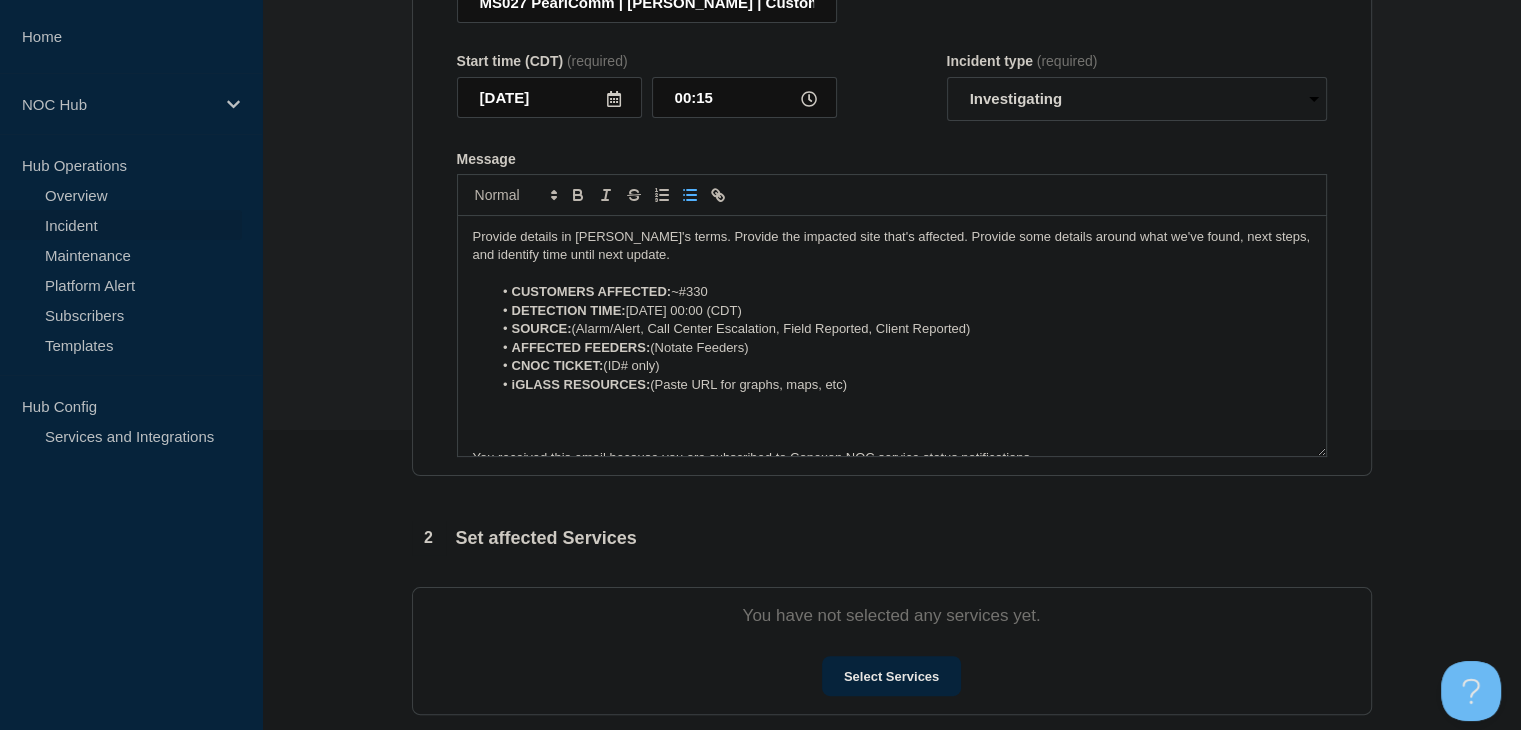 drag, startPoint x: 998, startPoint y: 334, endPoint x: 780, endPoint y: 337, distance: 218.02065 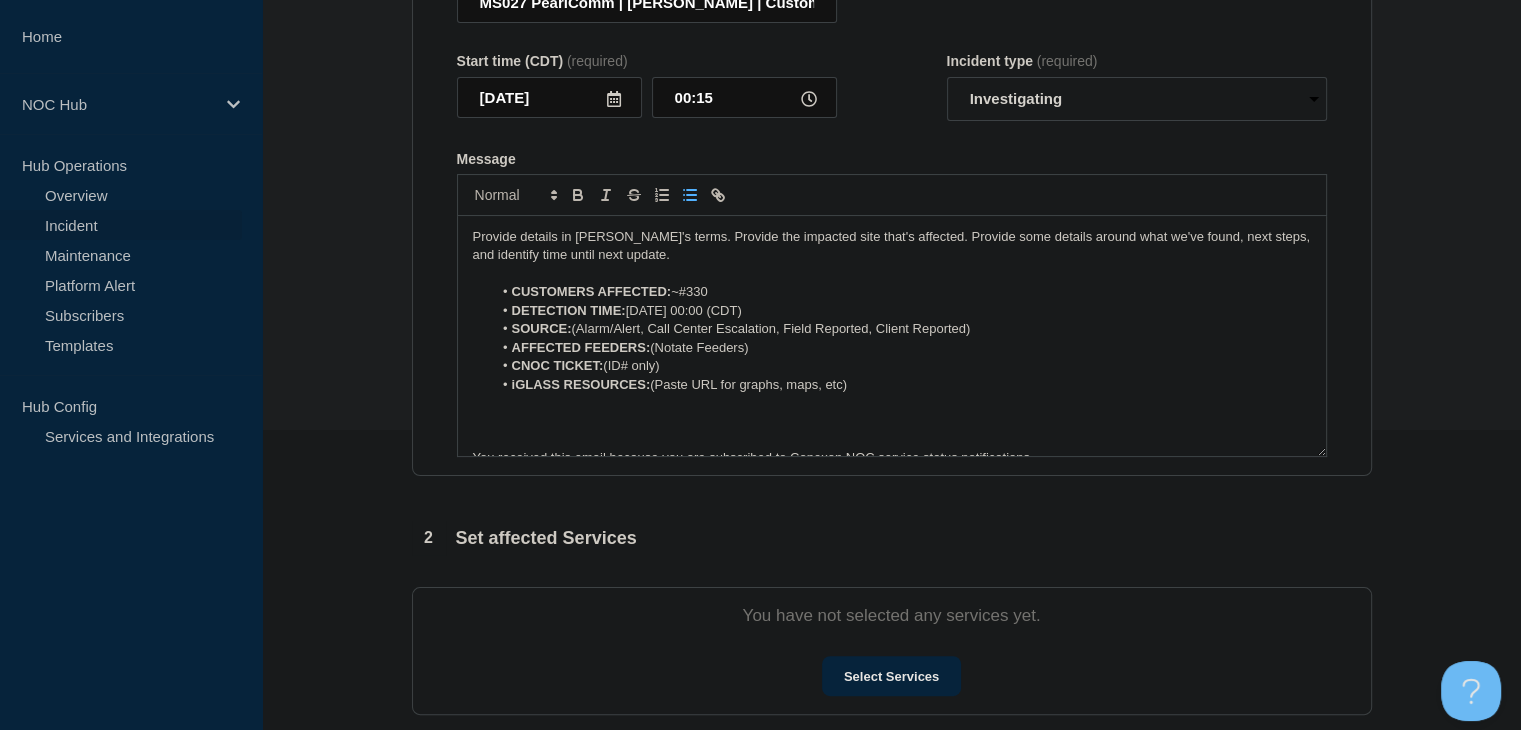 click on "SOURCE:  (Alarm/Alert, Call Center Escalation, Field Reported, Client Reported)" at bounding box center [901, 329] 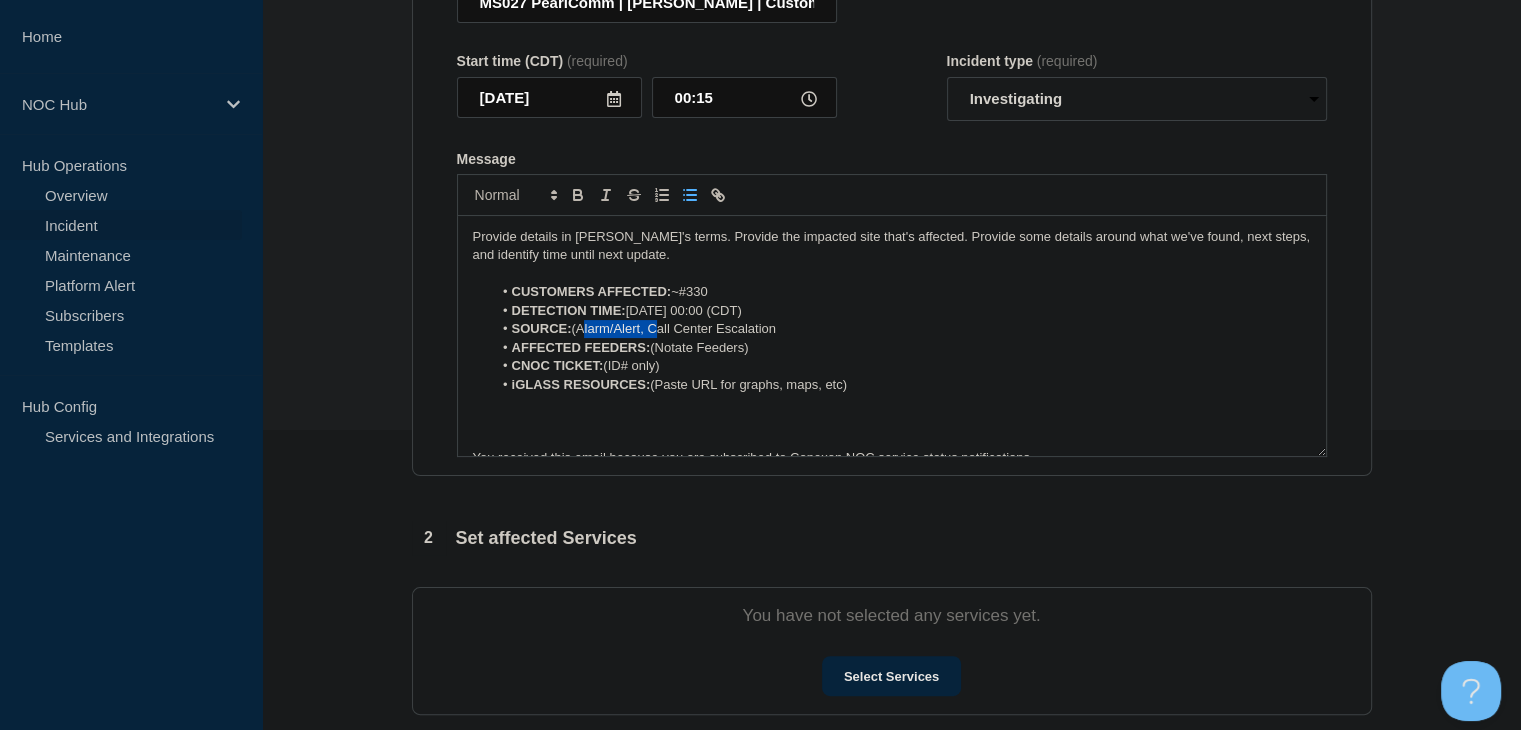 drag, startPoint x: 652, startPoint y: 336, endPoint x: 578, endPoint y: 338, distance: 74.02702 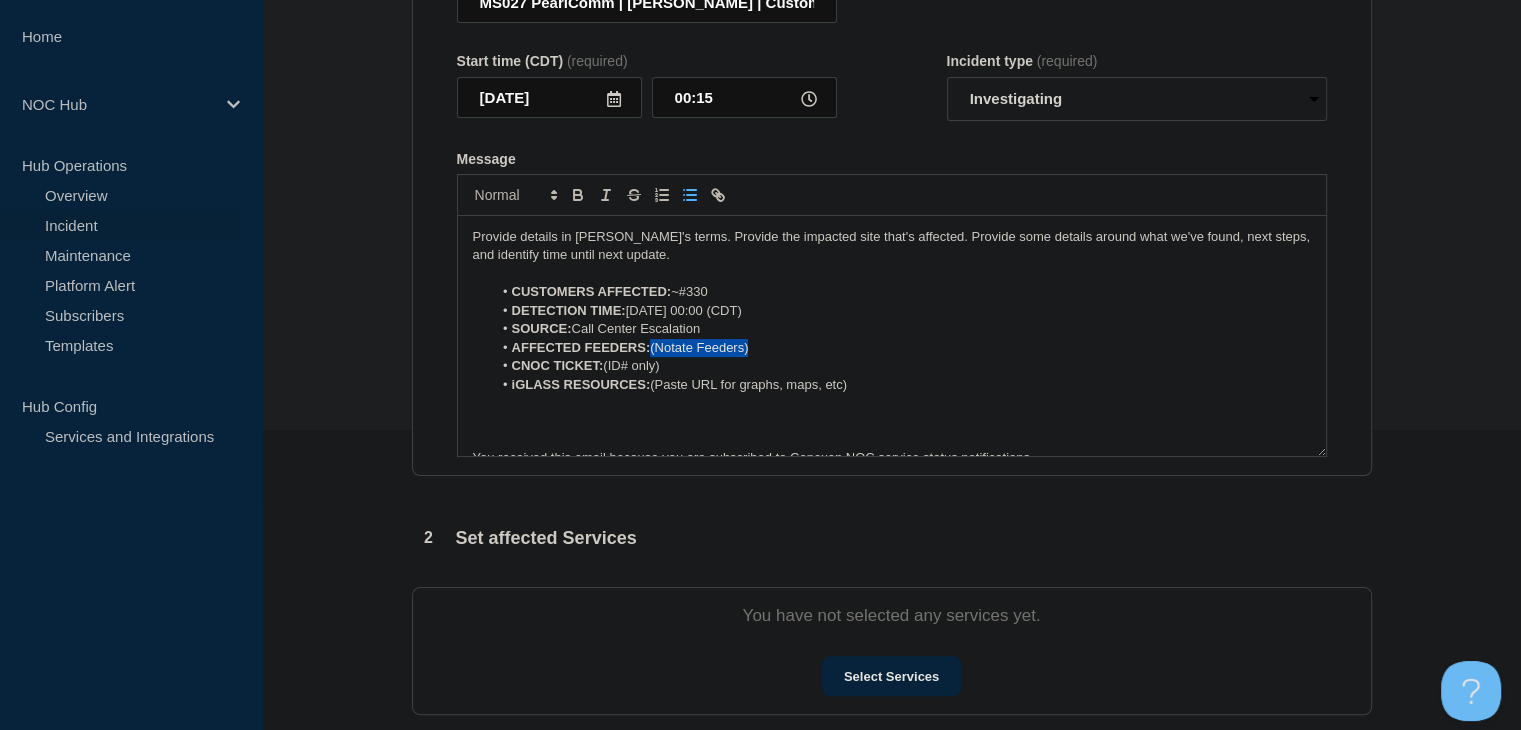 drag, startPoint x: 773, startPoint y: 350, endPoint x: 653, endPoint y: 353, distance: 120.03749 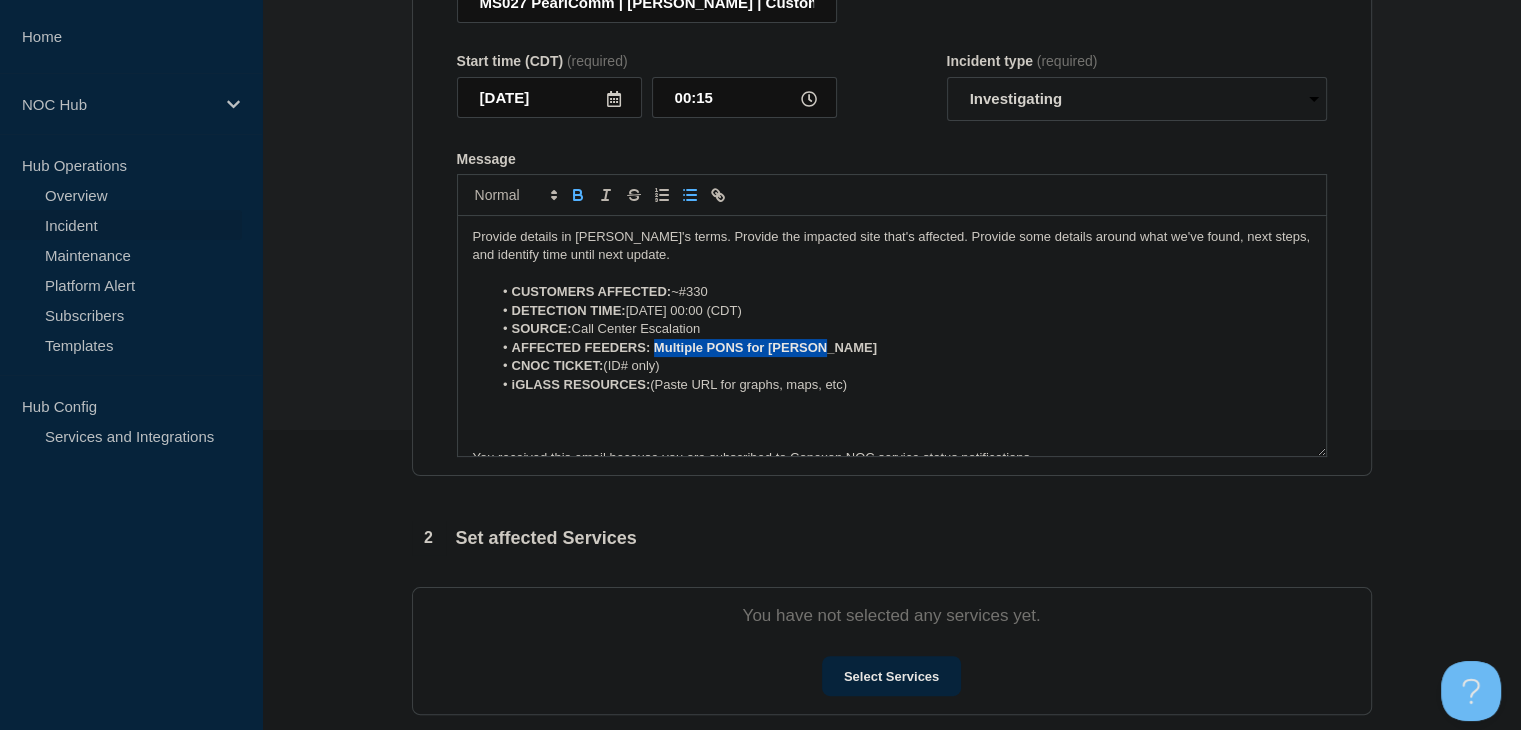 drag, startPoint x: 815, startPoint y: 347, endPoint x: 653, endPoint y: 357, distance: 162.30835 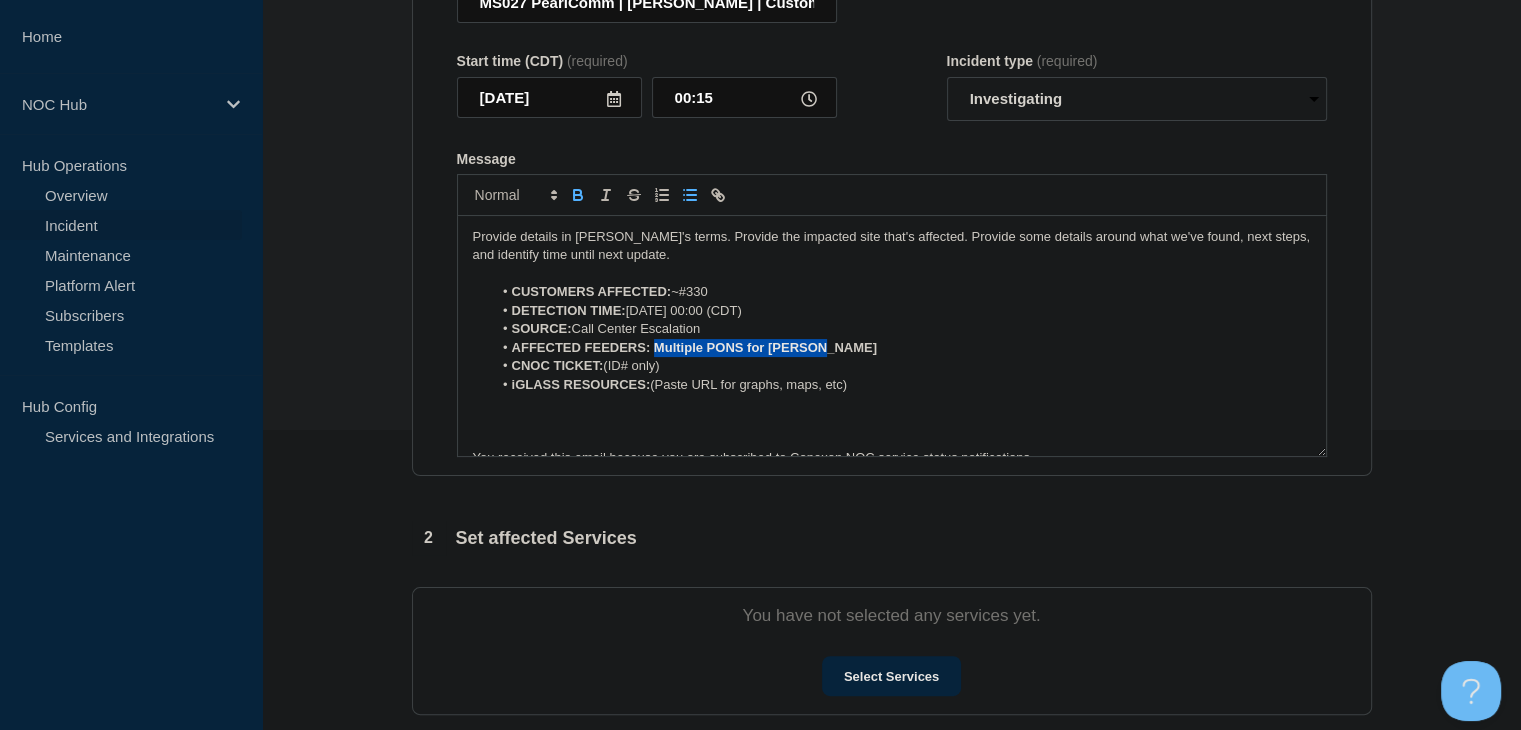 click on "AFFECTED FEEDERS: Multiple PONS for Sumrall" at bounding box center (901, 348) 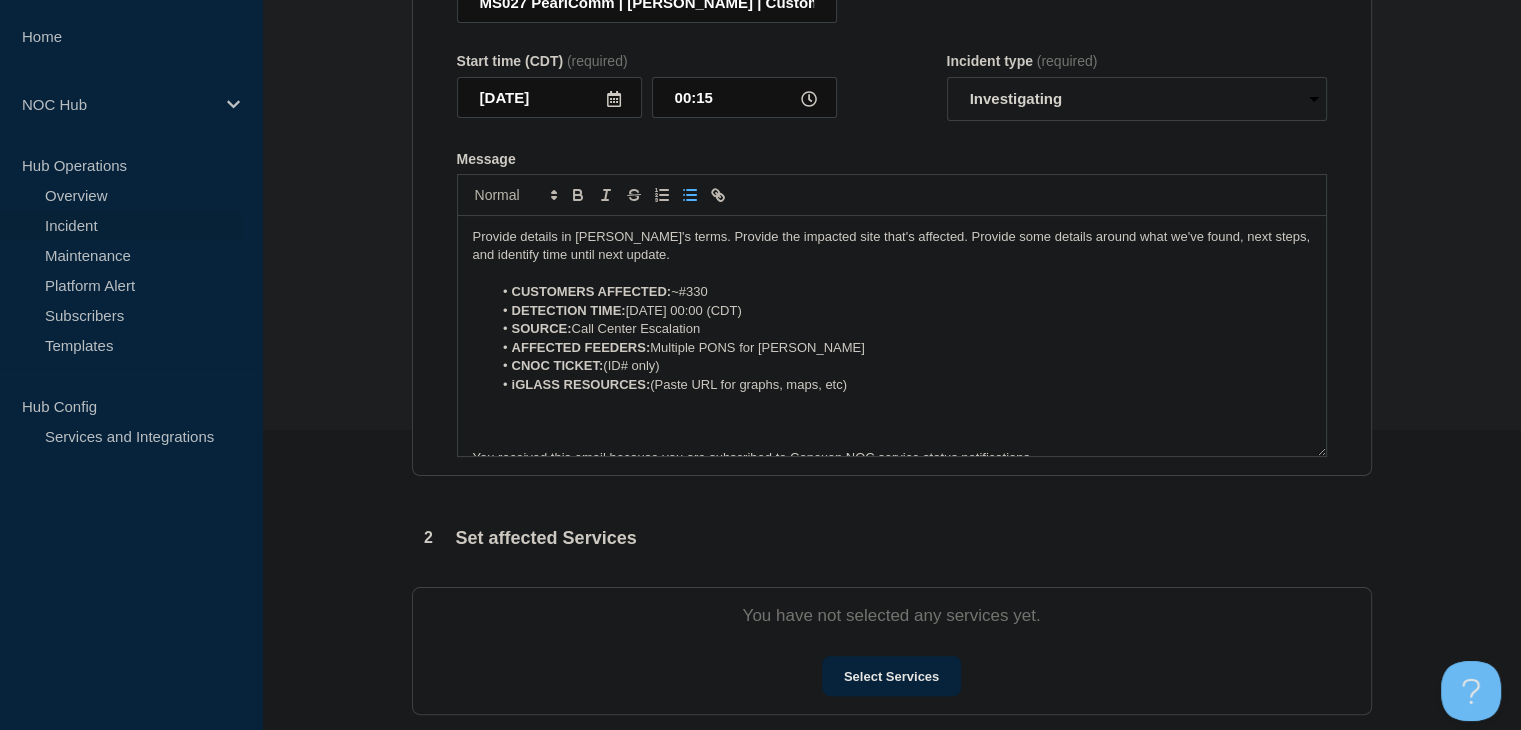 drag, startPoint x: 680, startPoint y: 371, endPoint x: 610, endPoint y: 373, distance: 70.028564 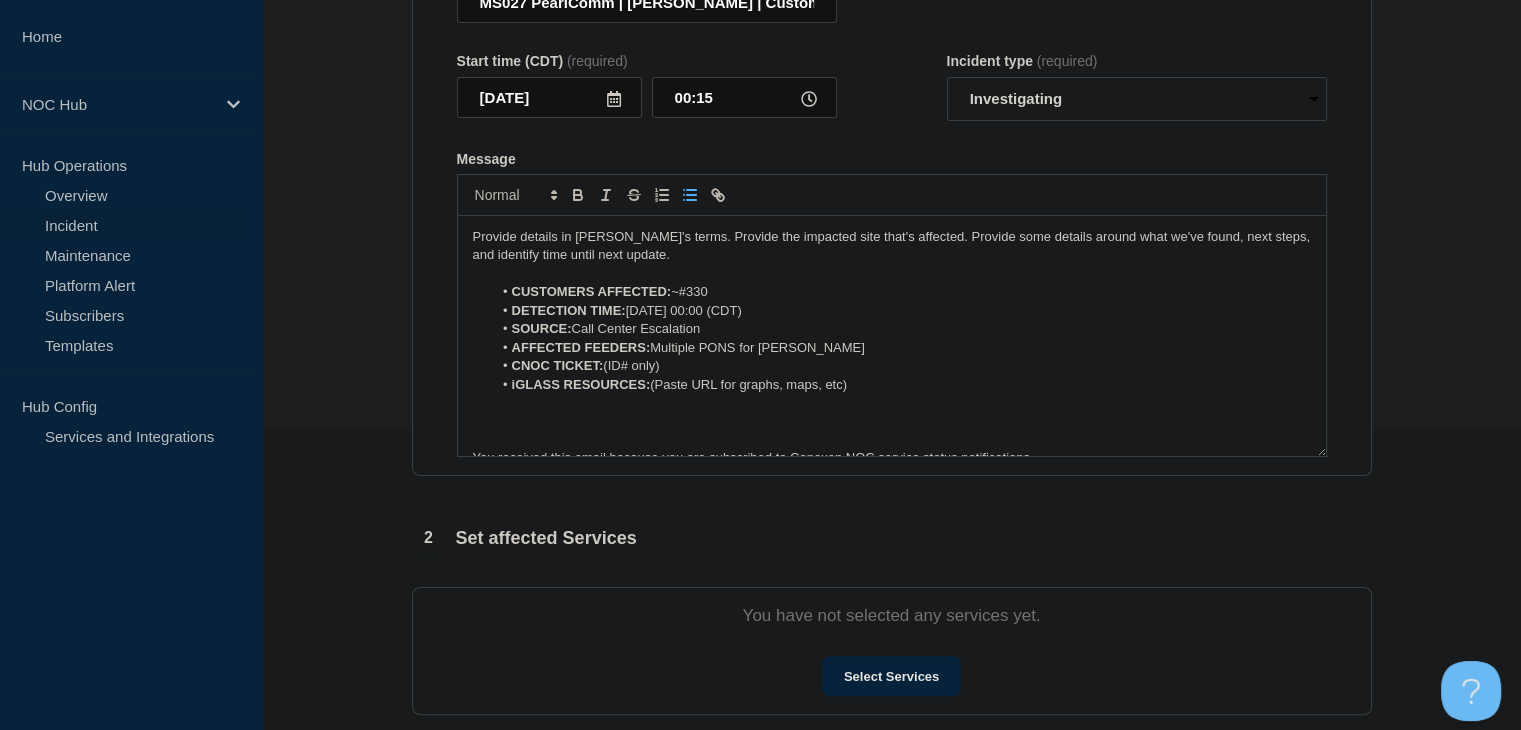 click on "CNOC TICKET:  (ID# only)" at bounding box center [901, 366] 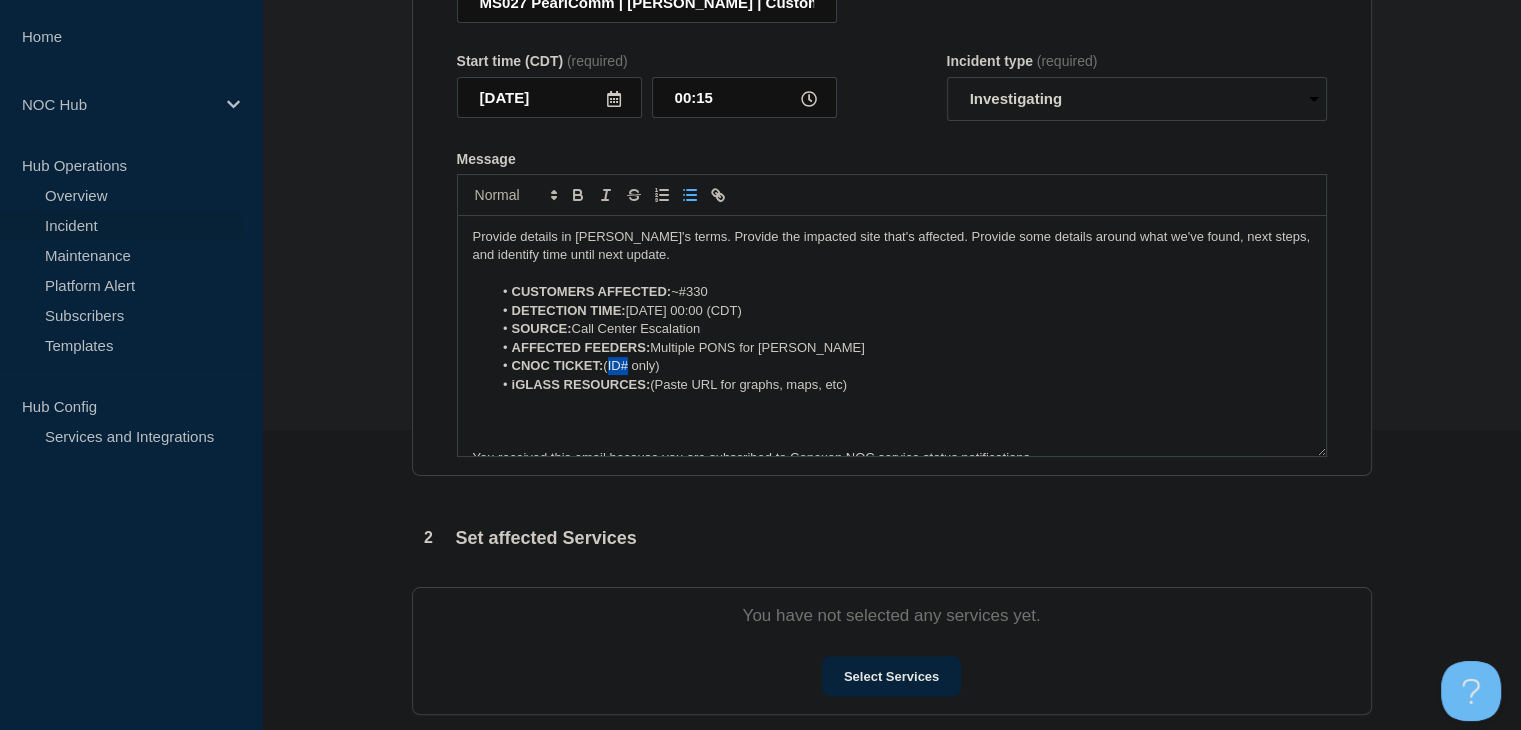 click on "CNOC TICKET:  (ID# only)" at bounding box center (901, 366) 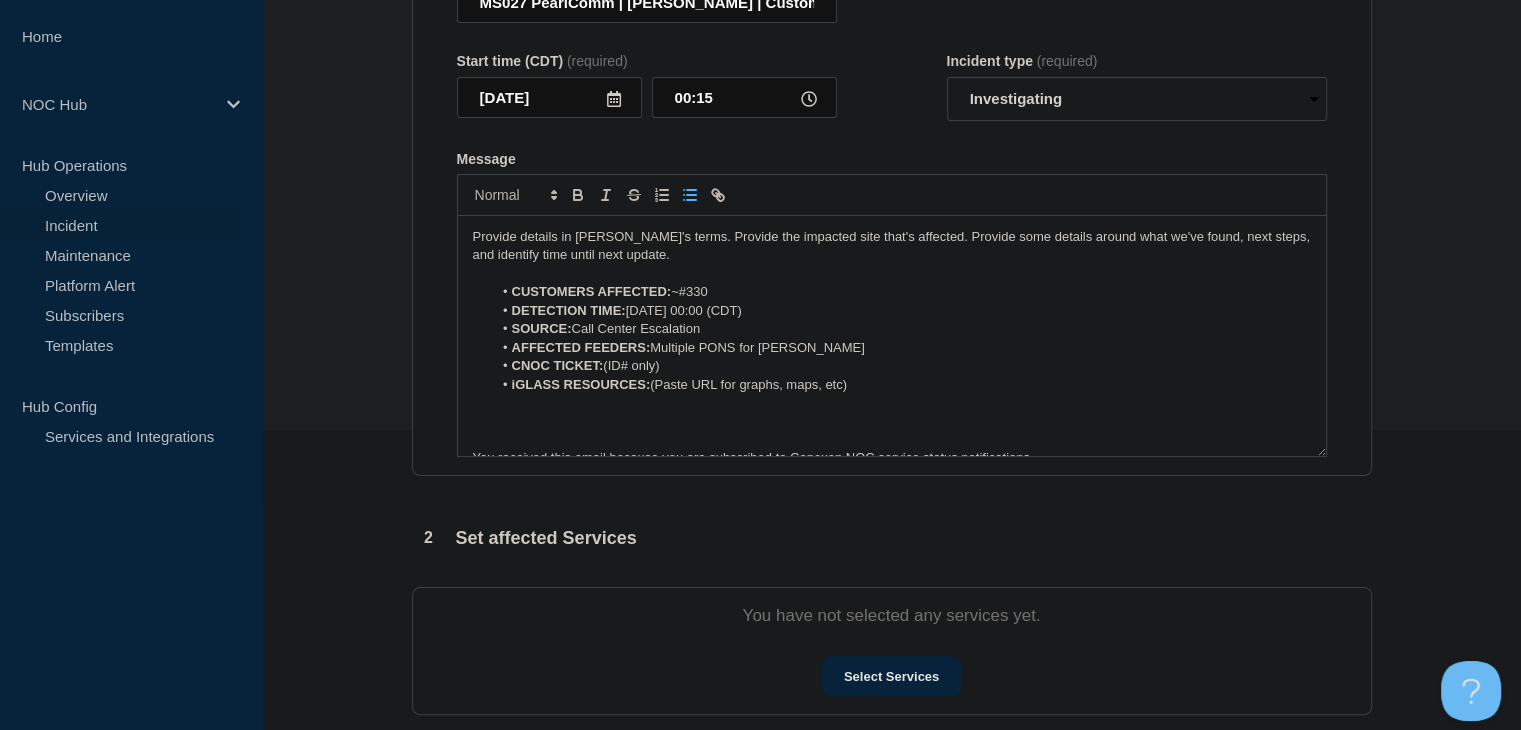 click on "CNOC TICKET:  (ID# only)" at bounding box center [901, 366] 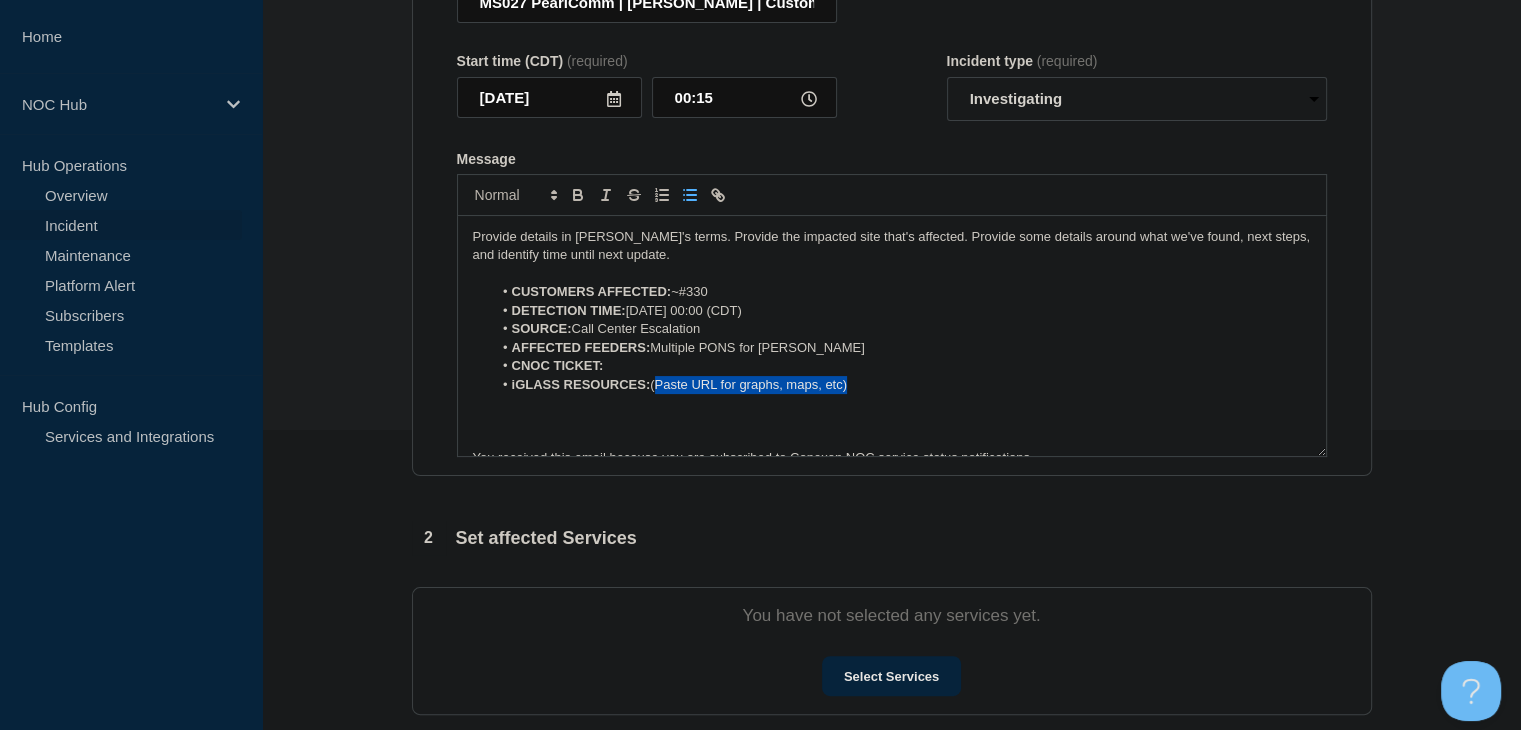 drag, startPoint x: 872, startPoint y: 393, endPoint x: 656, endPoint y: 391, distance: 216.00926 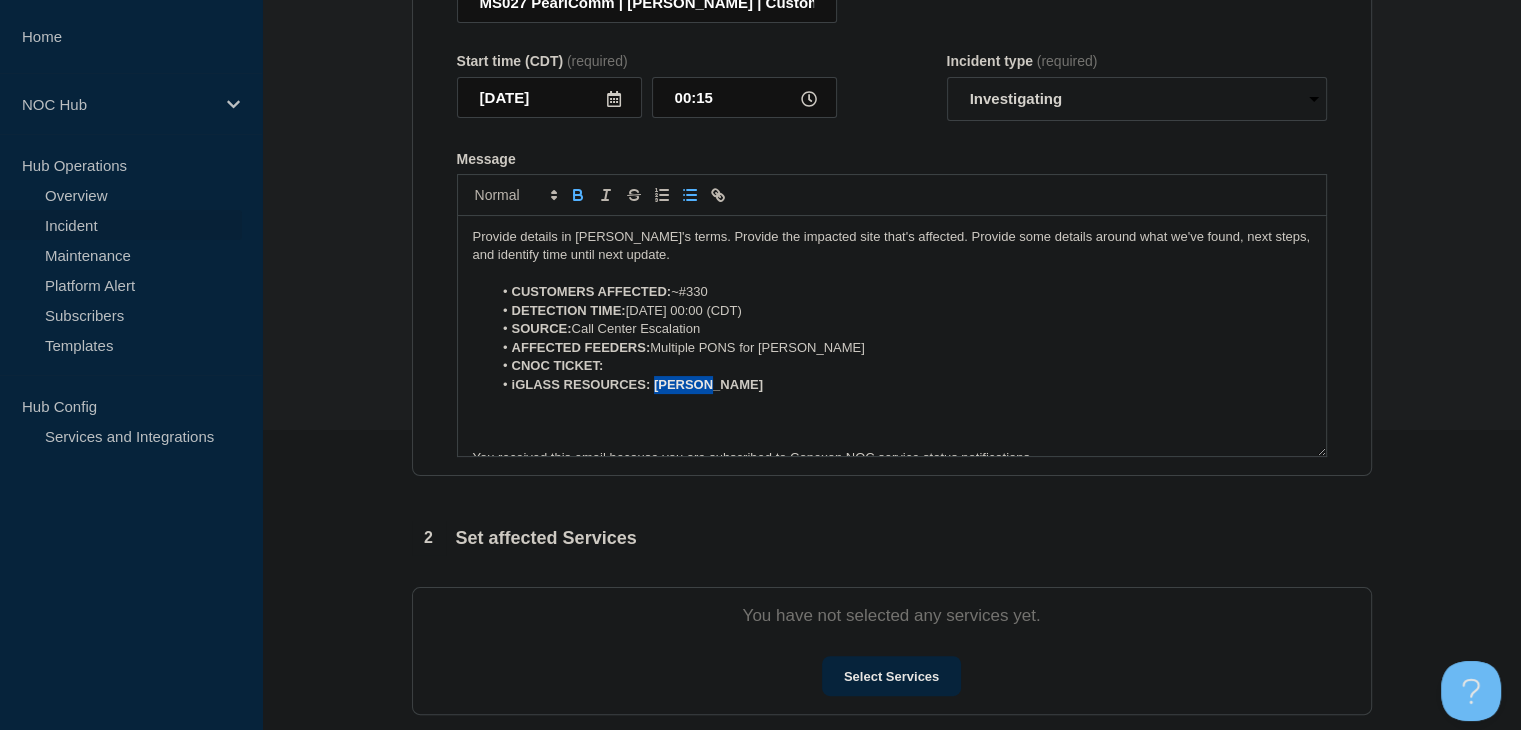 drag, startPoint x: 722, startPoint y: 389, endPoint x: 655, endPoint y: 391, distance: 67.02985 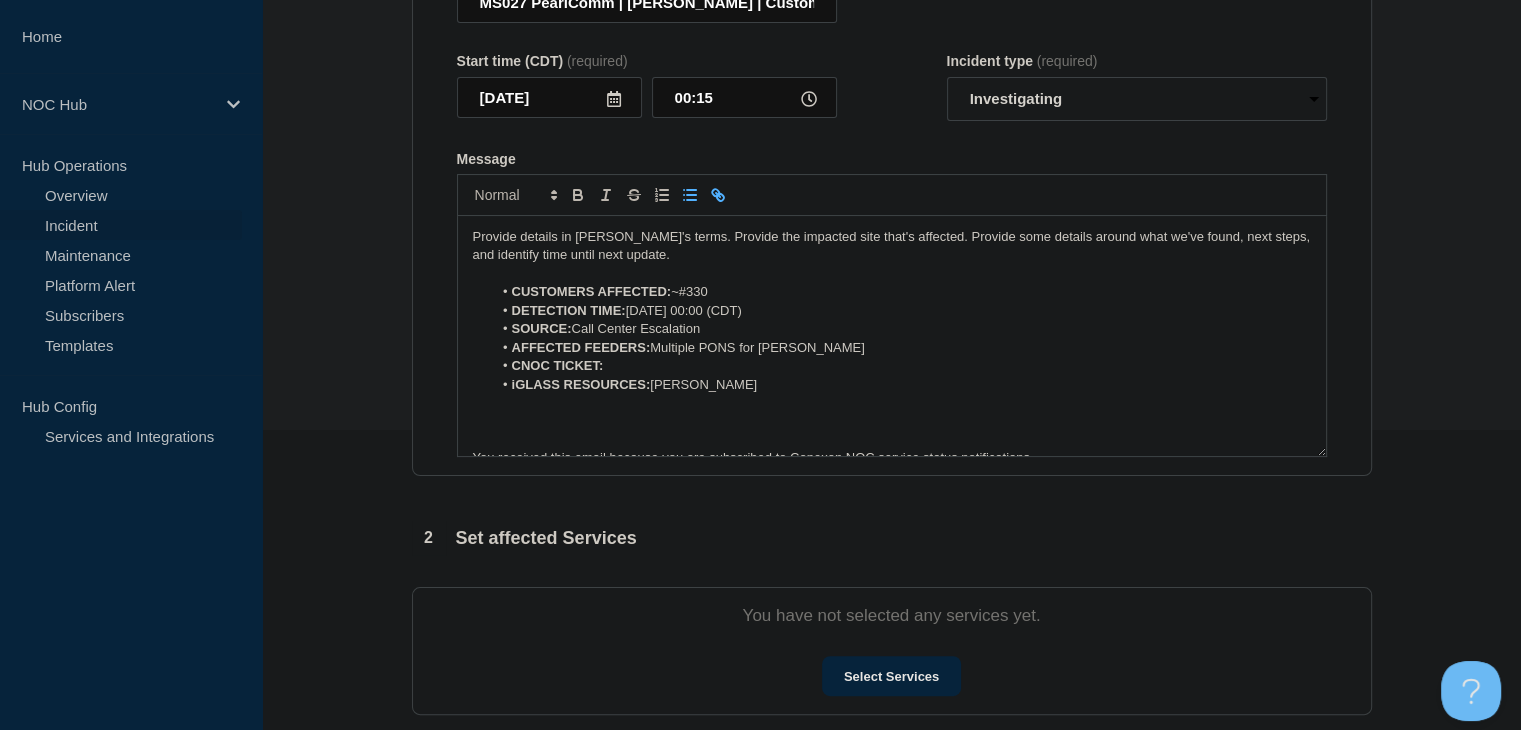 click 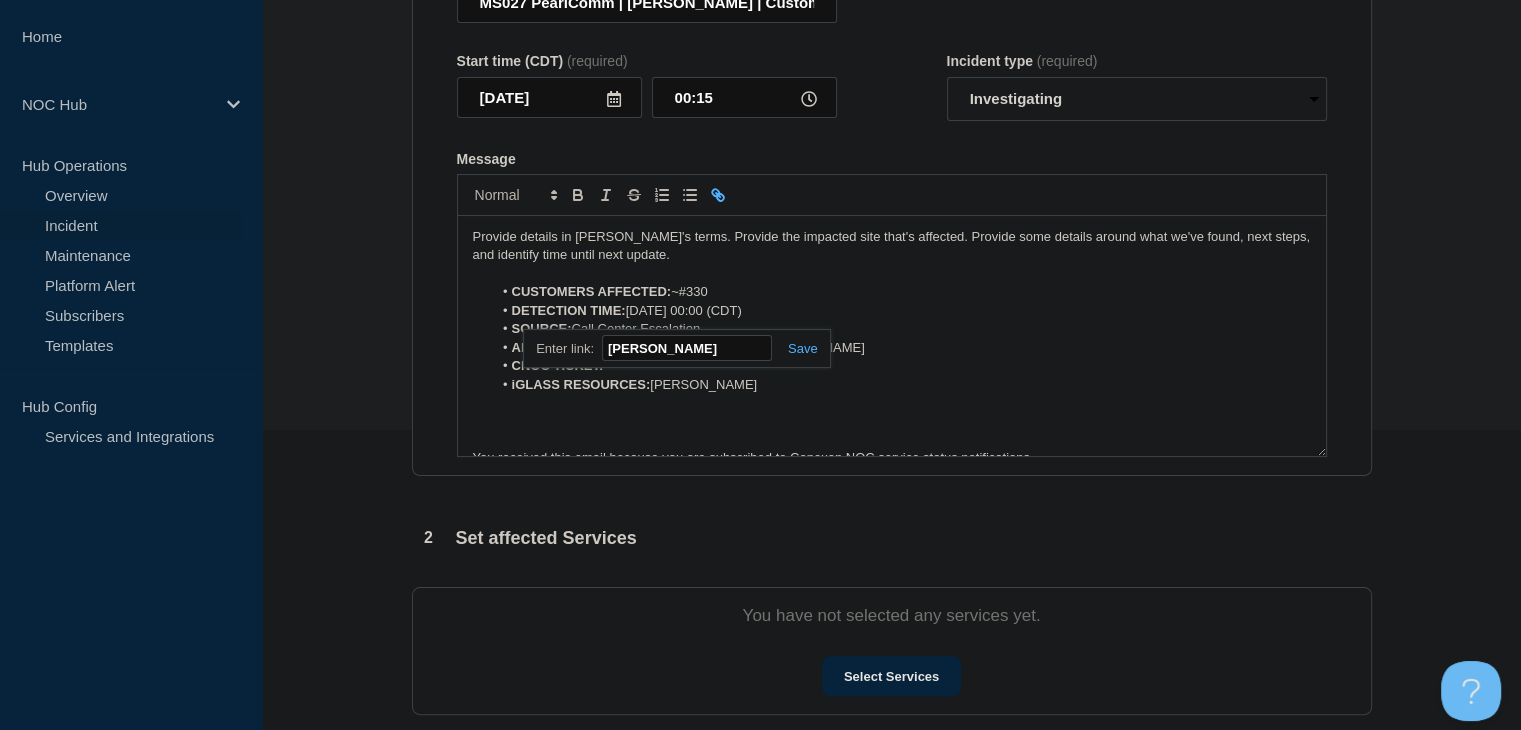paste on "https://noc.iglass.net/jglass/igo/conexon/smx/devices?key=smx__Pearl_River%3A" 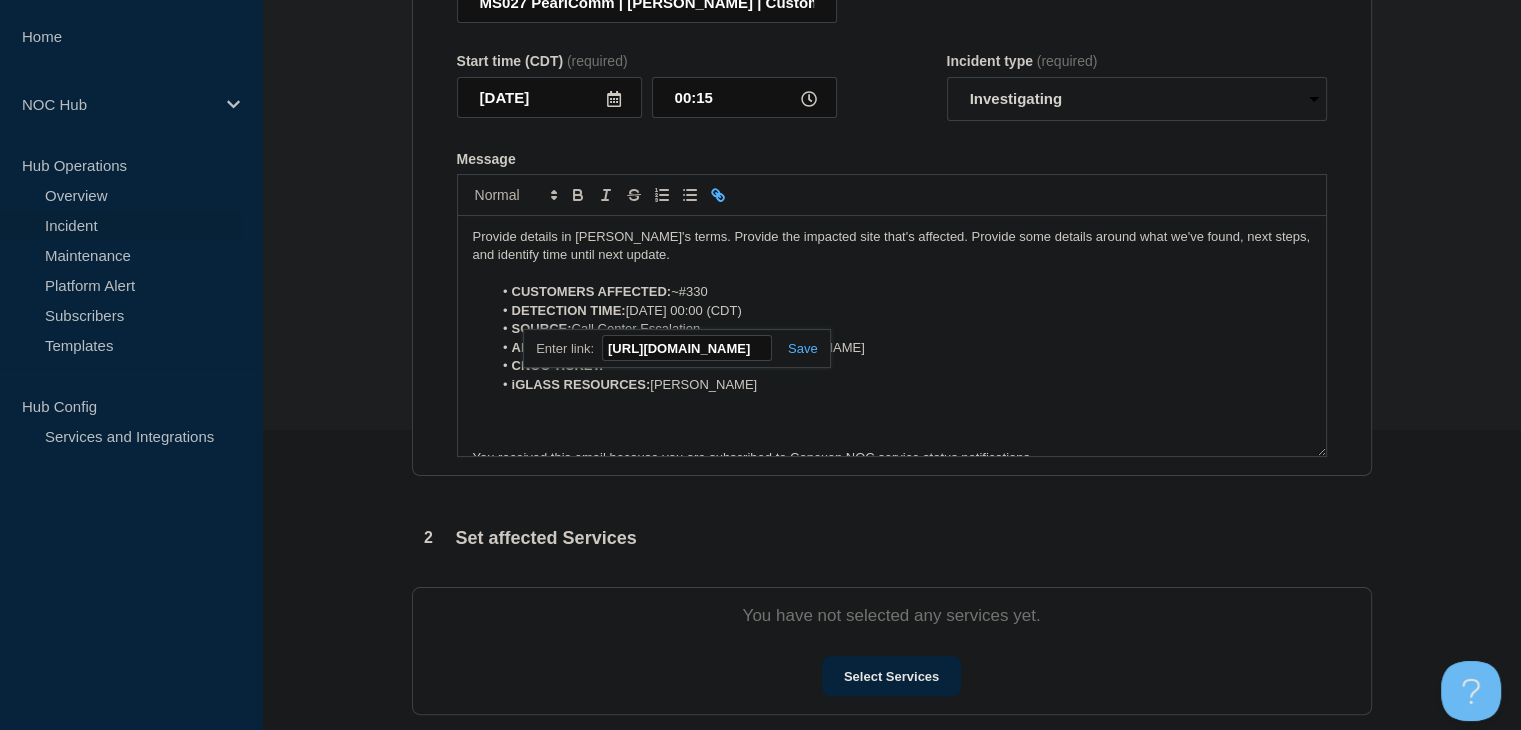 scroll, scrollTop: 0, scrollLeft: 398, axis: horizontal 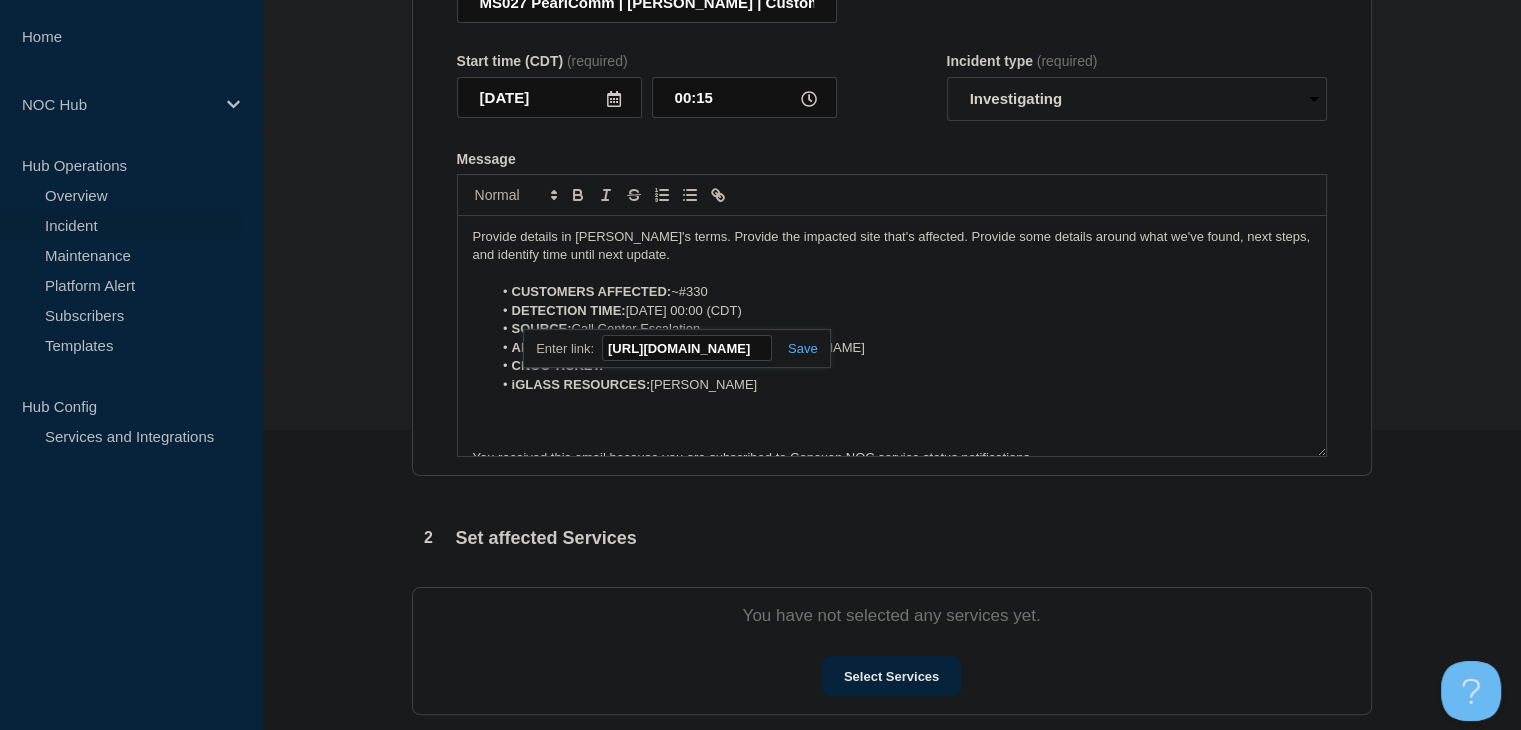 type on "https://noc.iglass.net/jglass/igo/conexon/smx/devices?key=smx__Pearl_River%3ASumrall" 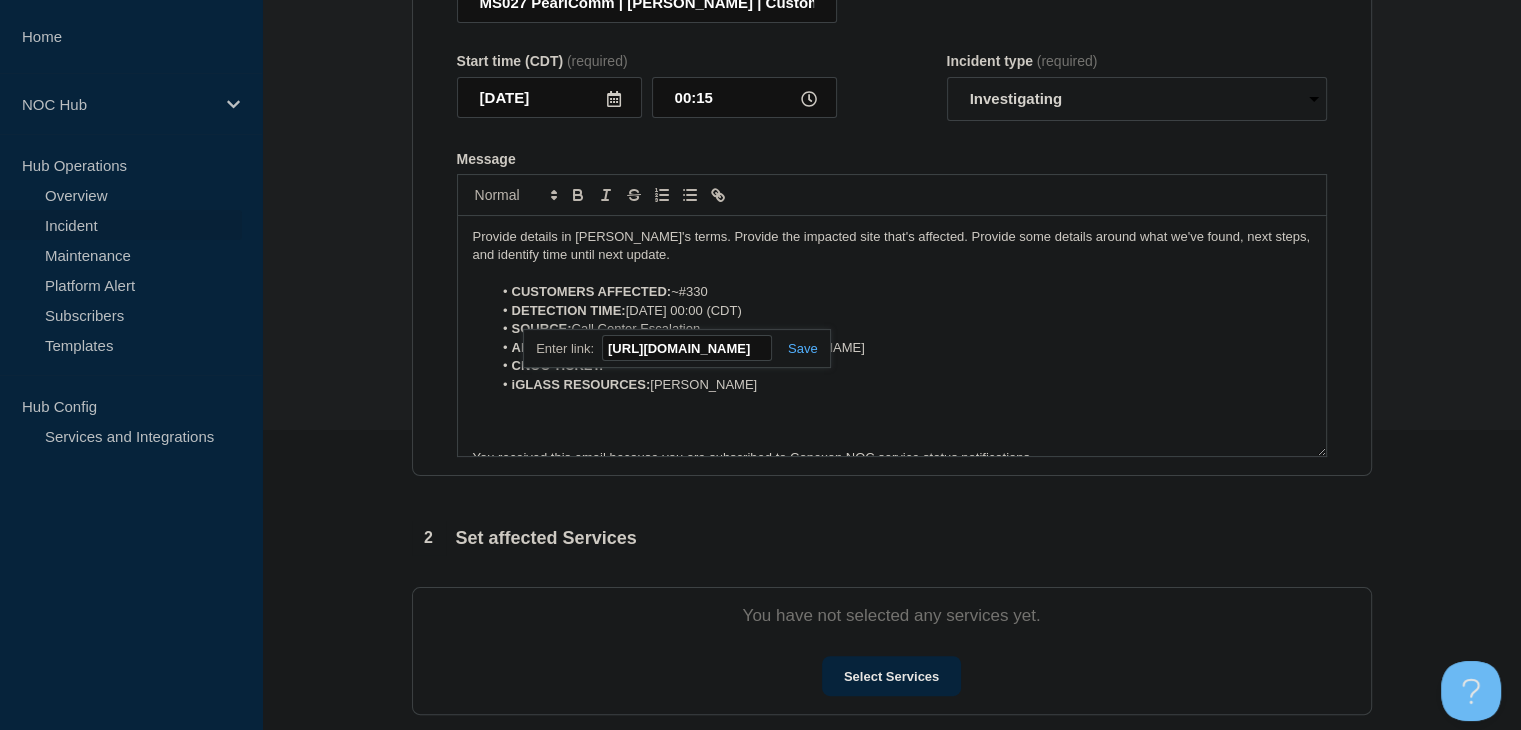 click on "https://noc.iglass.net/jglass/igo/conexon/smx/devices?key=smx__Pearl_River%3ASumrall" at bounding box center [676, 348] 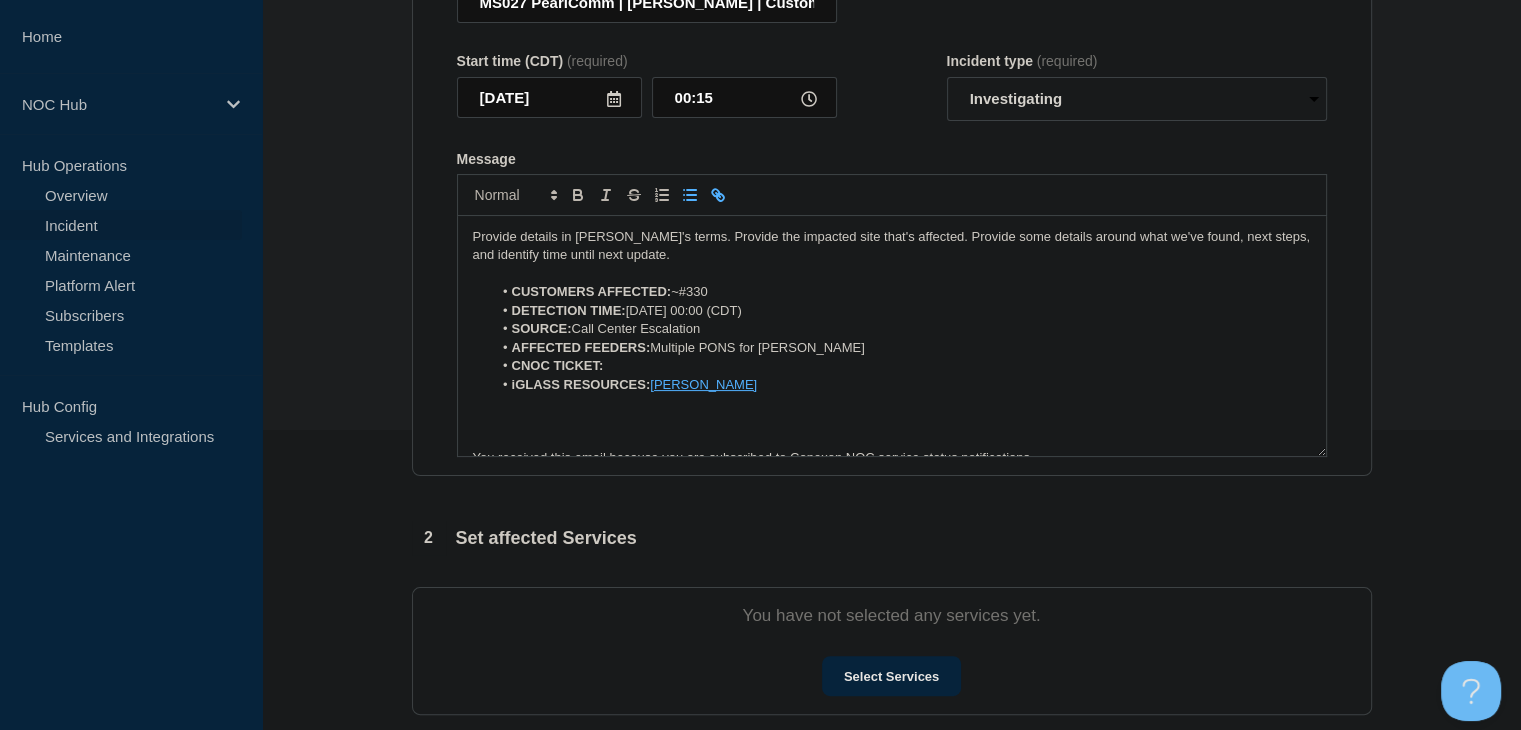 click on "iGLASS RESOURCES:  Sumrall" at bounding box center (901, 385) 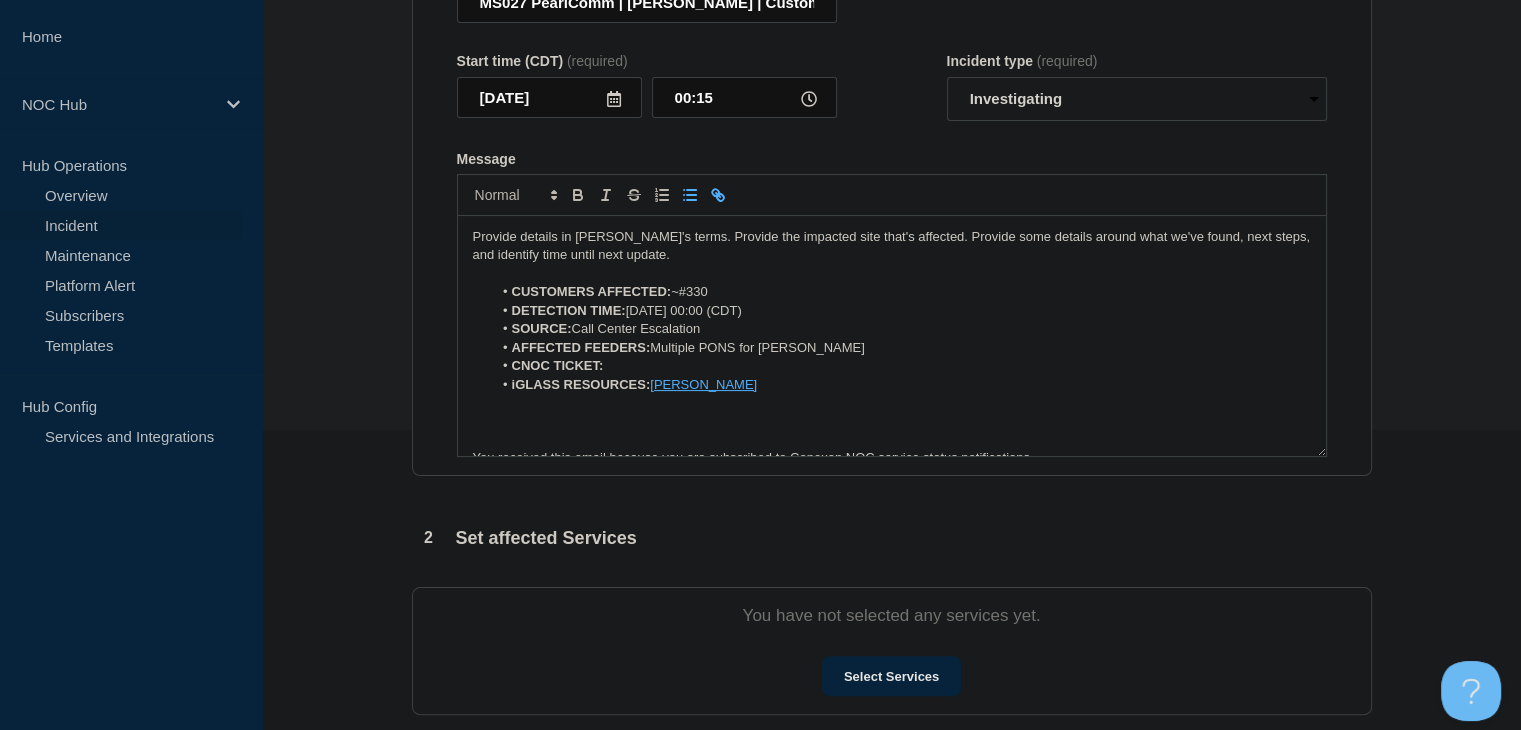 scroll, scrollTop: 100, scrollLeft: 0, axis: vertical 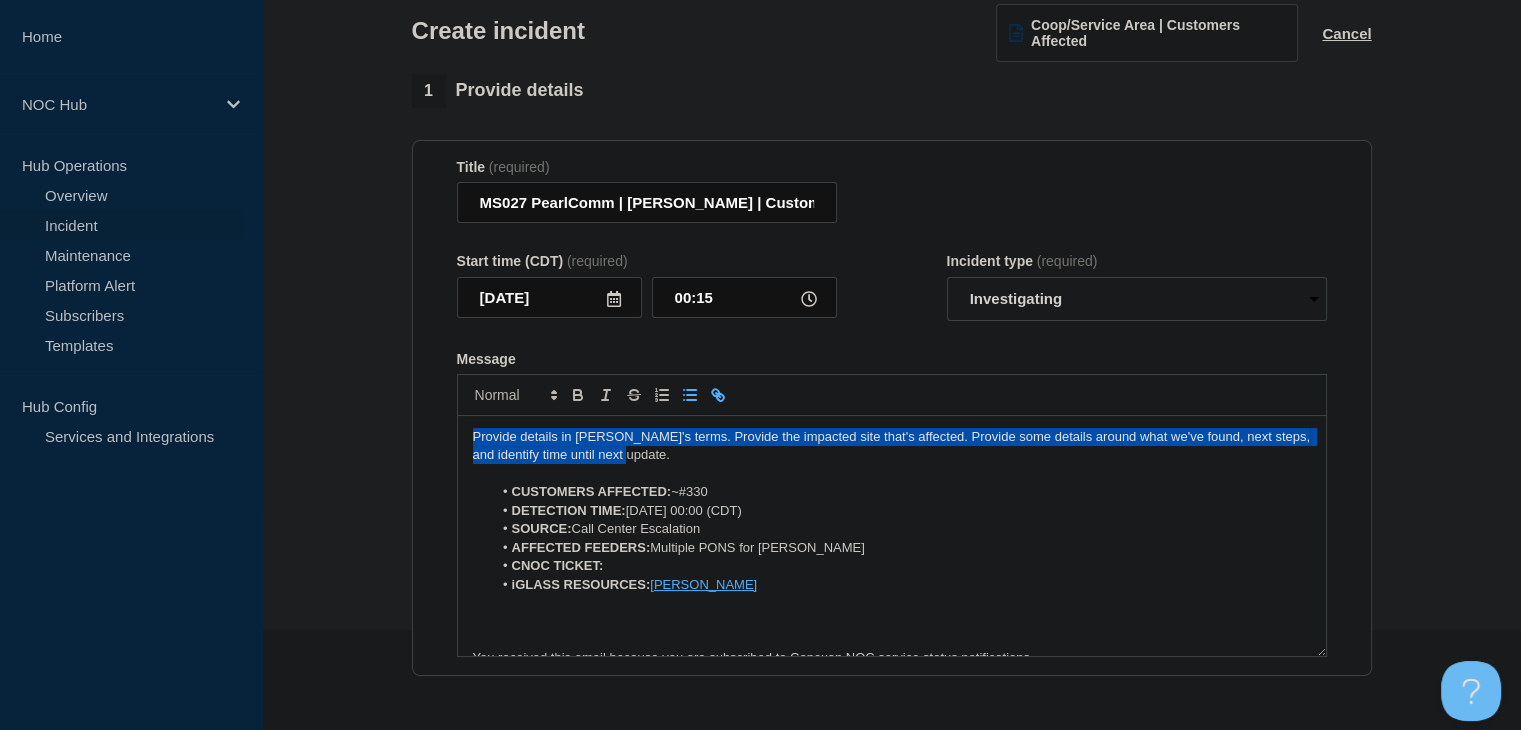 drag, startPoint x: 658, startPoint y: 454, endPoint x: 356, endPoint y: 422, distance: 303.69064 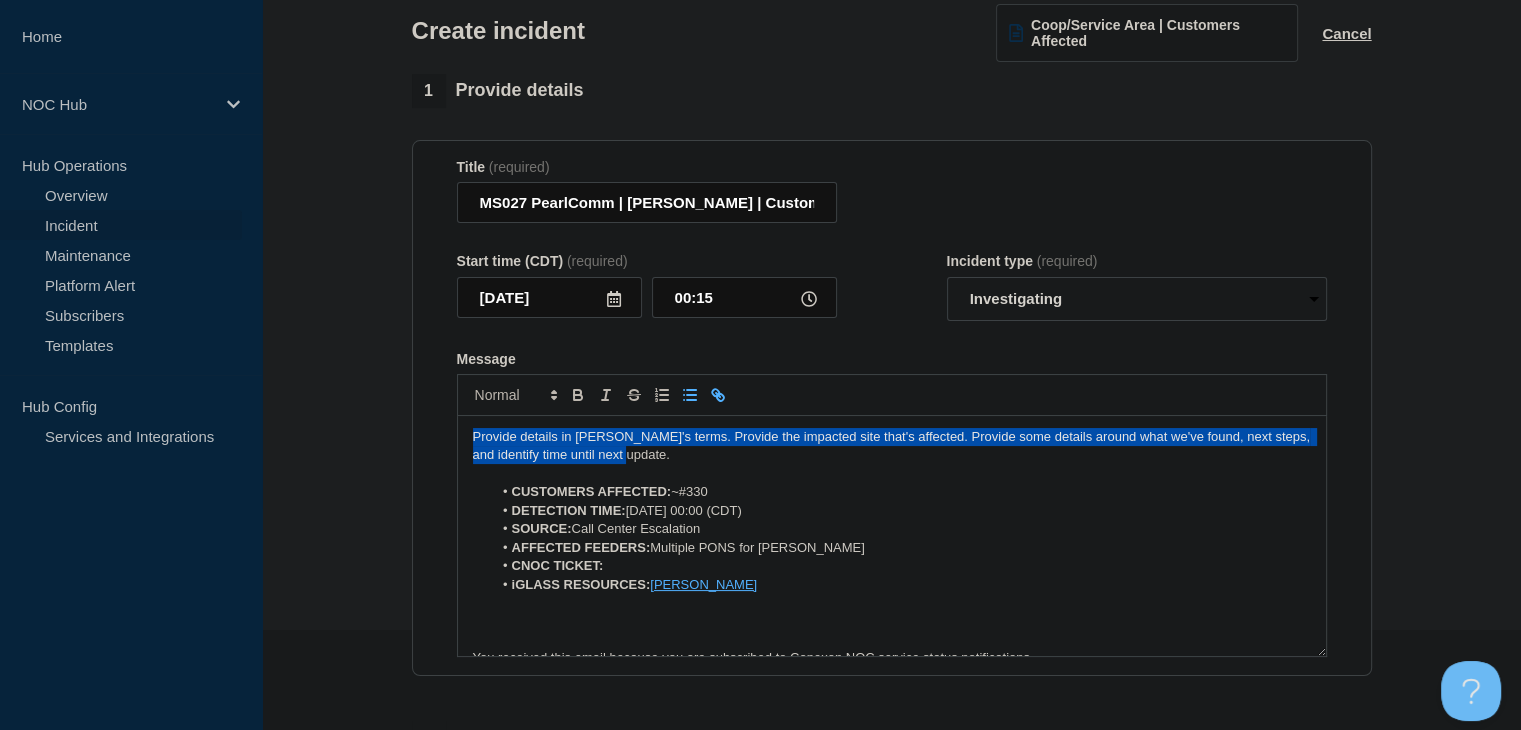 click on "1  Provide details  Title  (required) MS027 PearlComm | Sumrall | Customers Affected Start time (CDT)  (required) 2025-07-10 00:15 Incident type  (required) Select option Investigating Identified Monitoring Message  Provide details in laymen's terms. Provide the impacted site that's affected. Provide some details around what we've found, next steps, and identify time until next update. CUSTOMERS AFFECTED:  ~#330 DETECTION TIME:  20250710, 00:00 (CDT)   SOURCE:  Call Center Escalation AFFECTED FEEDERS:  Multiple PONS for Sumrall CNOC TICKET:   iGLASS RESOURCES:  Sumrall You received this email because you are subscribed to Conexon NOC service status notifications. The information contained in this notice is confidential, privileged, and only for the information of intended subscribed recipient(s). Information published herein may not be used, republished or redistributed, without the prior written consent of Conexon LLC. 2  Set affected Services  You have not selected any services yet. Select Services 3  Yes" at bounding box center [891, 646] 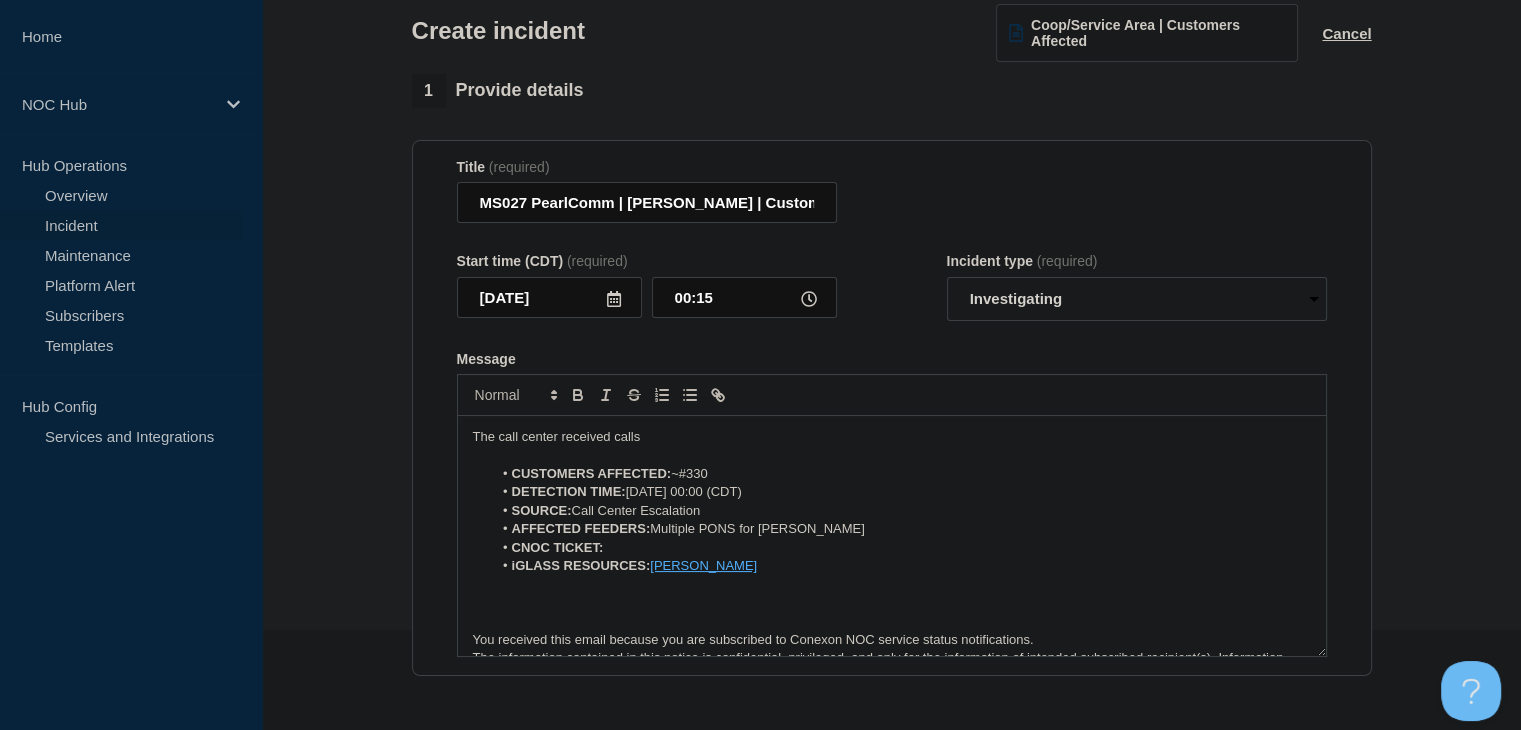 click on "The call center received calls" at bounding box center [892, 437] 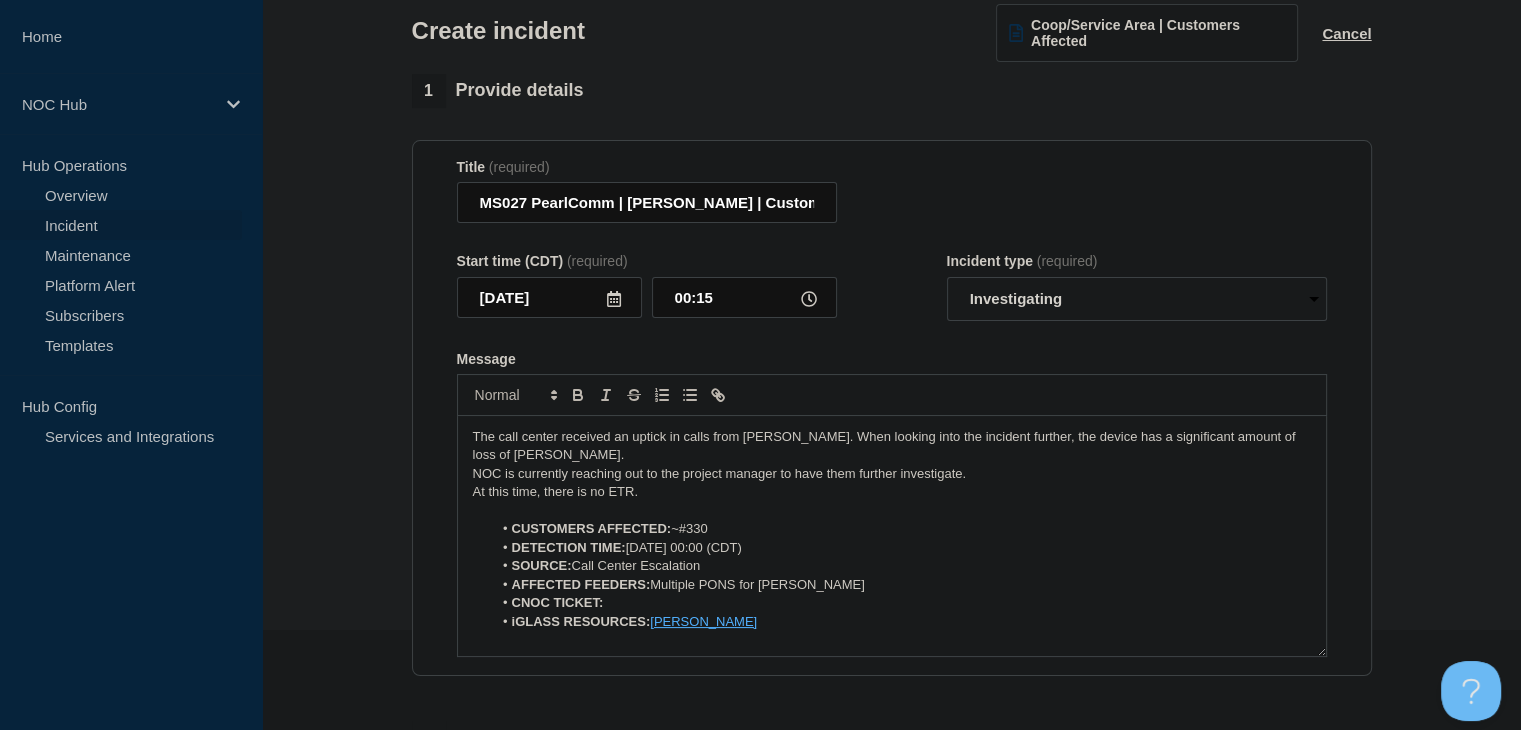 scroll, scrollTop: 500, scrollLeft: 0, axis: vertical 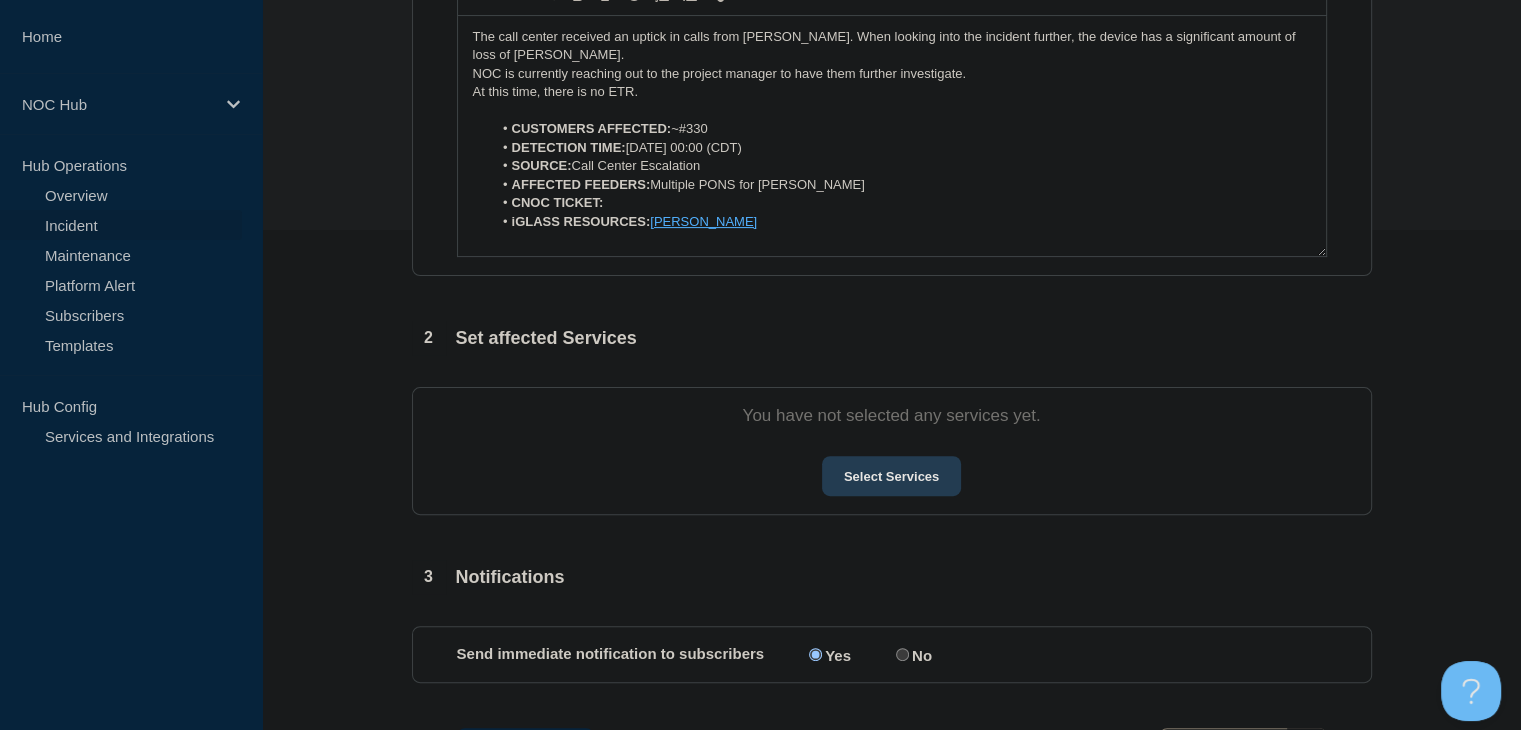 click on "Select Services" at bounding box center (891, 476) 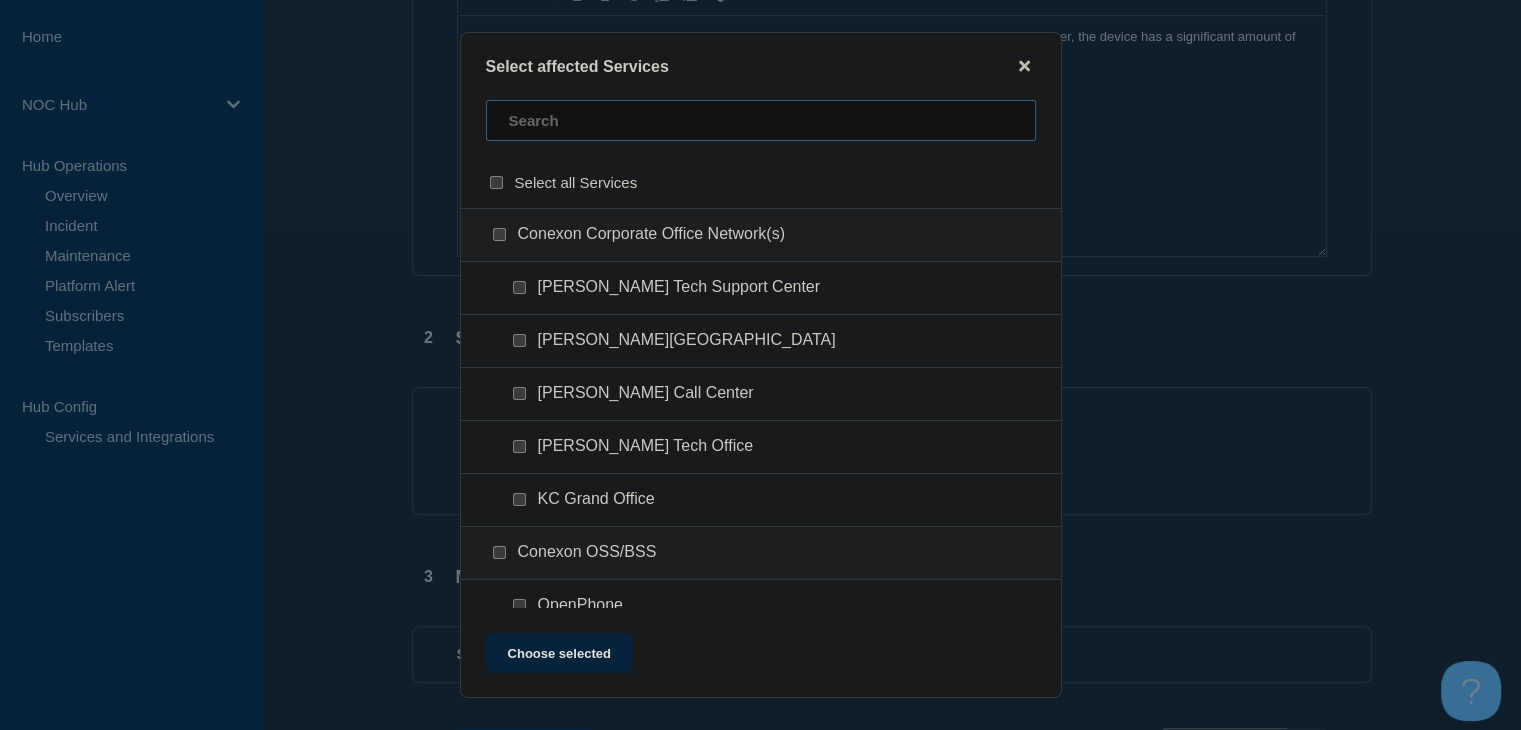 click at bounding box center (761, 120) 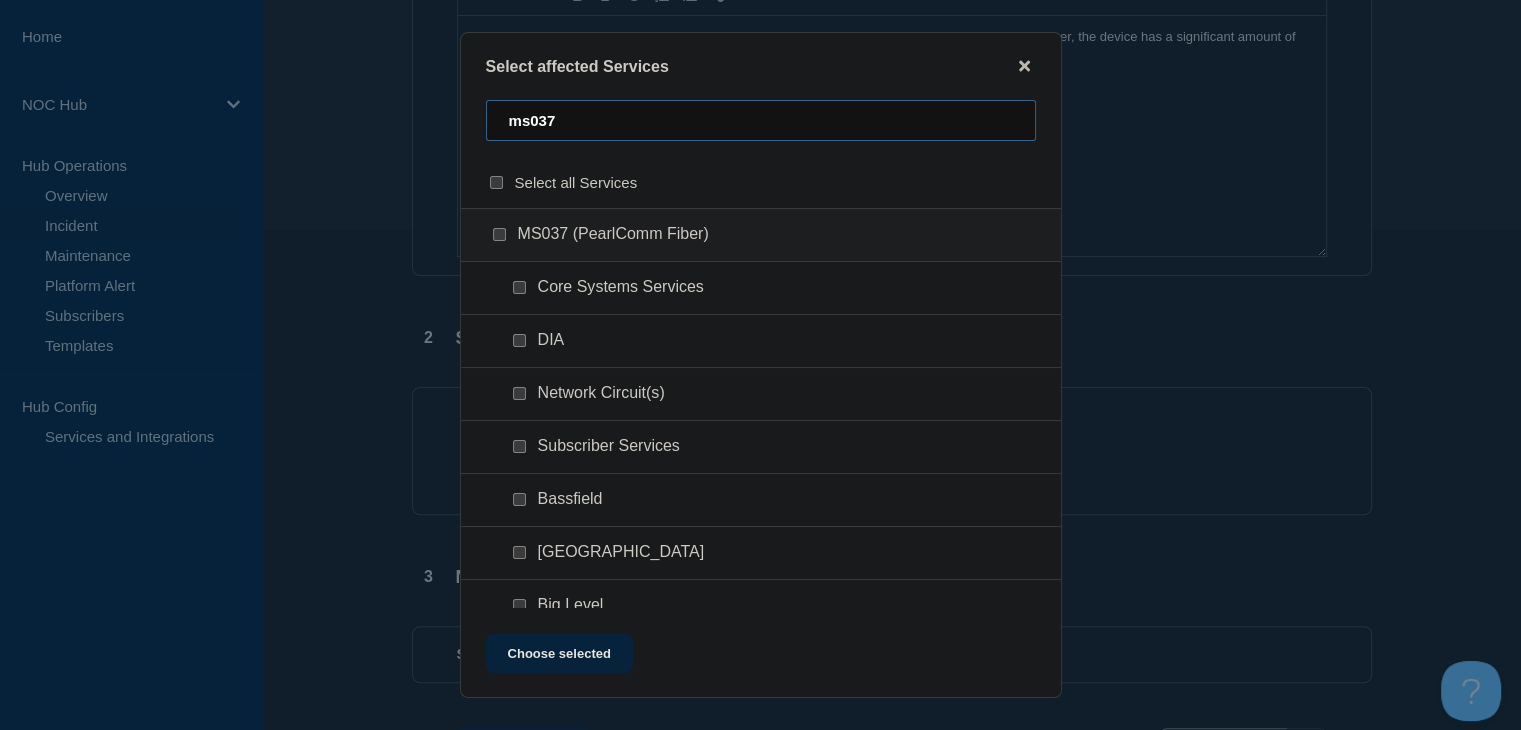 type on "ms037" 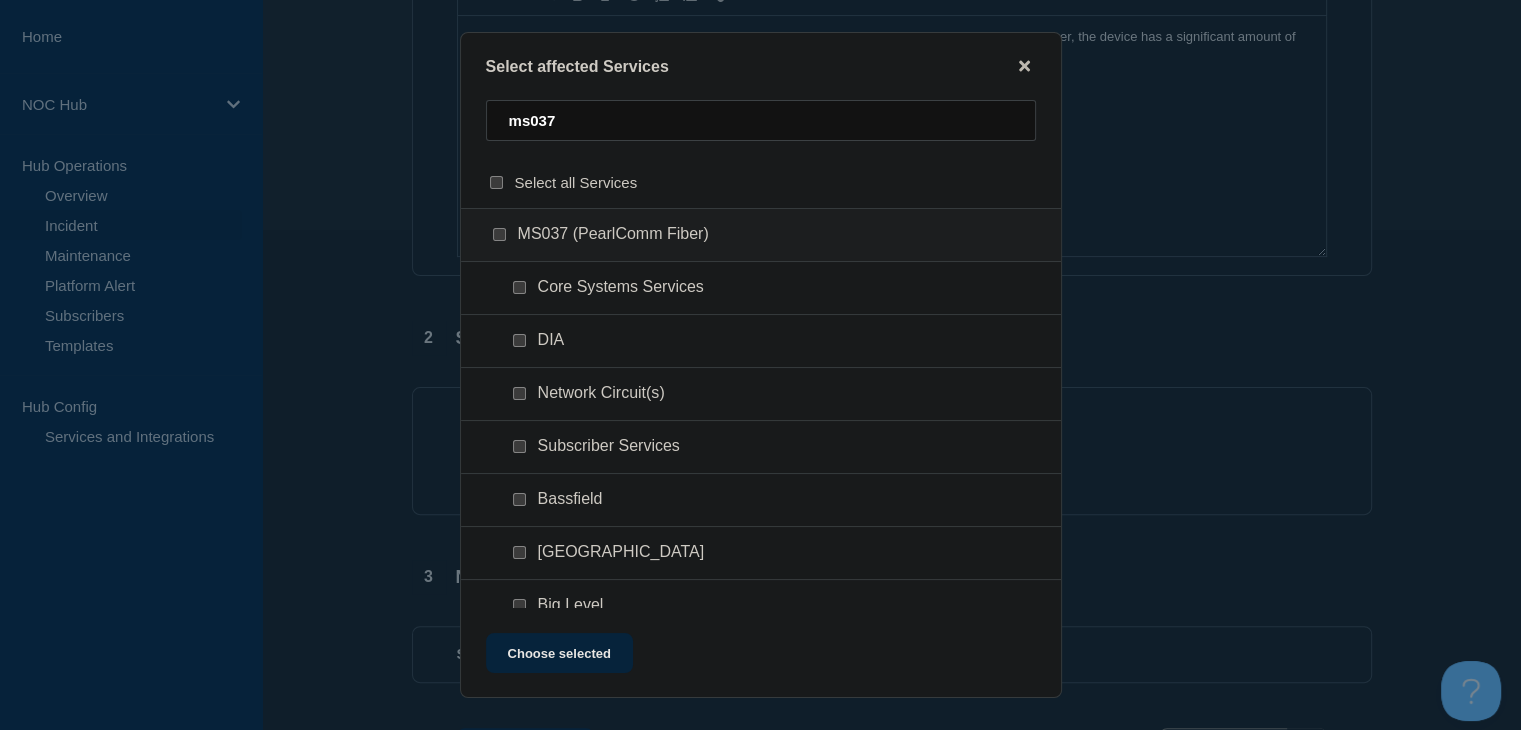 click at bounding box center (519, 446) 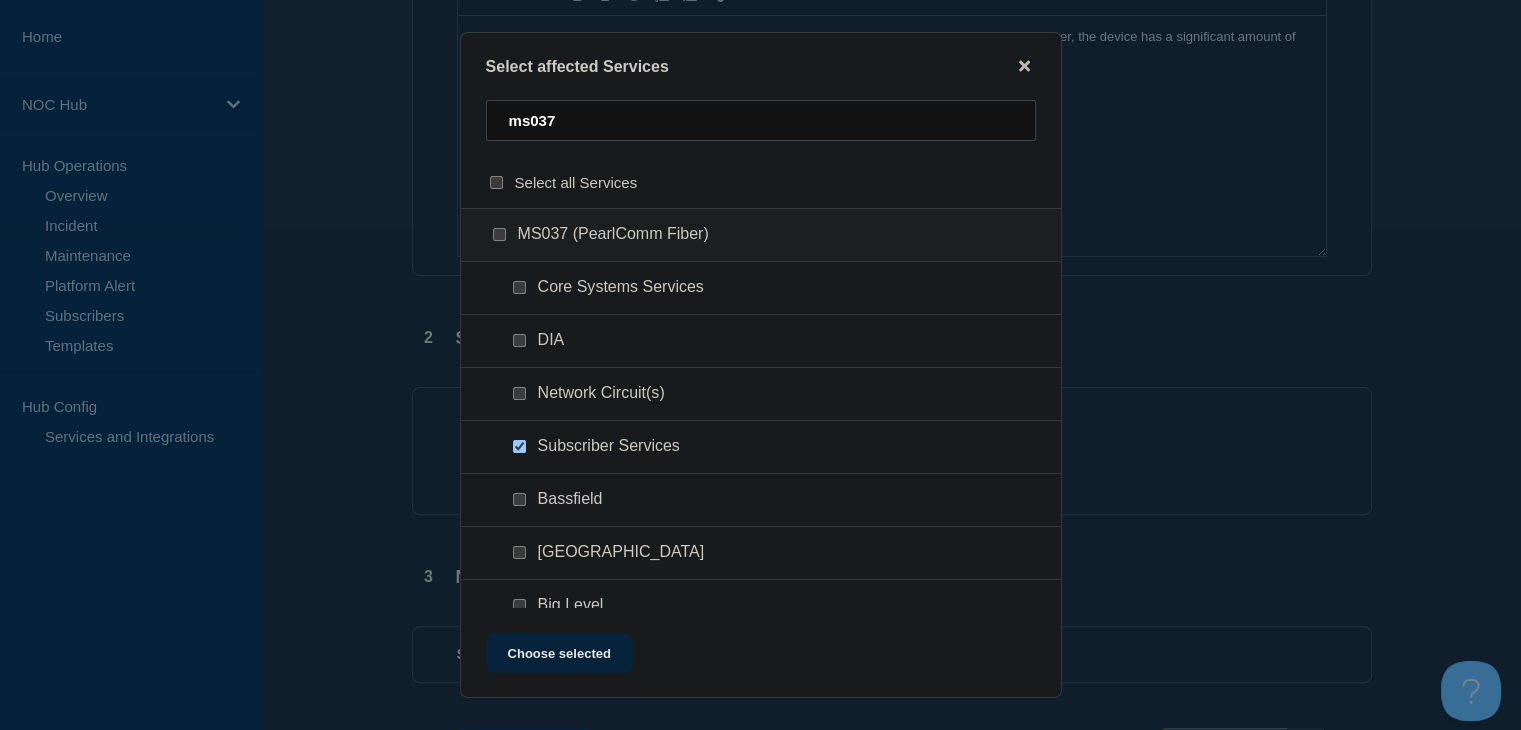 click at bounding box center (519, 446) 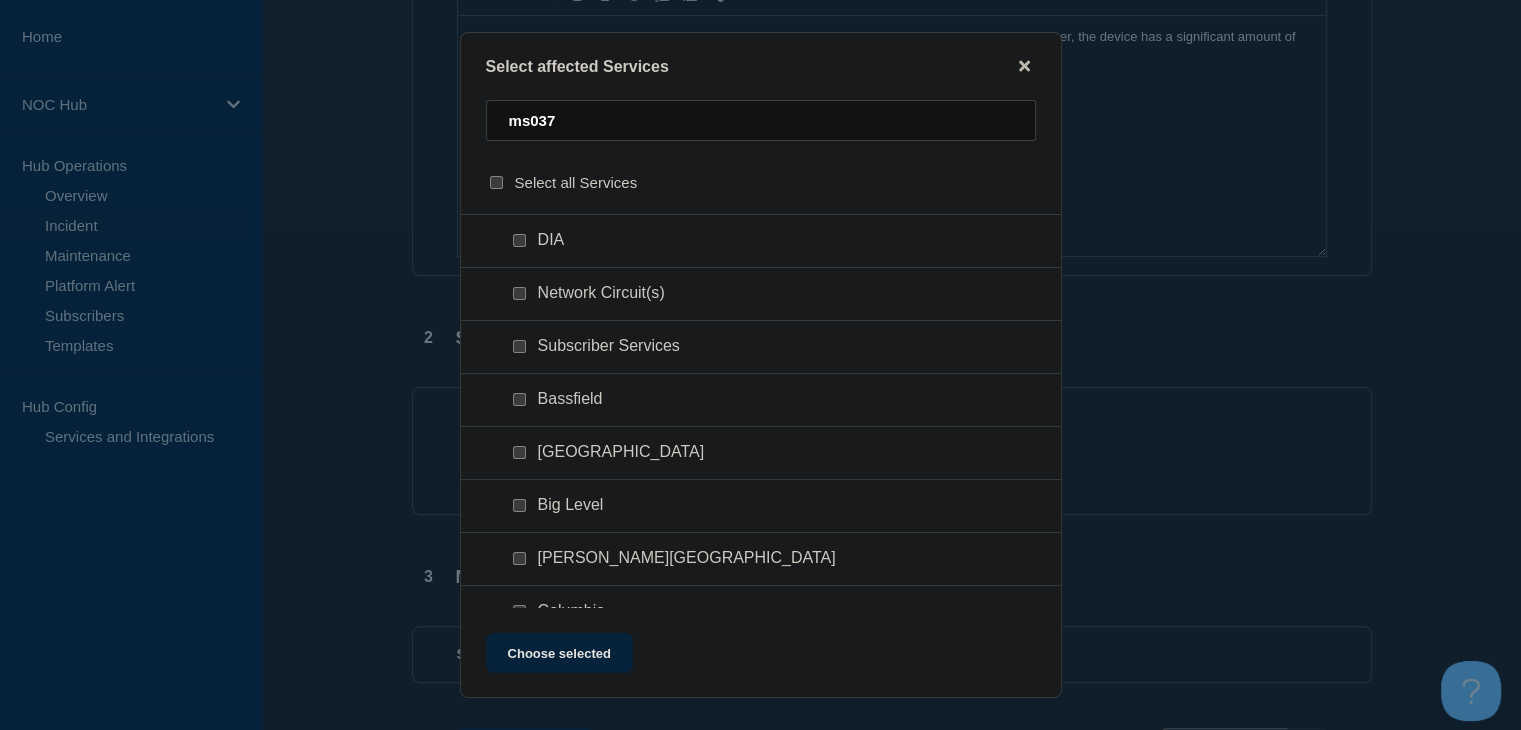 click at bounding box center [519, 346] 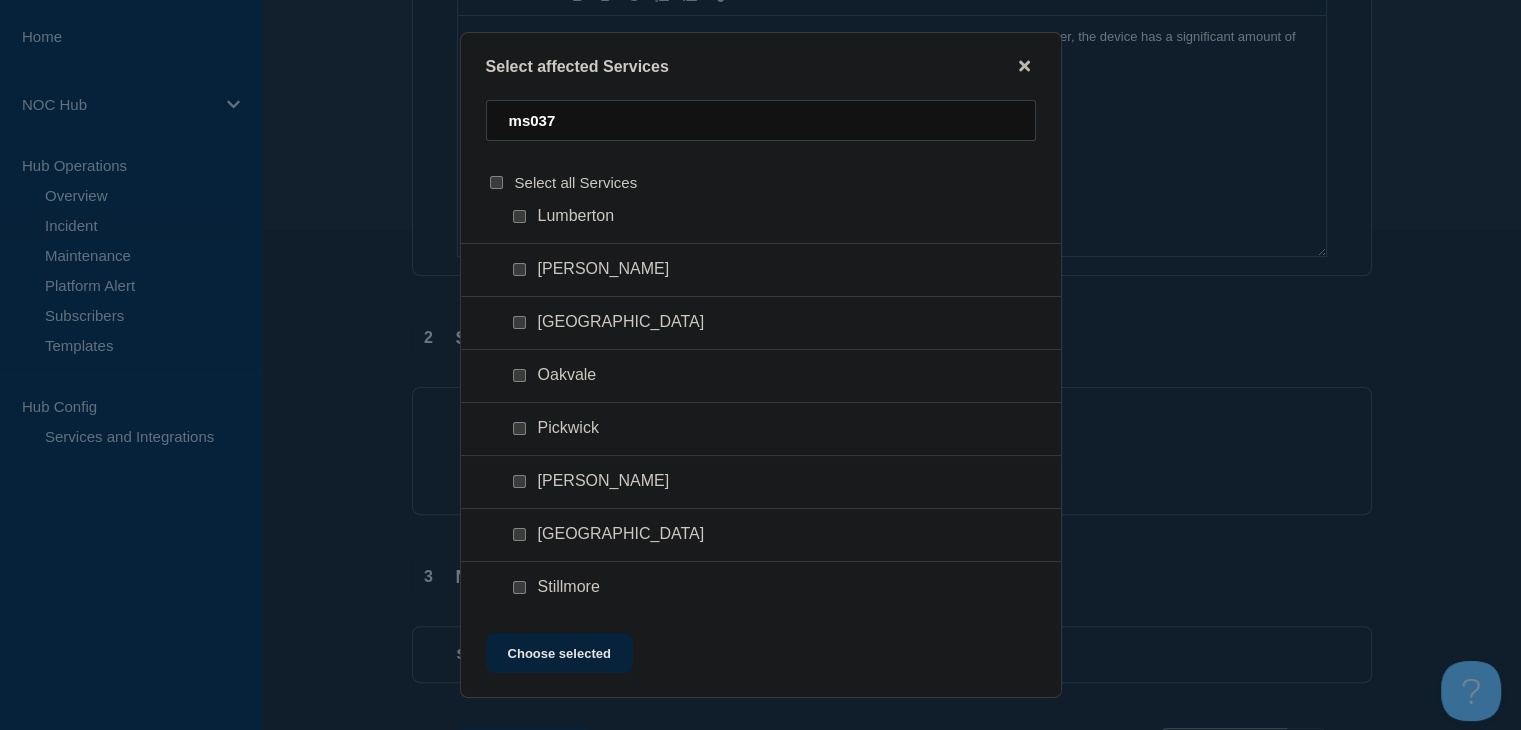 scroll, scrollTop: 815, scrollLeft: 0, axis: vertical 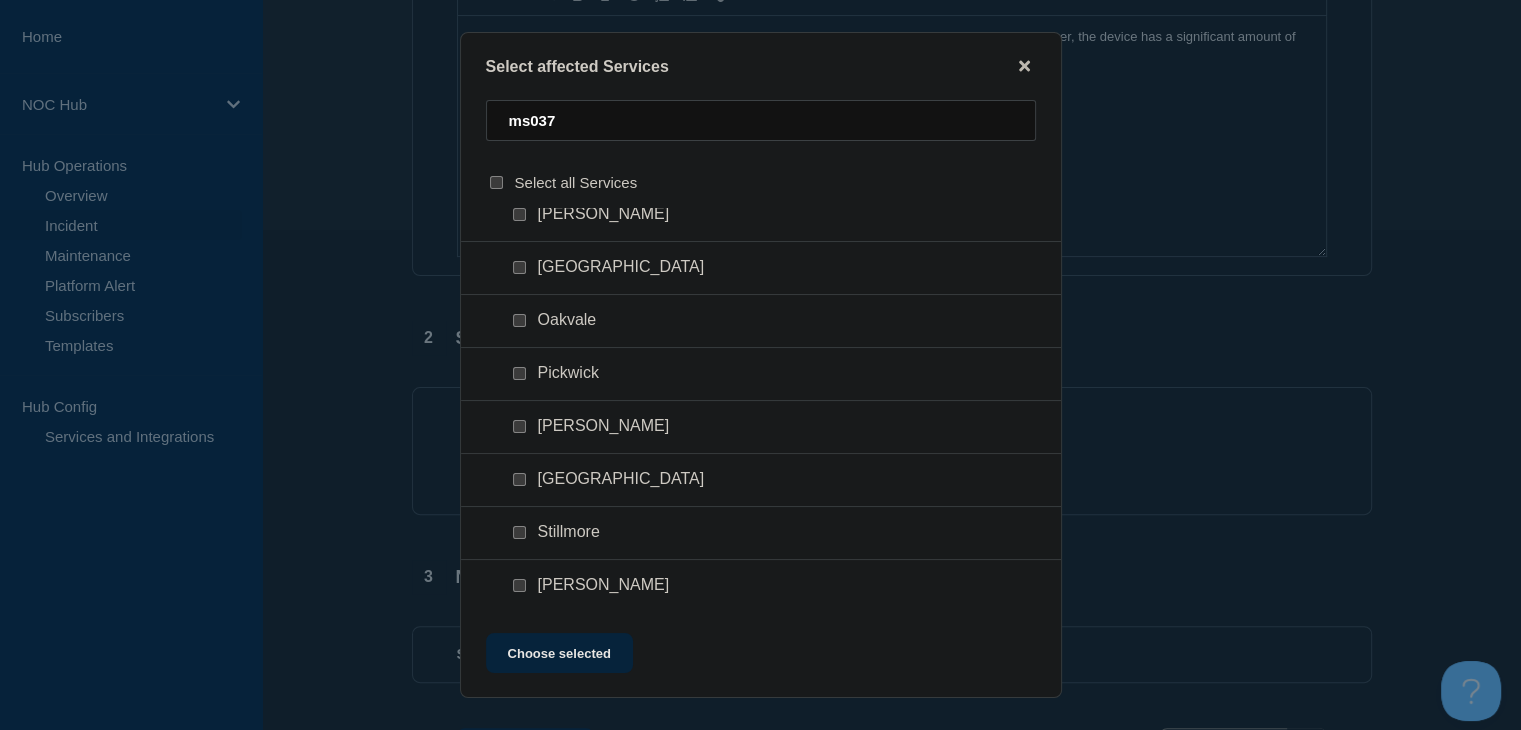 click at bounding box center [519, 585] 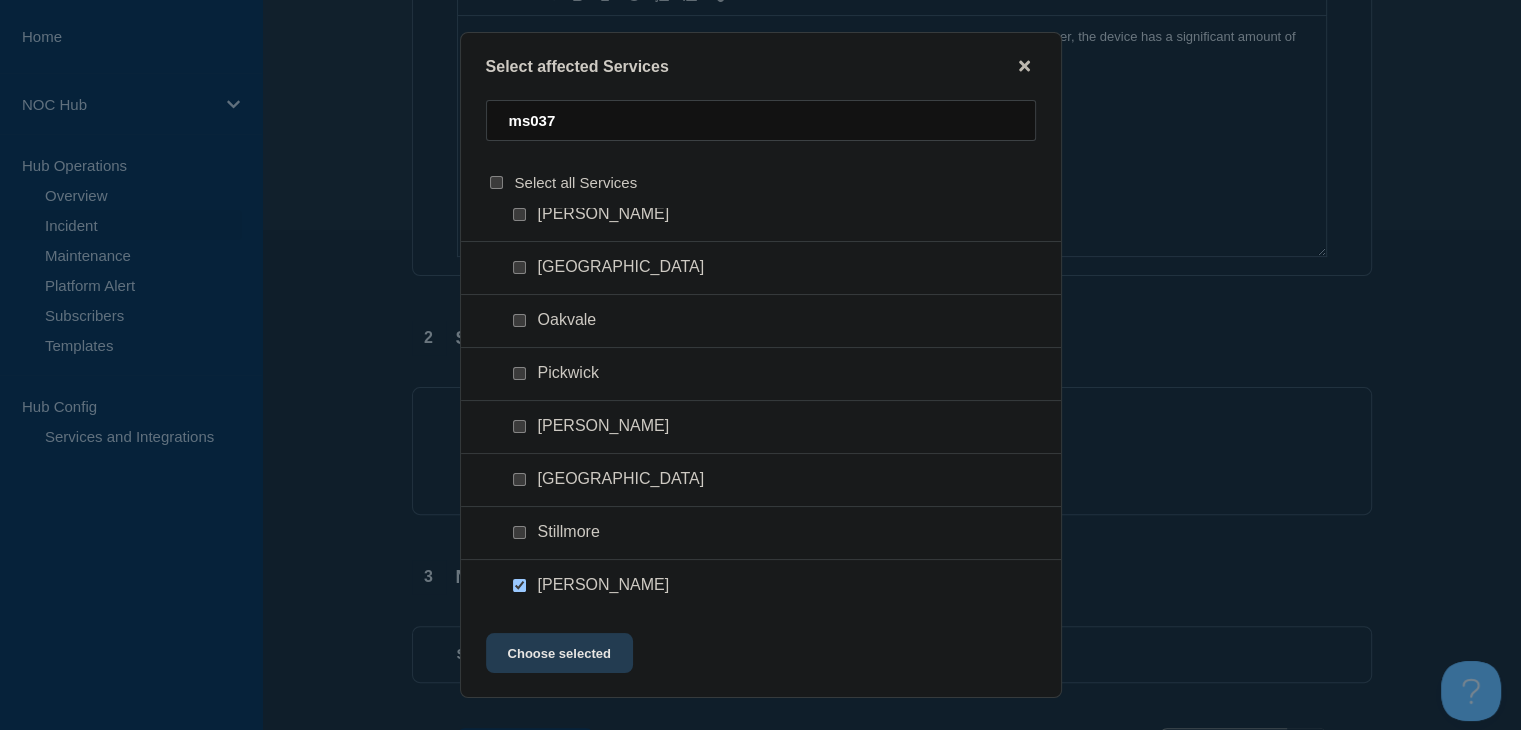 click on "Choose selected" 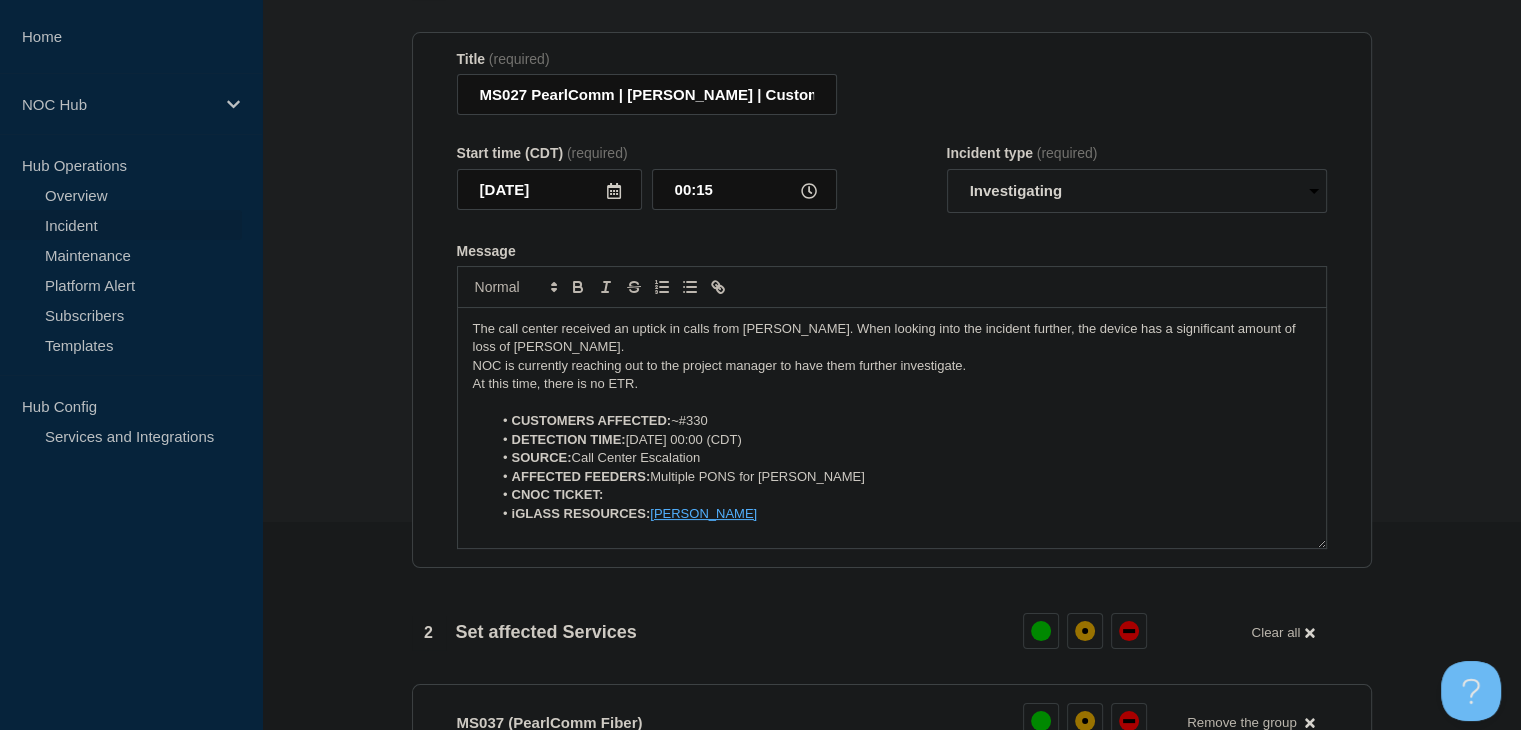scroll, scrollTop: 200, scrollLeft: 0, axis: vertical 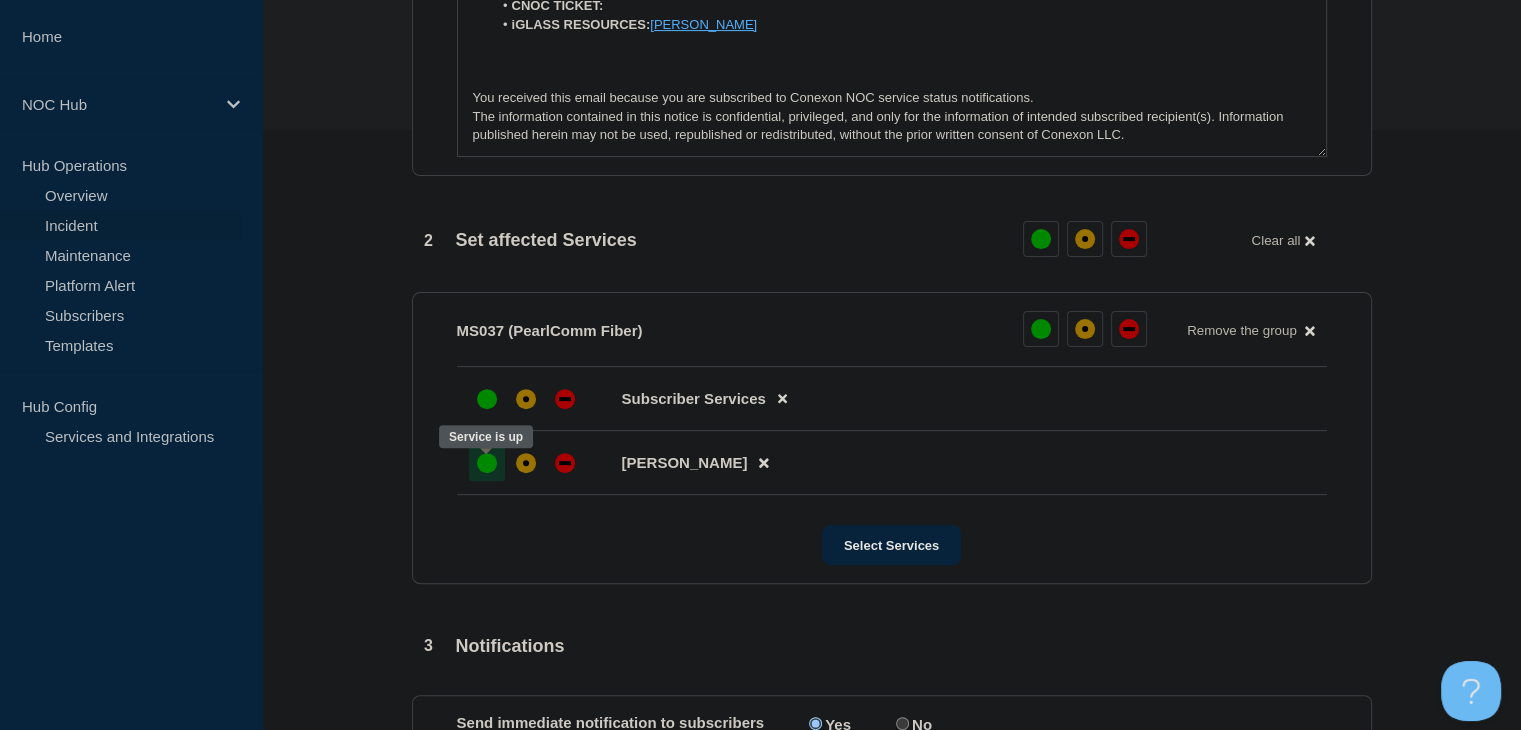 click at bounding box center [487, 463] 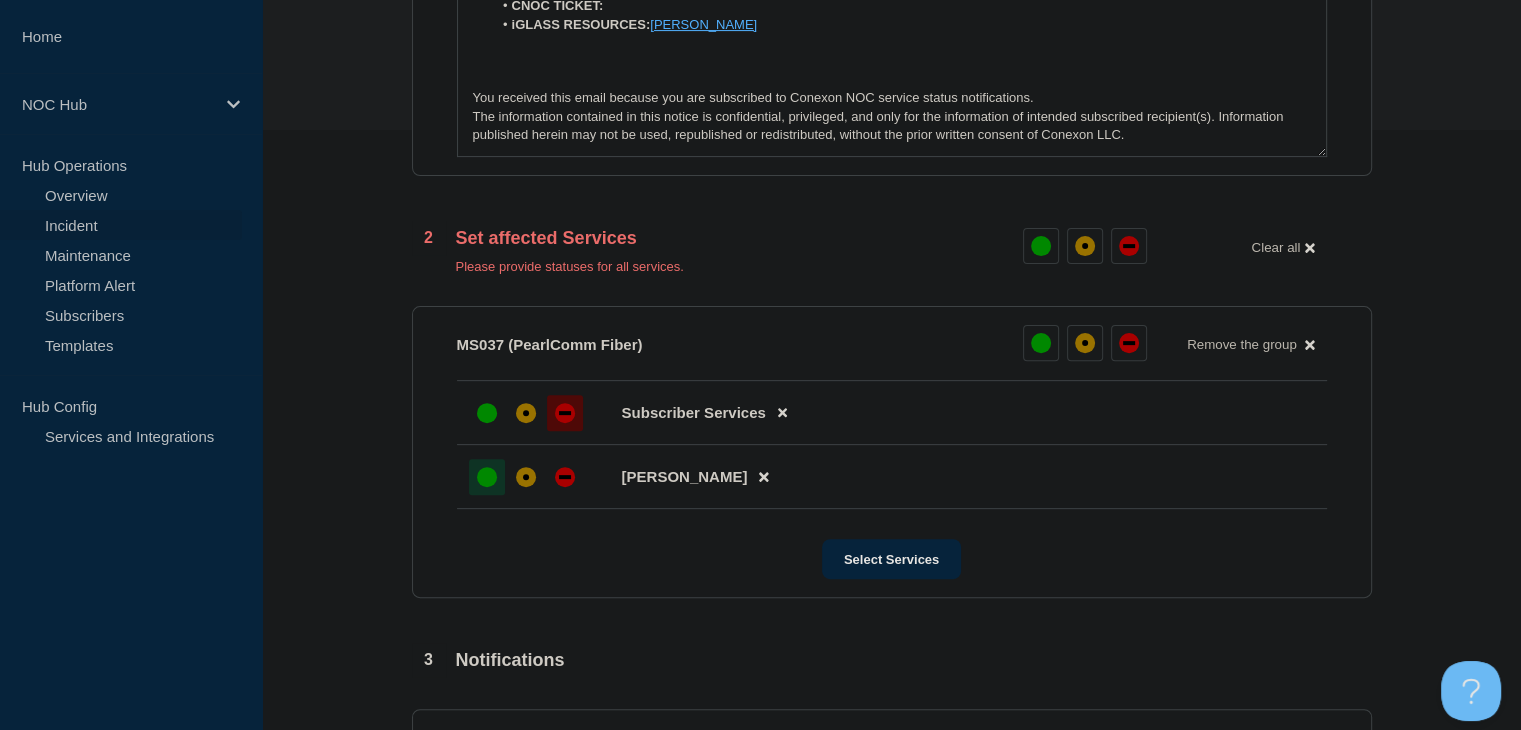 click at bounding box center [565, 413] 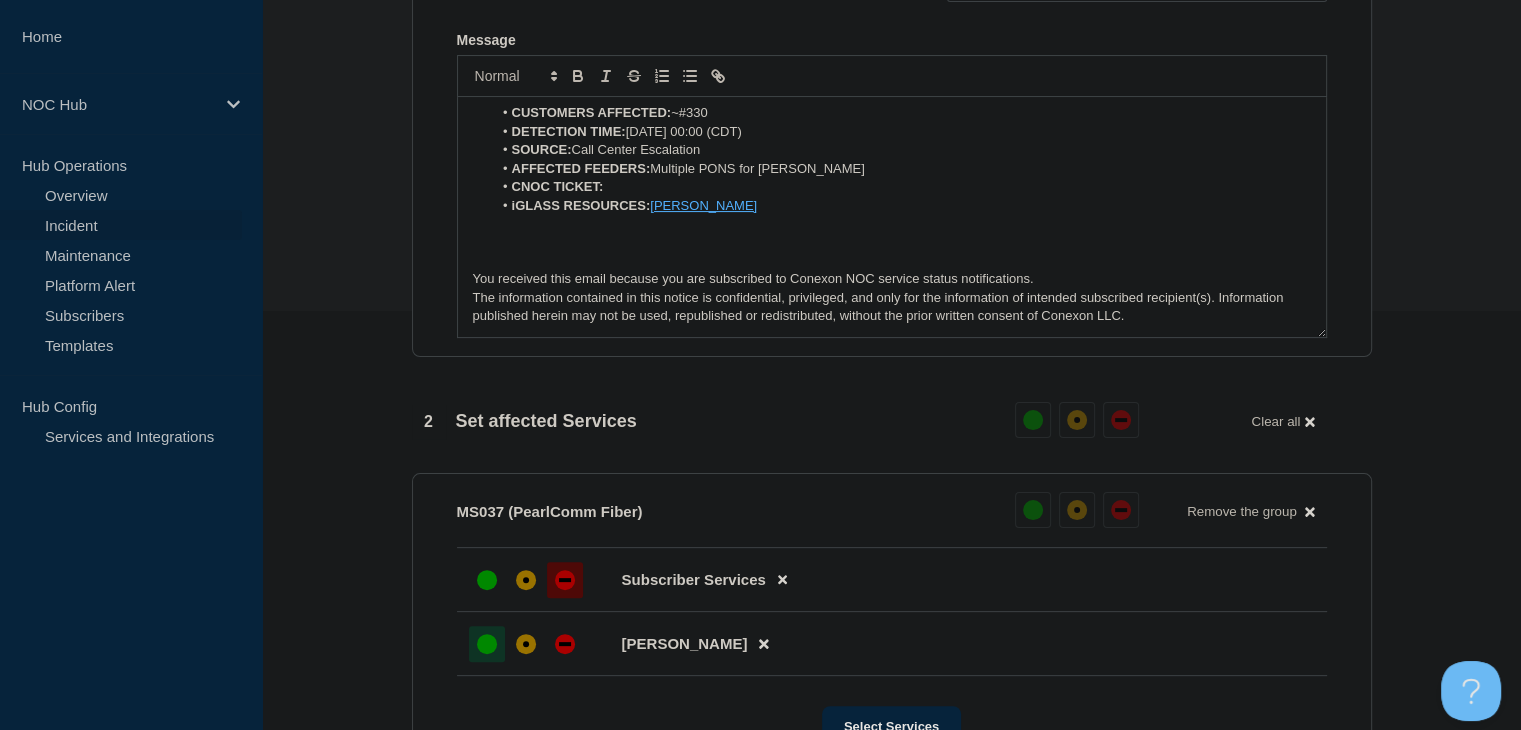 scroll, scrollTop: 146, scrollLeft: 0, axis: vertical 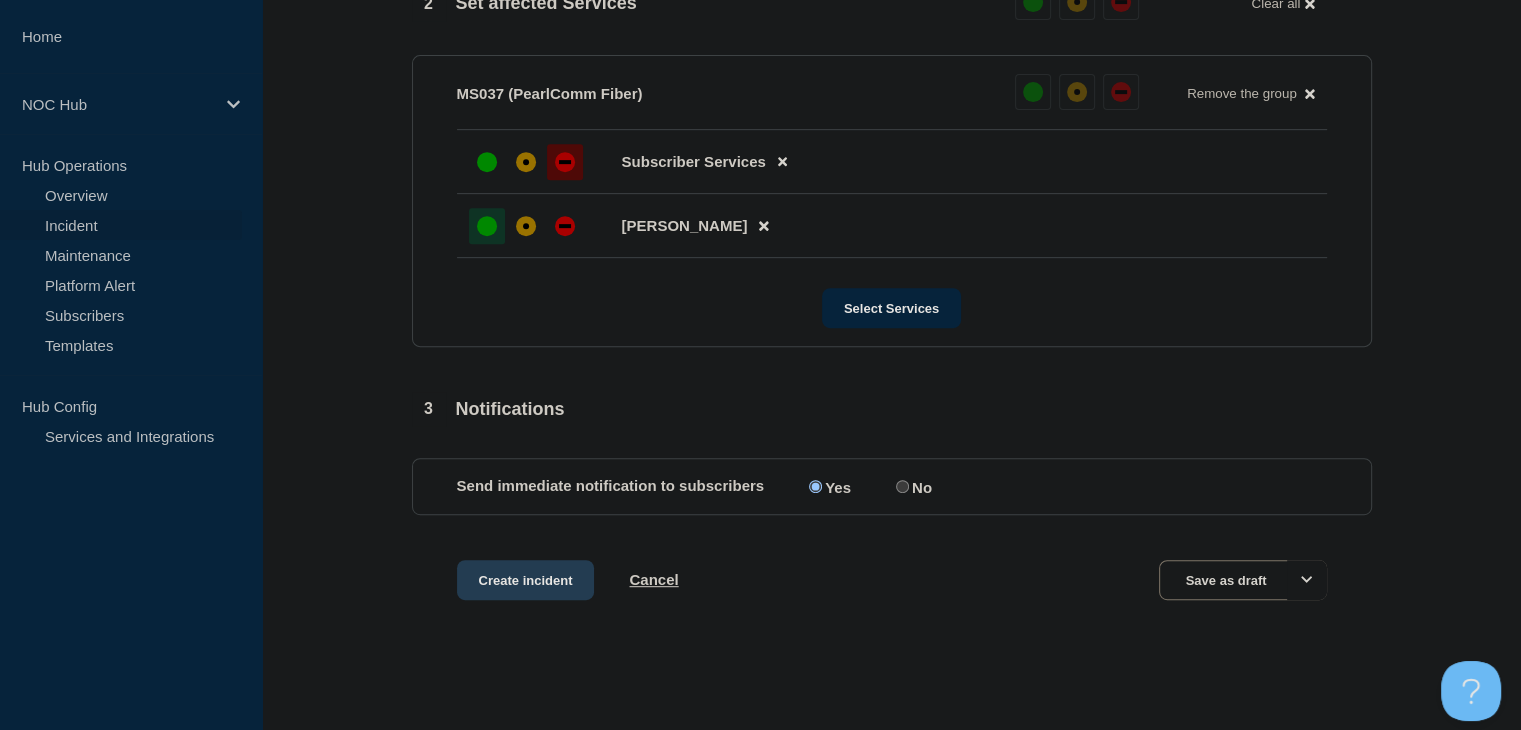 click on "Create incident" at bounding box center [526, 580] 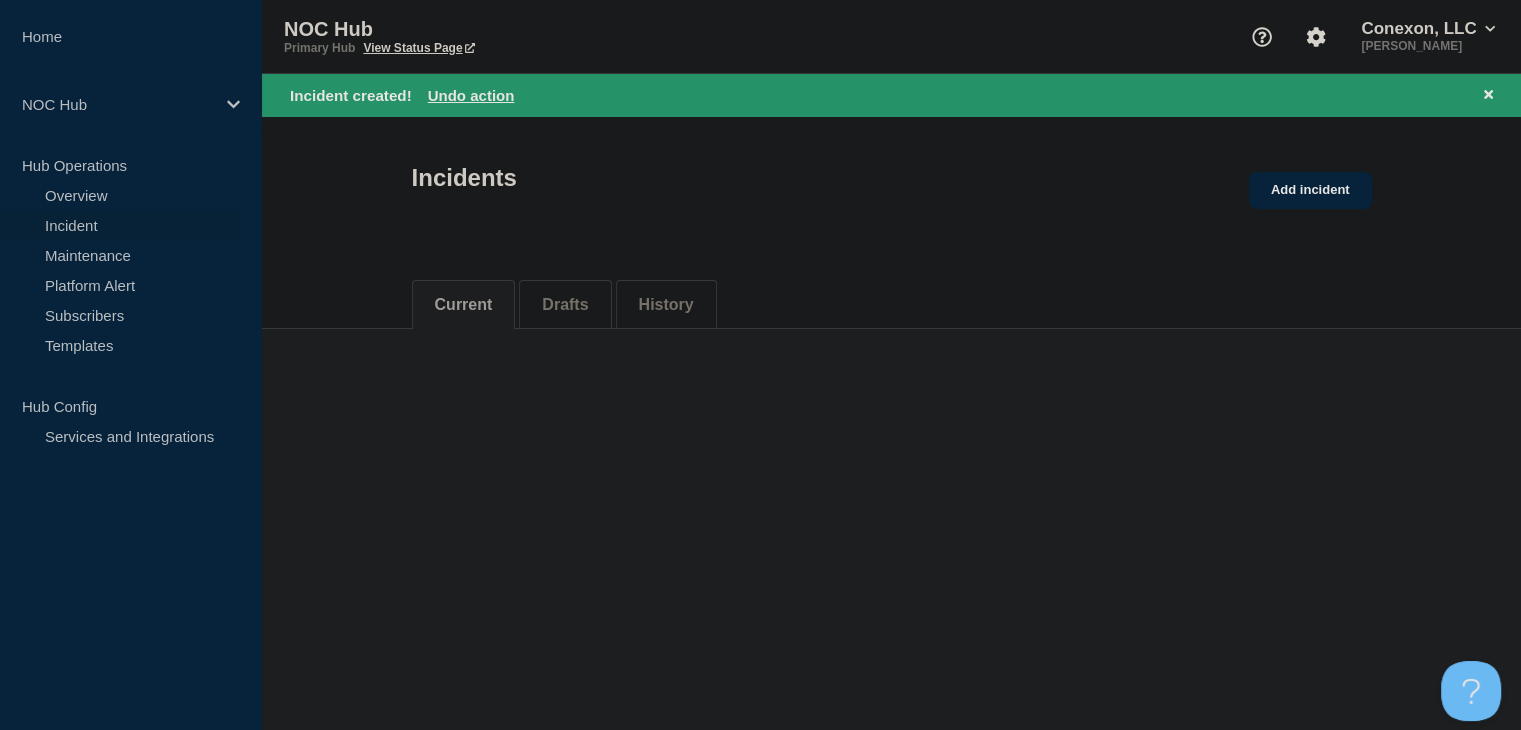 scroll, scrollTop: 0, scrollLeft: 0, axis: both 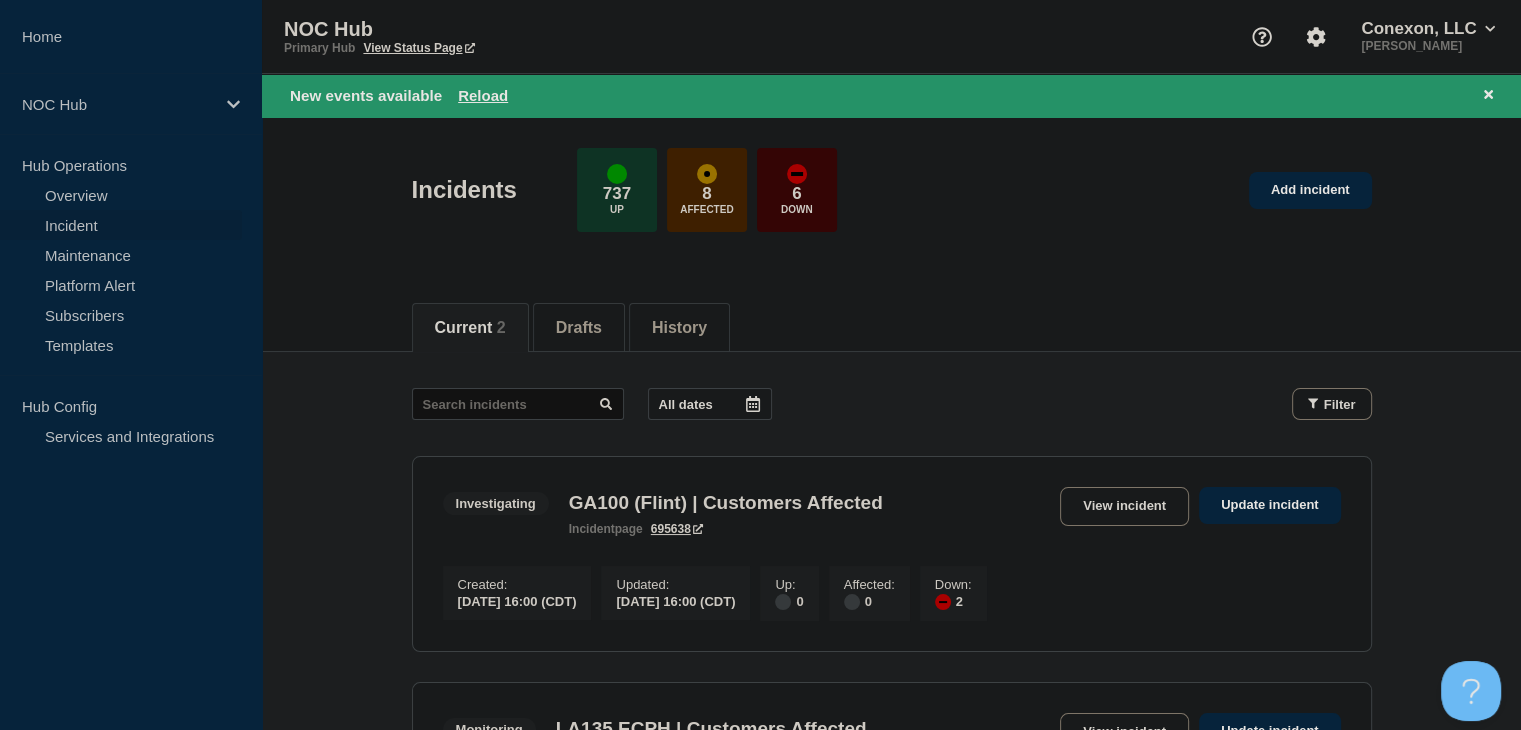 drag, startPoint x: 488, startPoint y: 92, endPoint x: 510, endPoint y: 87, distance: 22.561028 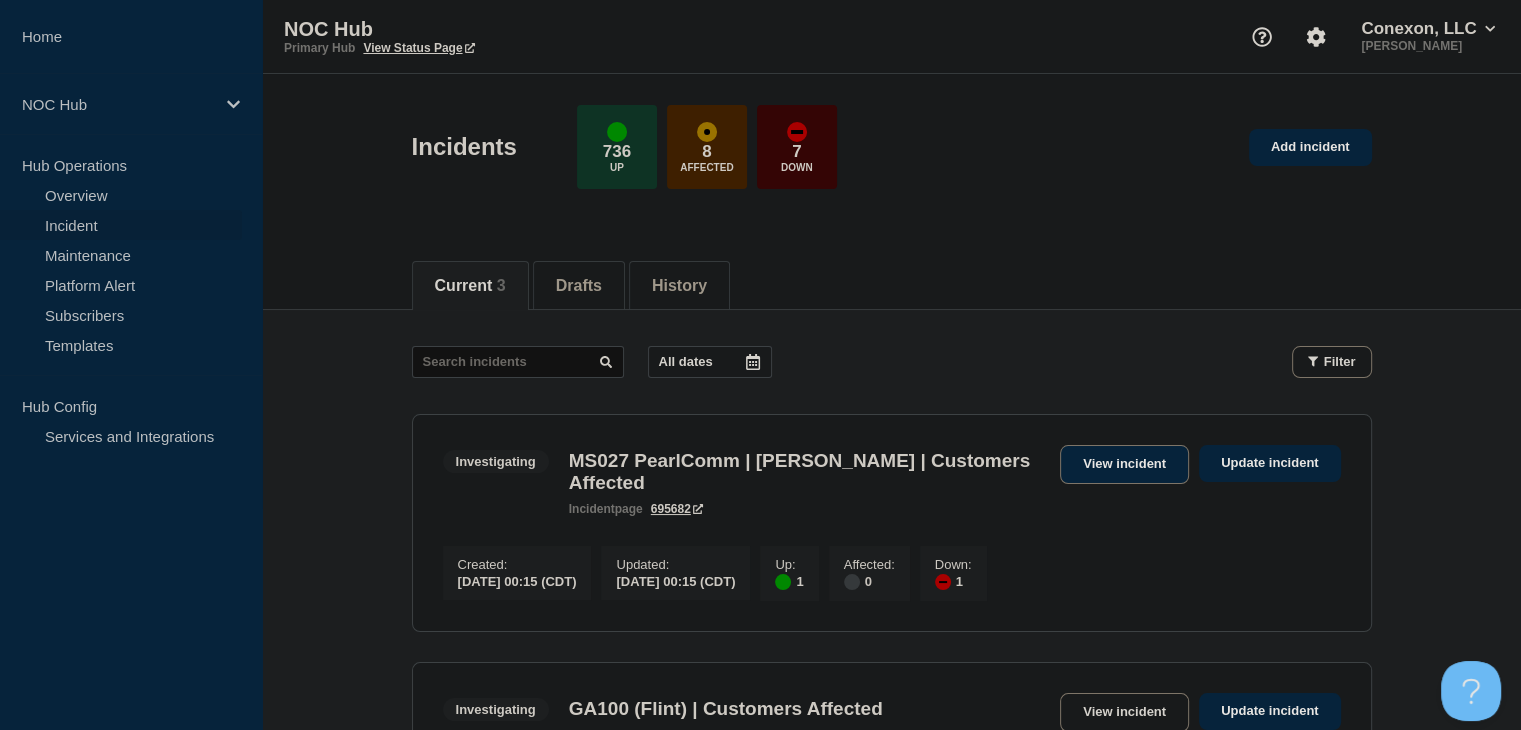 click on "View incident" at bounding box center (1124, 464) 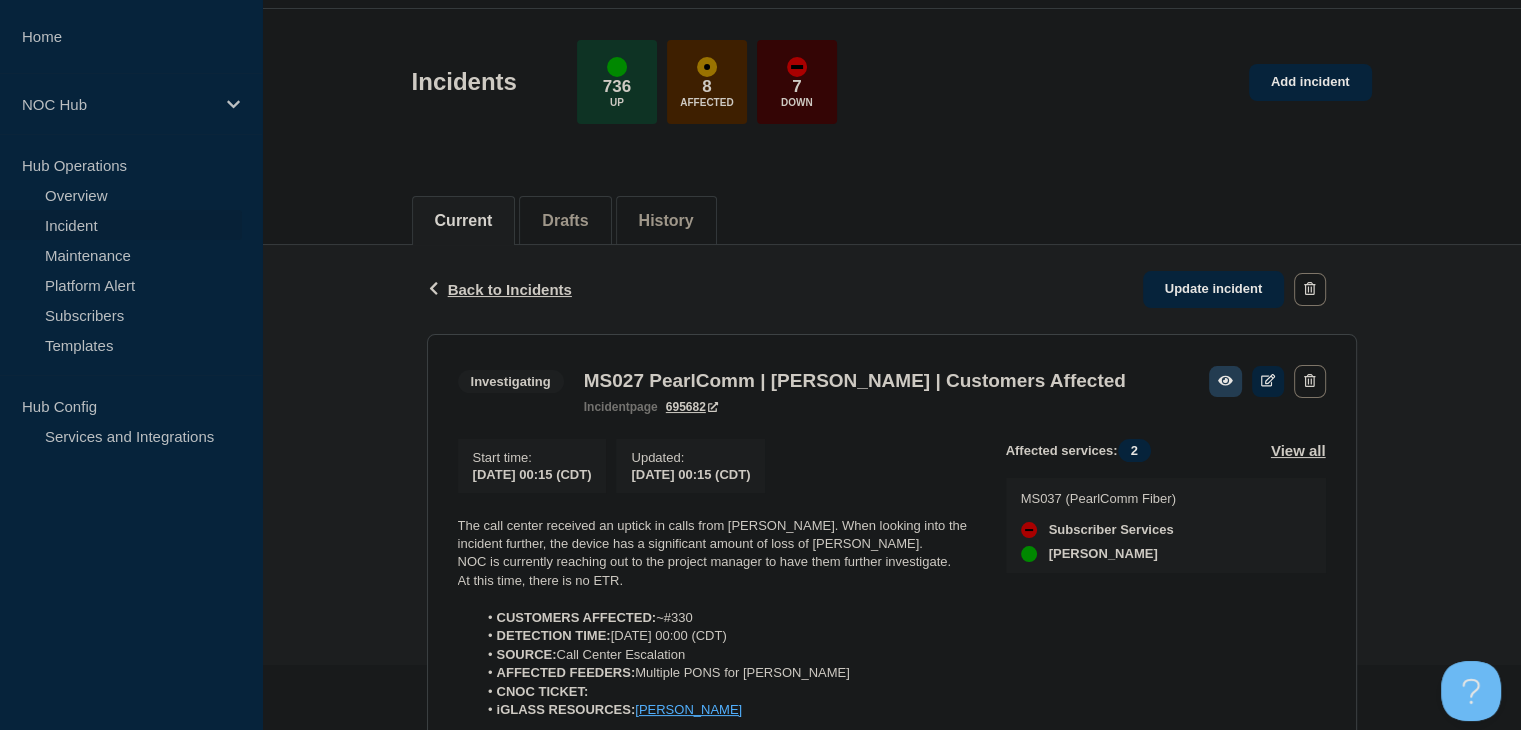 scroll, scrollTop: 100, scrollLeft: 0, axis: vertical 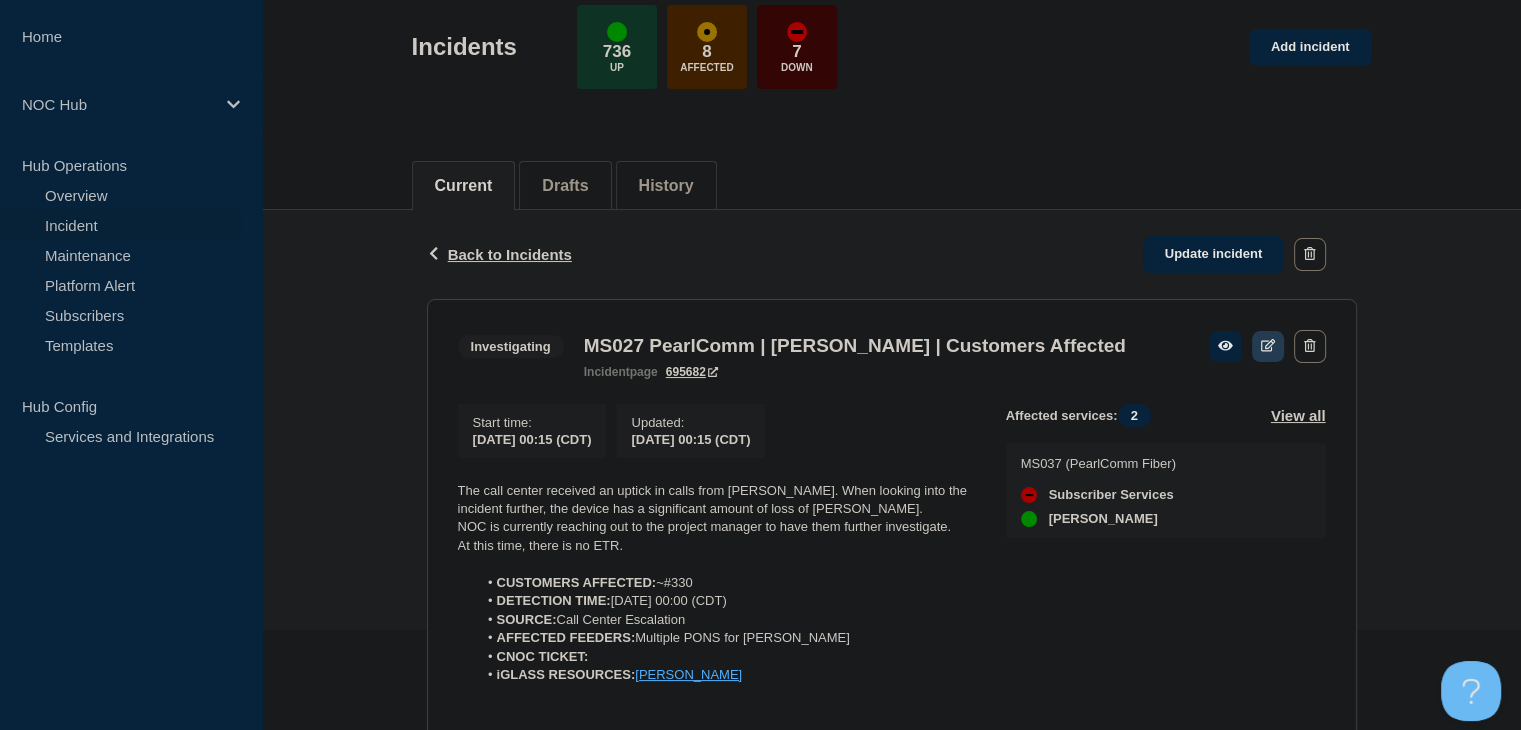 click 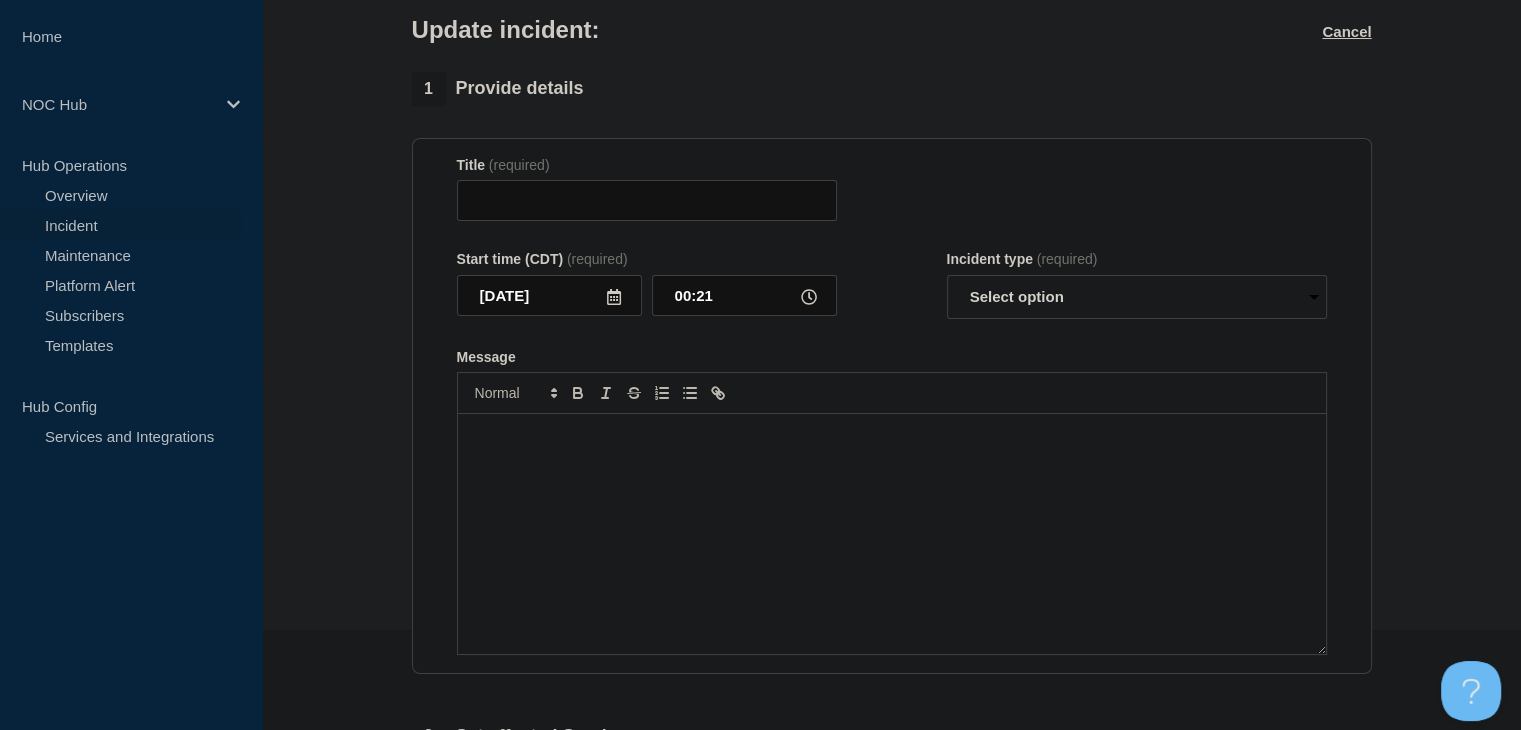 type on "MS027 PearlComm | Sumrall | Customers Affected" 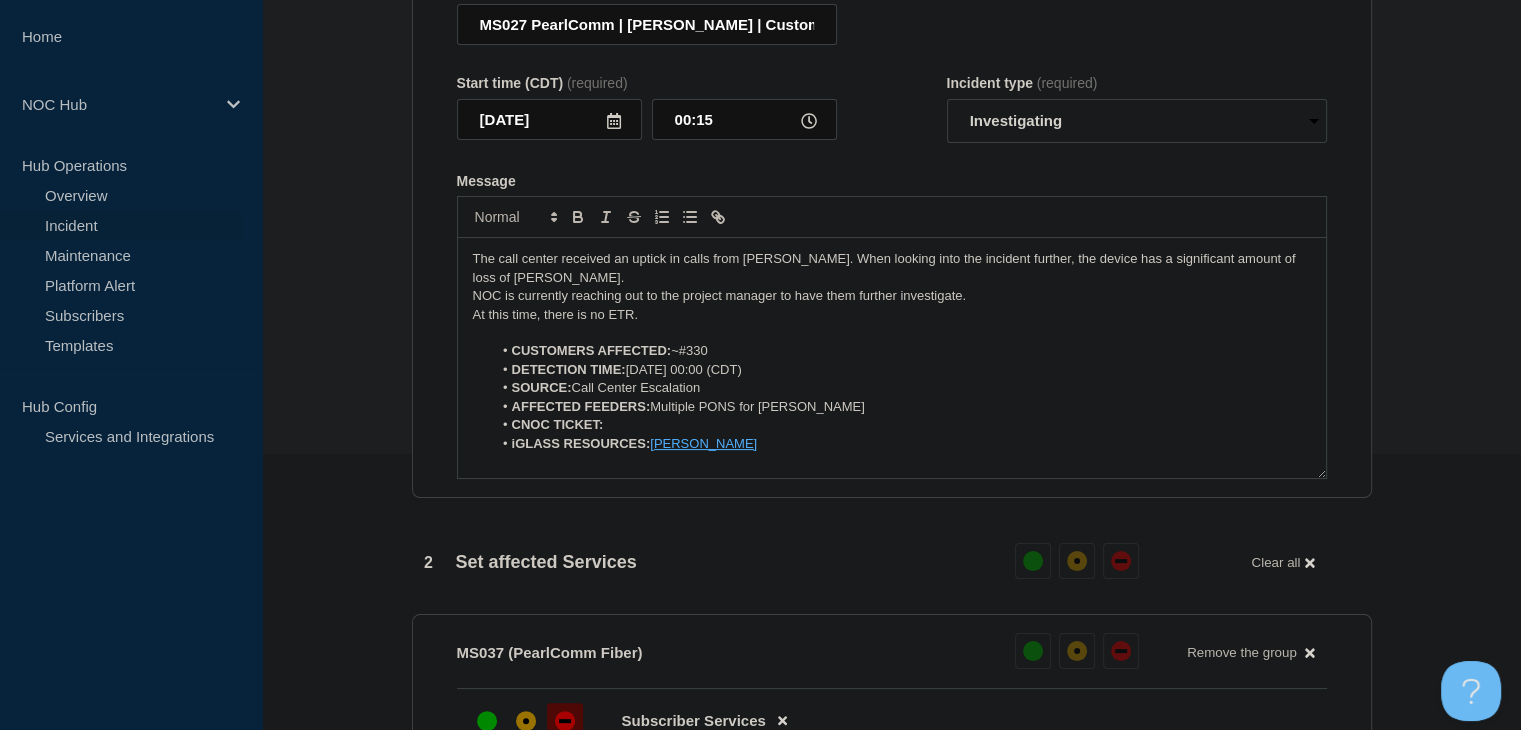 scroll, scrollTop: 400, scrollLeft: 0, axis: vertical 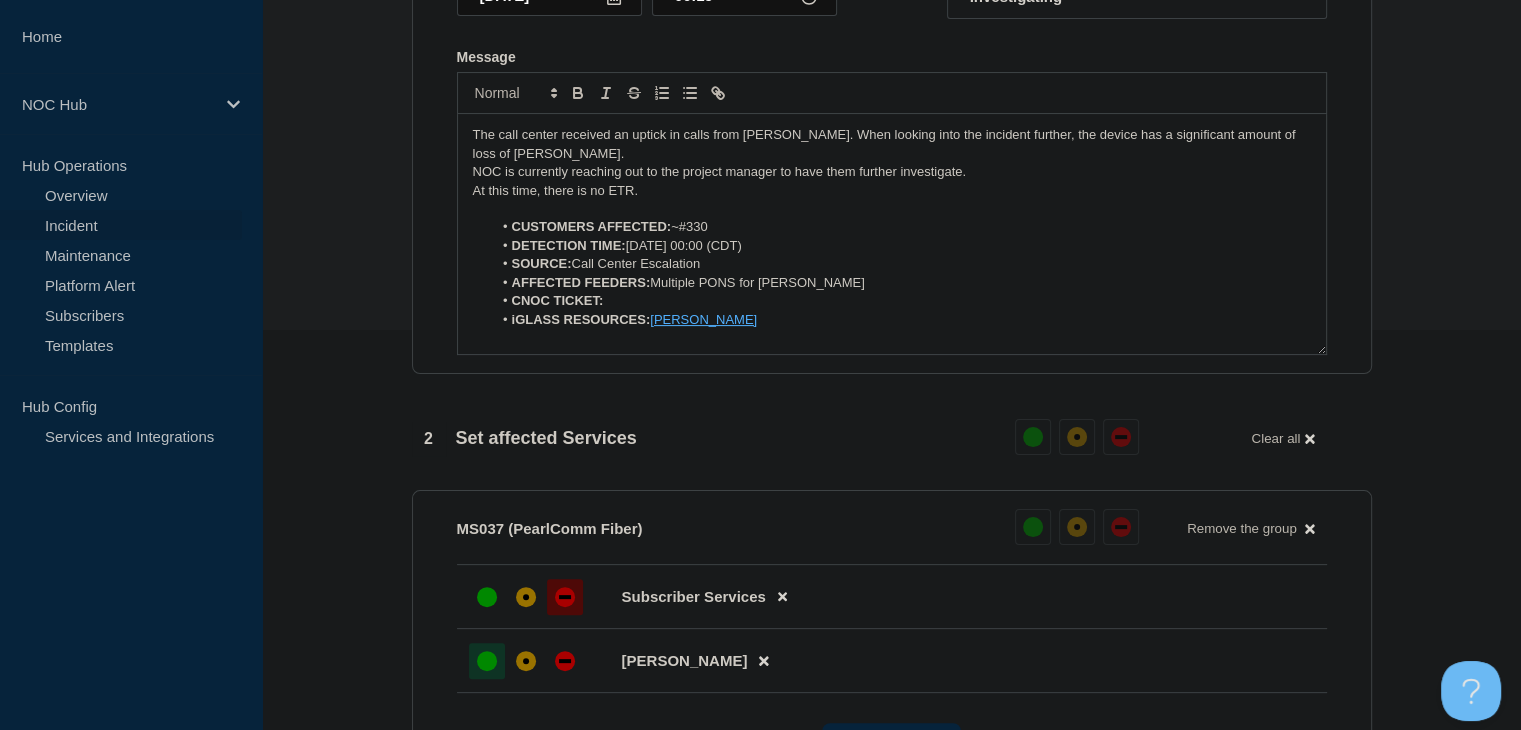 click on "CNOC TICKET:" at bounding box center (901, 301) 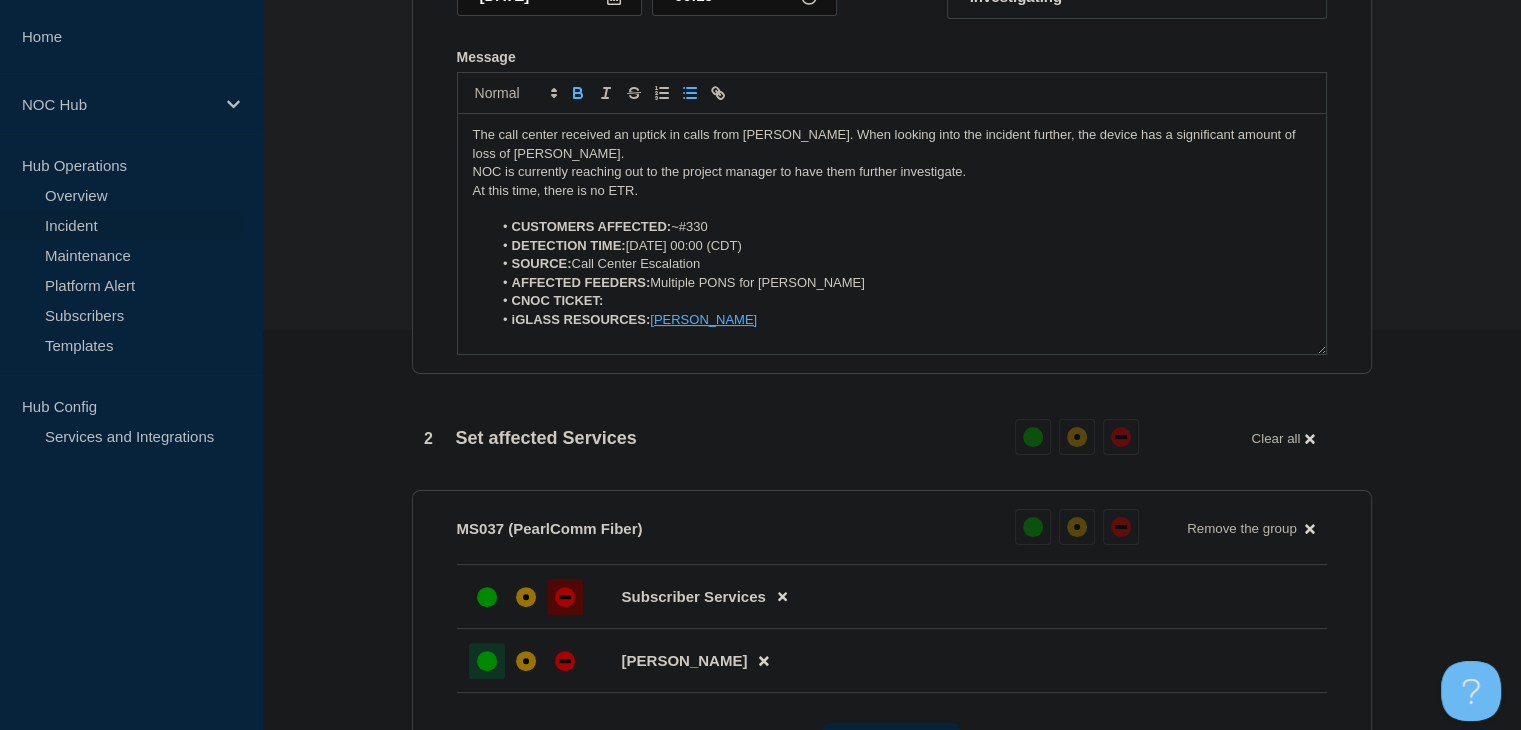 type 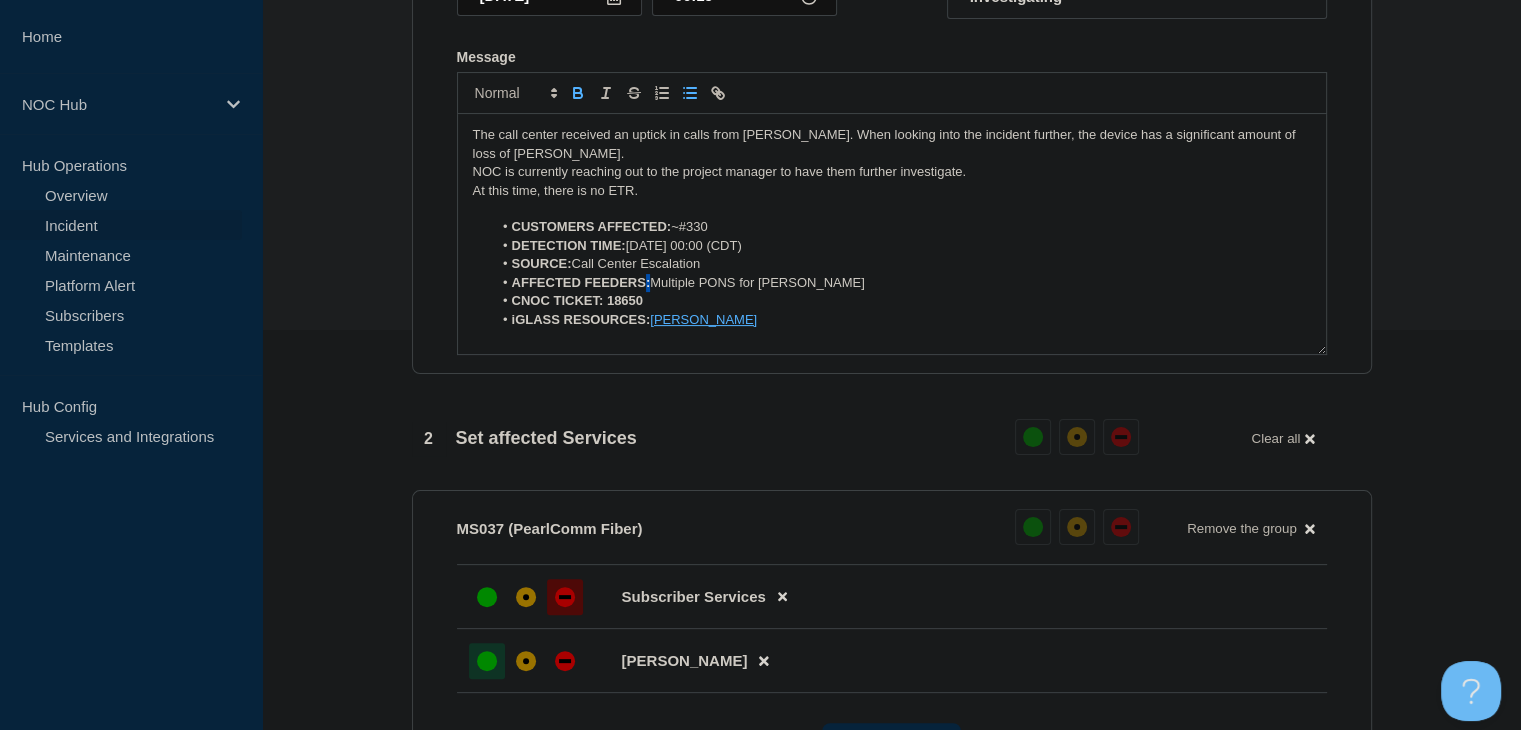 click on "AFFECTED FEEDERS:" at bounding box center (581, 282) 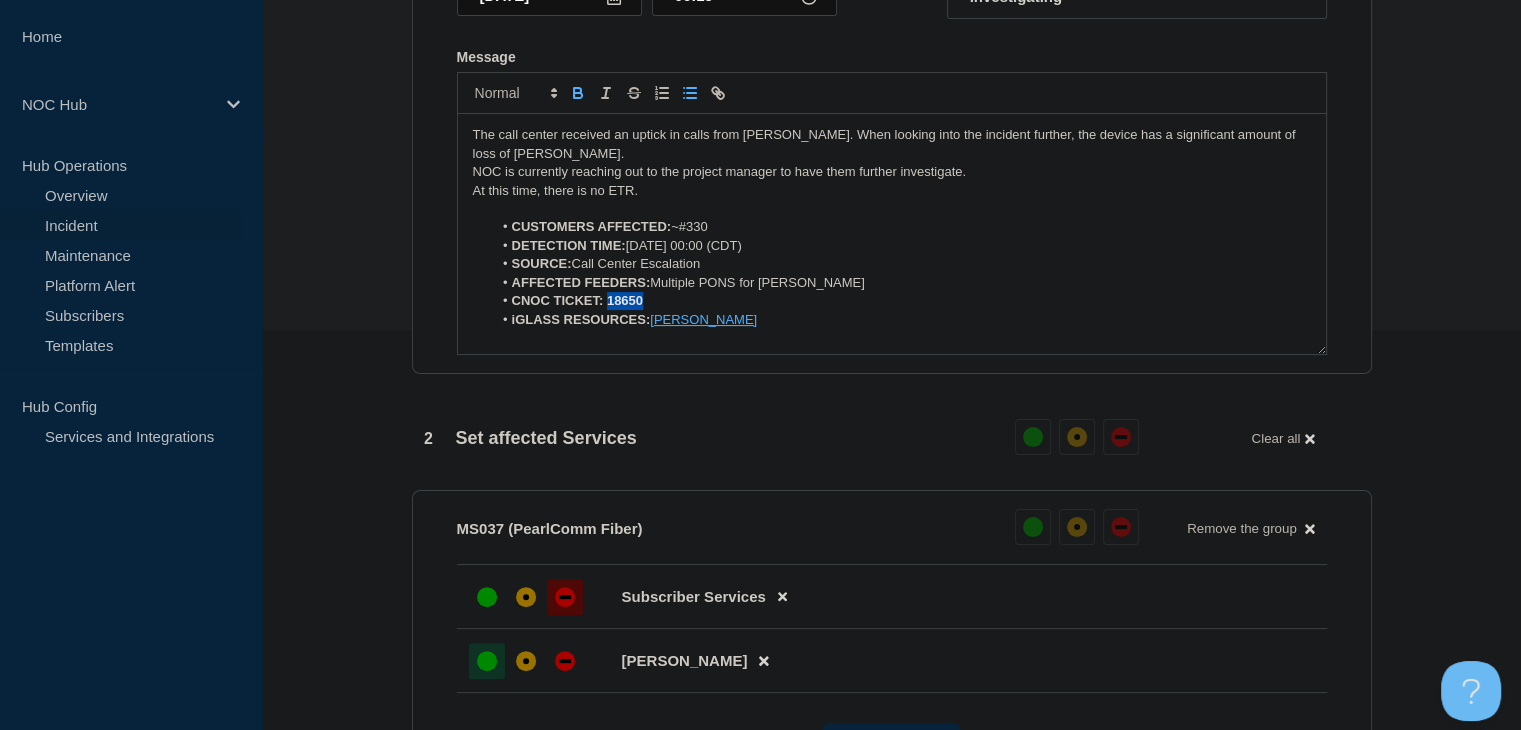 drag, startPoint x: 652, startPoint y: 309, endPoint x: 608, endPoint y: 310, distance: 44.011364 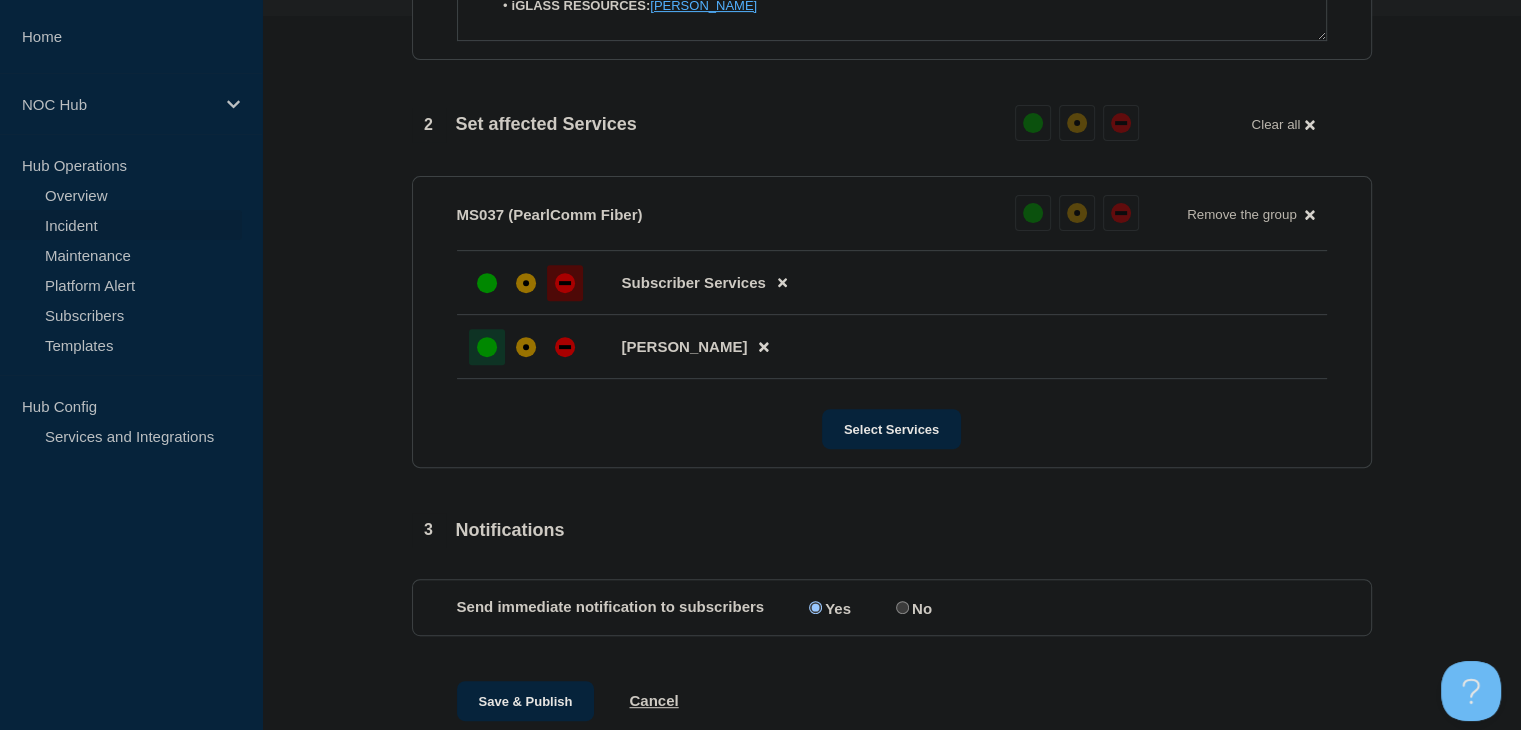 scroll, scrollTop: 796, scrollLeft: 0, axis: vertical 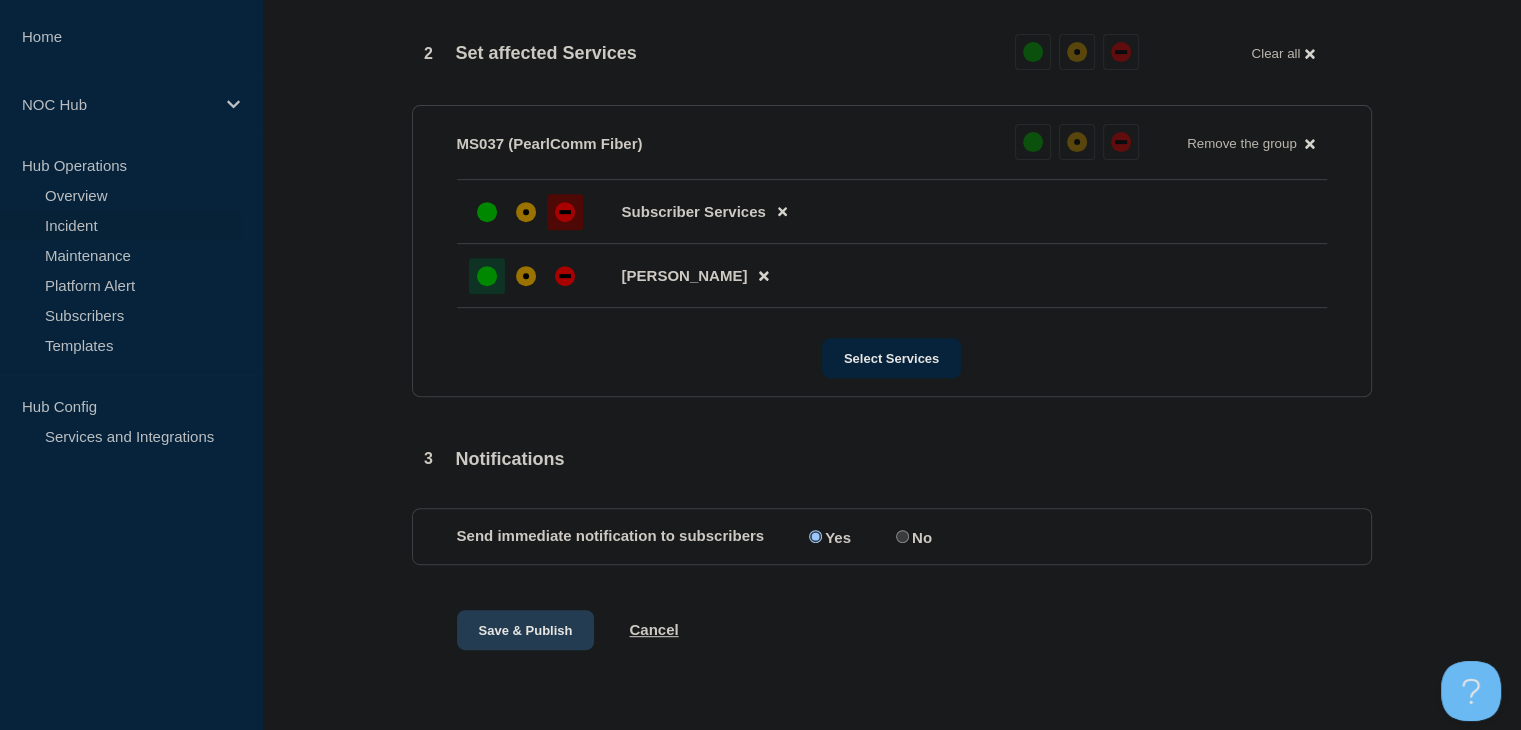 click on "Save & Publish" at bounding box center [526, 630] 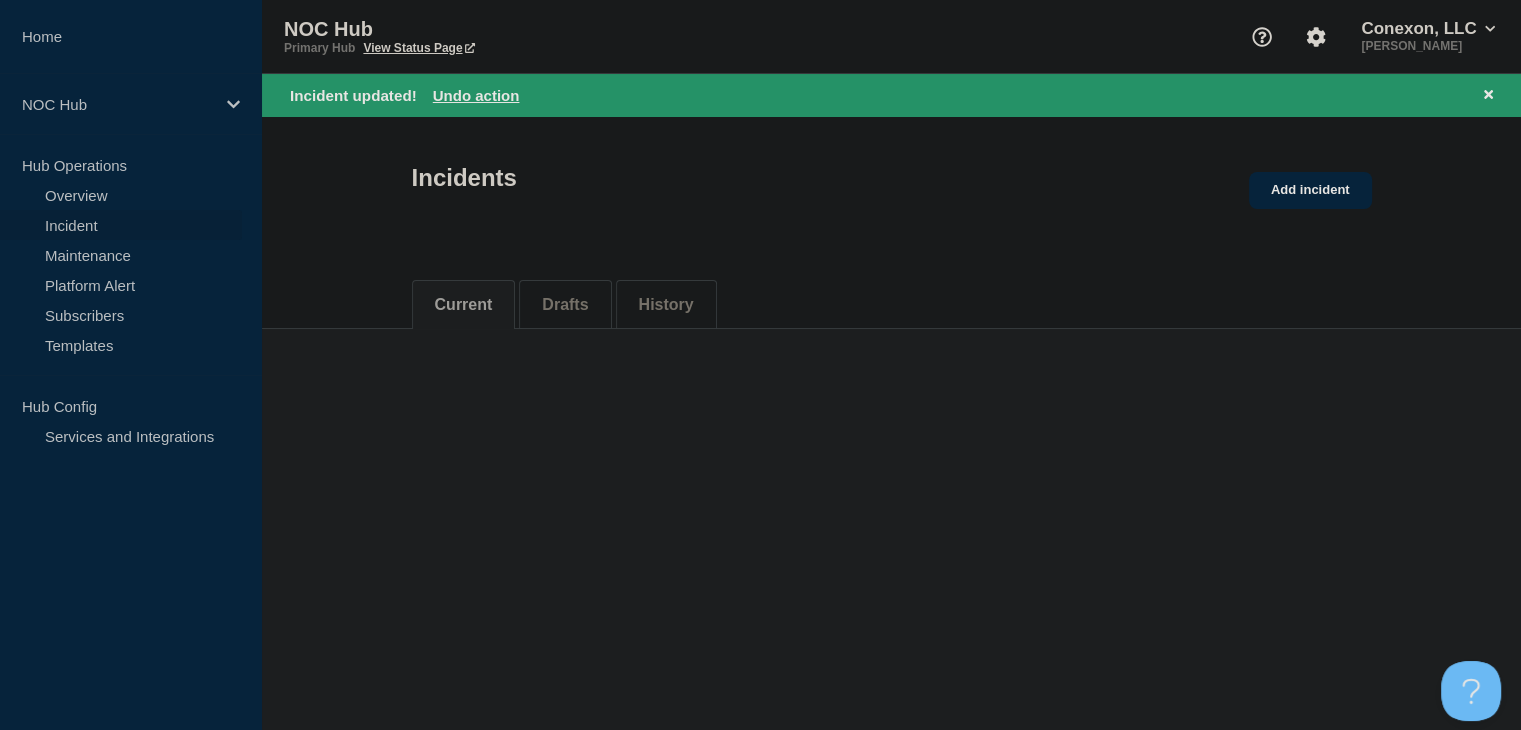 scroll, scrollTop: 0, scrollLeft: 0, axis: both 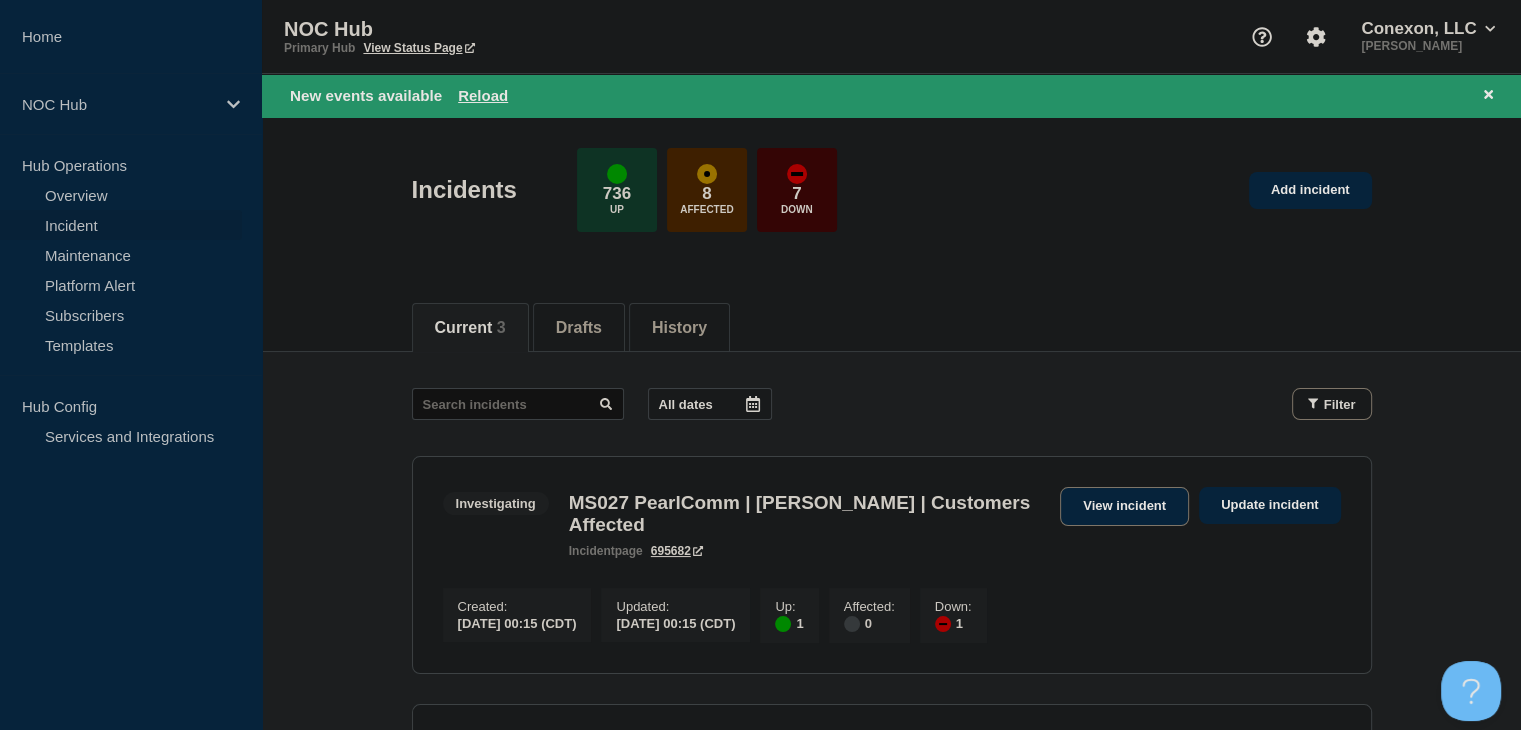 click on "View incident" at bounding box center [1124, 506] 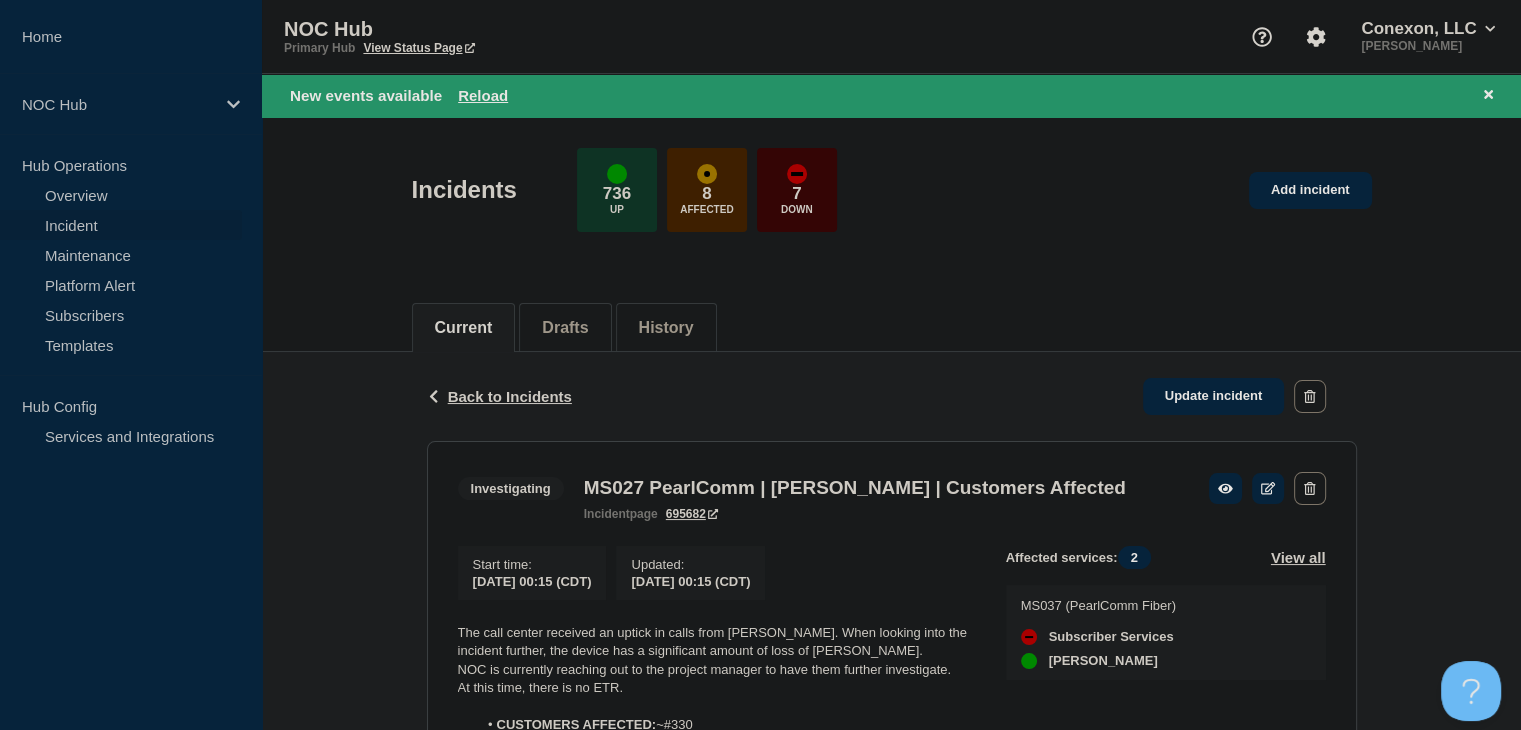 drag, startPoint x: 501, startPoint y: 96, endPoint x: 544, endPoint y: 87, distance: 43.931767 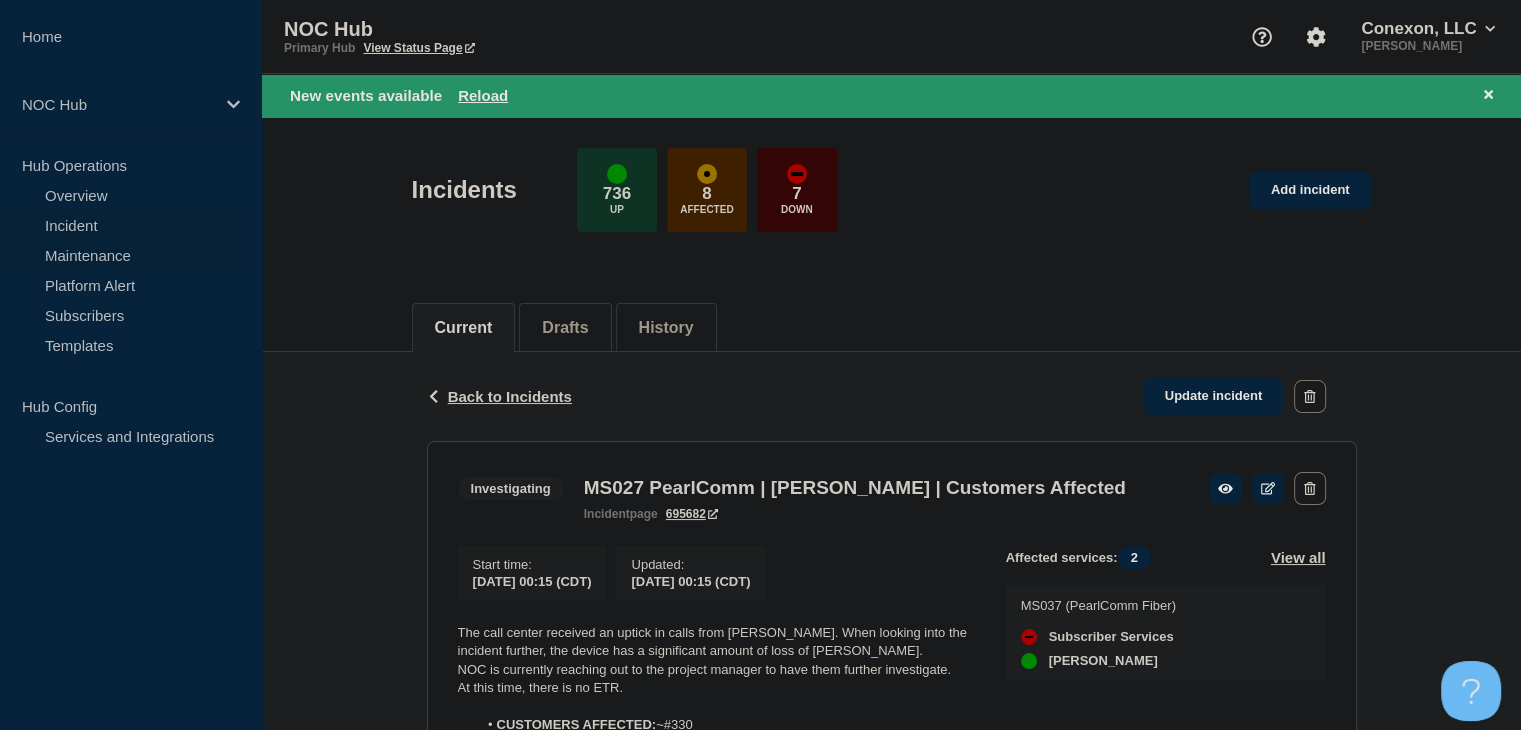 click on "Maintenance" at bounding box center [121, 255] 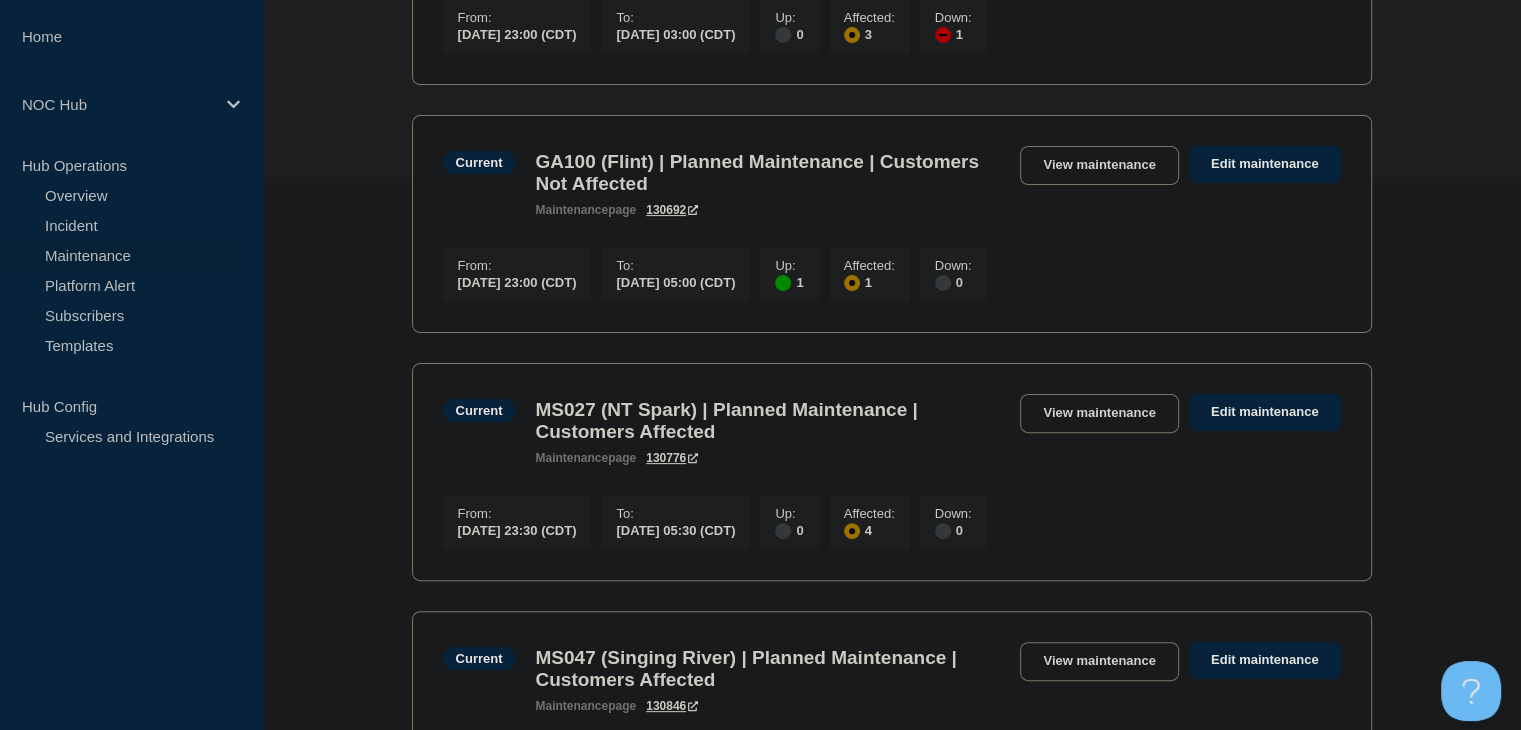 scroll, scrollTop: 700, scrollLeft: 0, axis: vertical 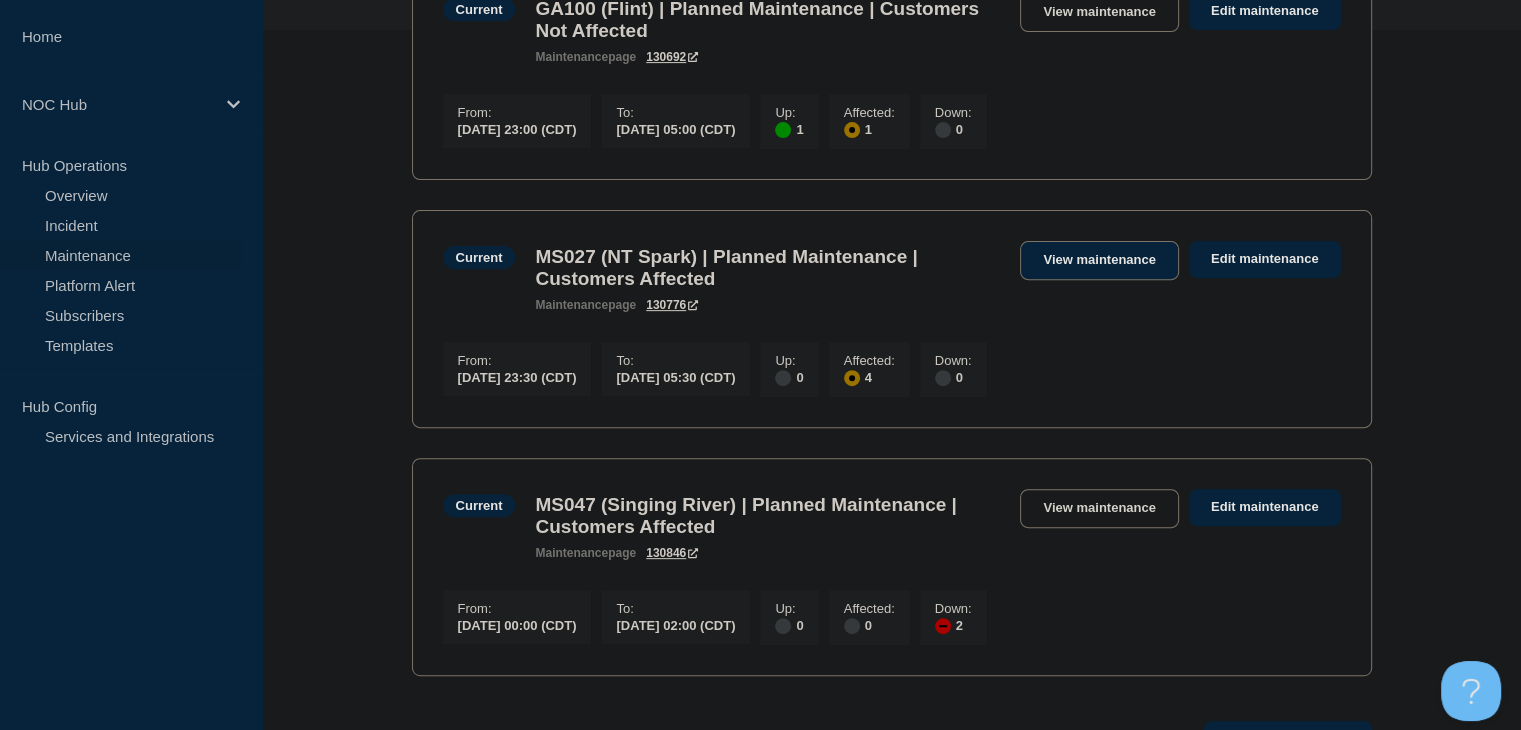 click on "View maintenance" at bounding box center (1099, 260) 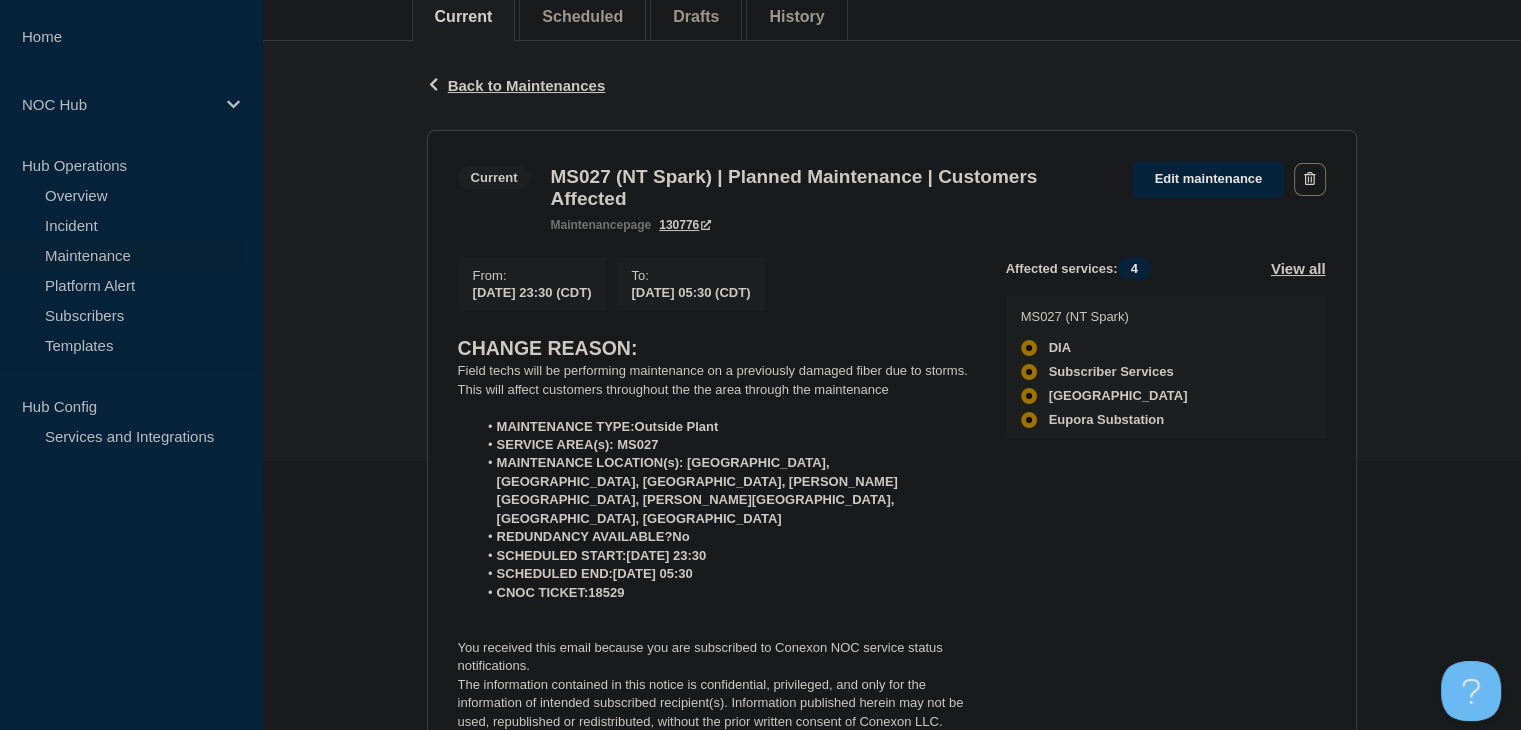 scroll, scrollTop: 300, scrollLeft: 0, axis: vertical 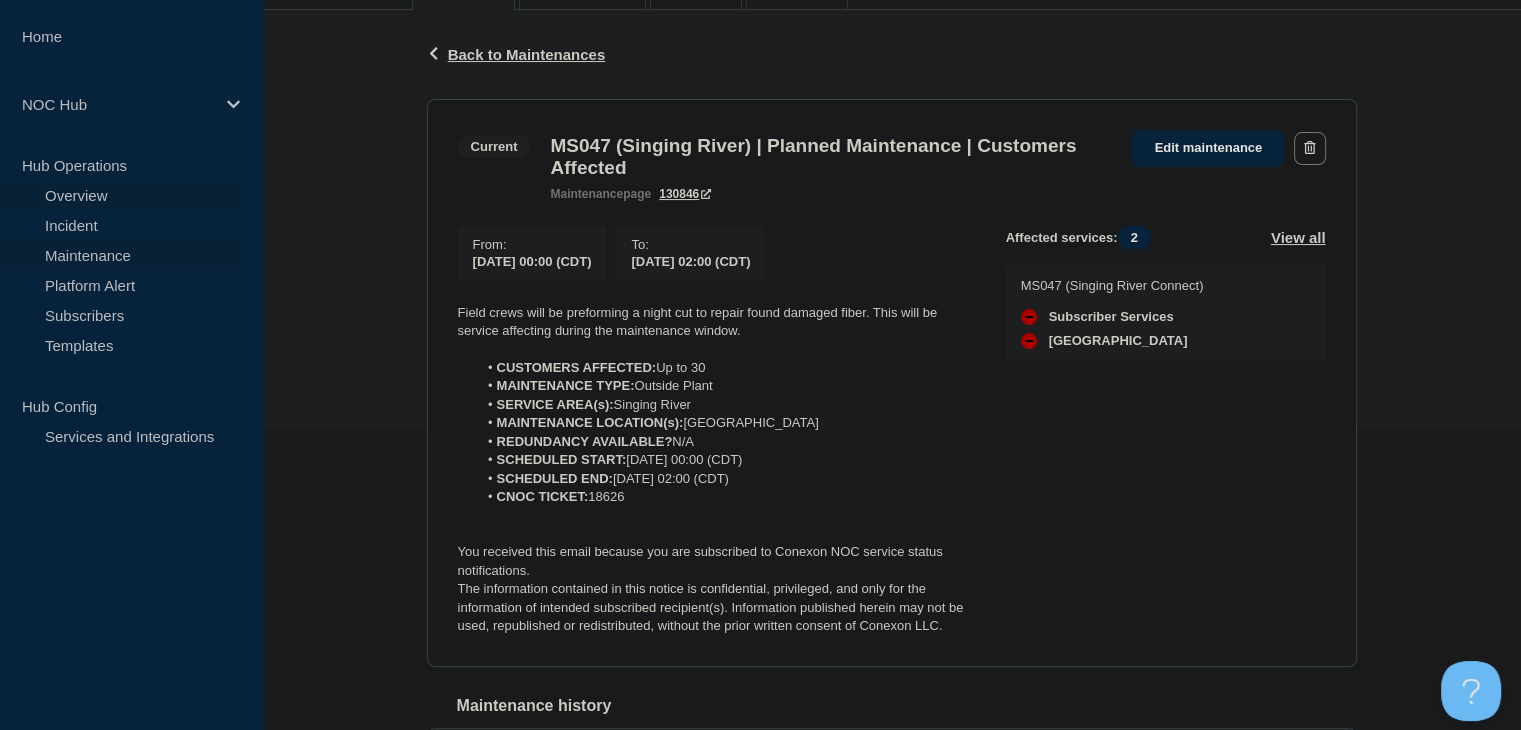click on "Overview" at bounding box center (121, 195) 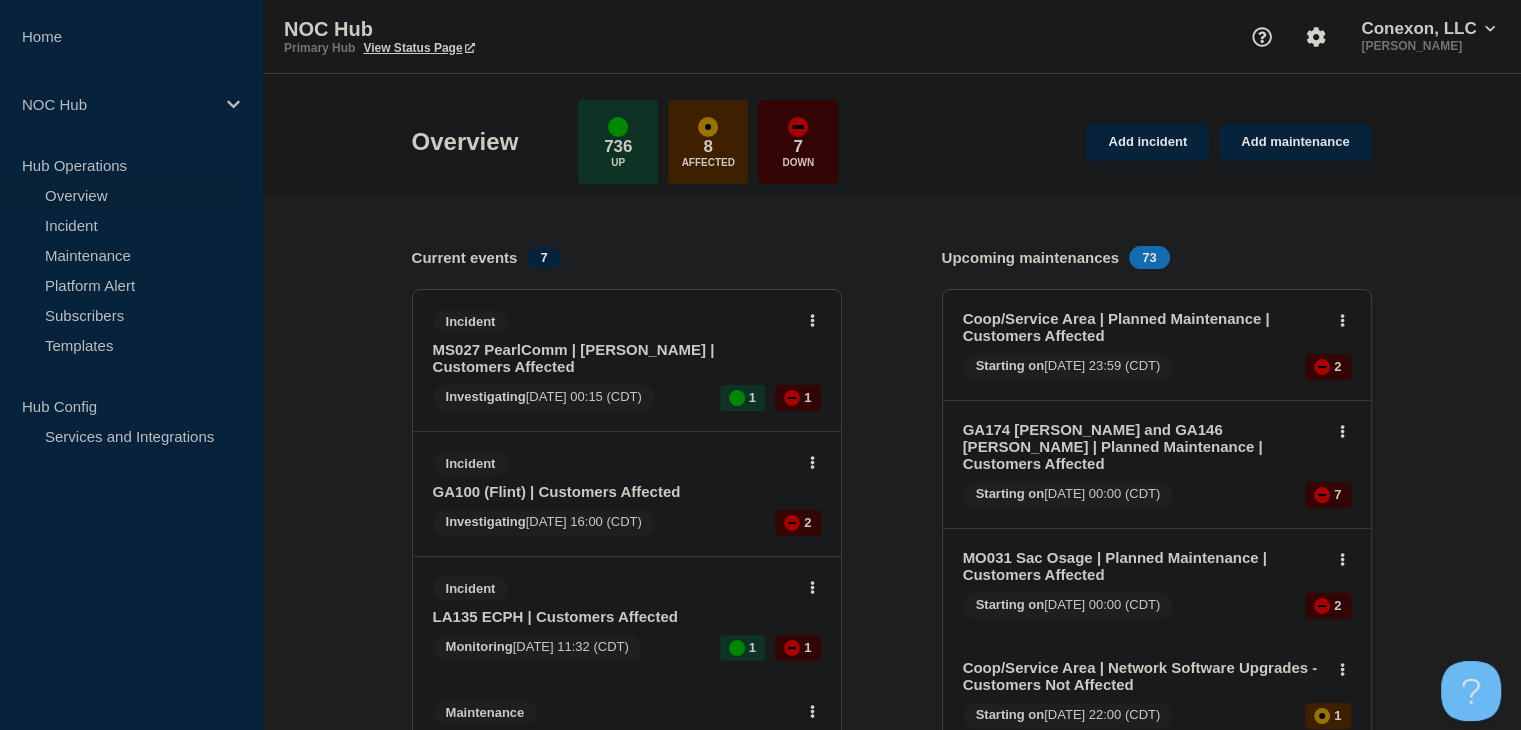 click on "MS027 PearlComm | [PERSON_NAME] | Customers Affected" at bounding box center [613, 358] 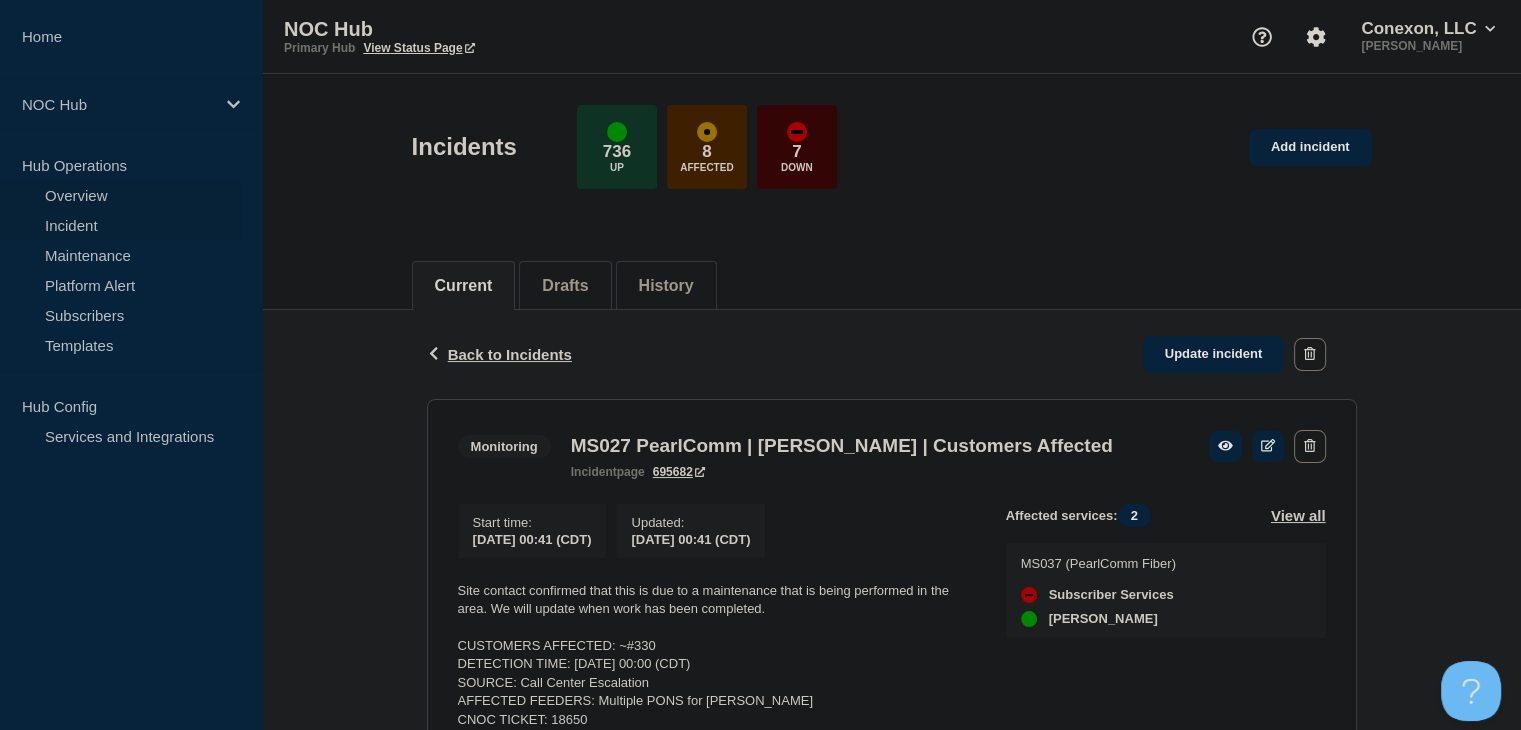 click on "Overview" at bounding box center (121, 195) 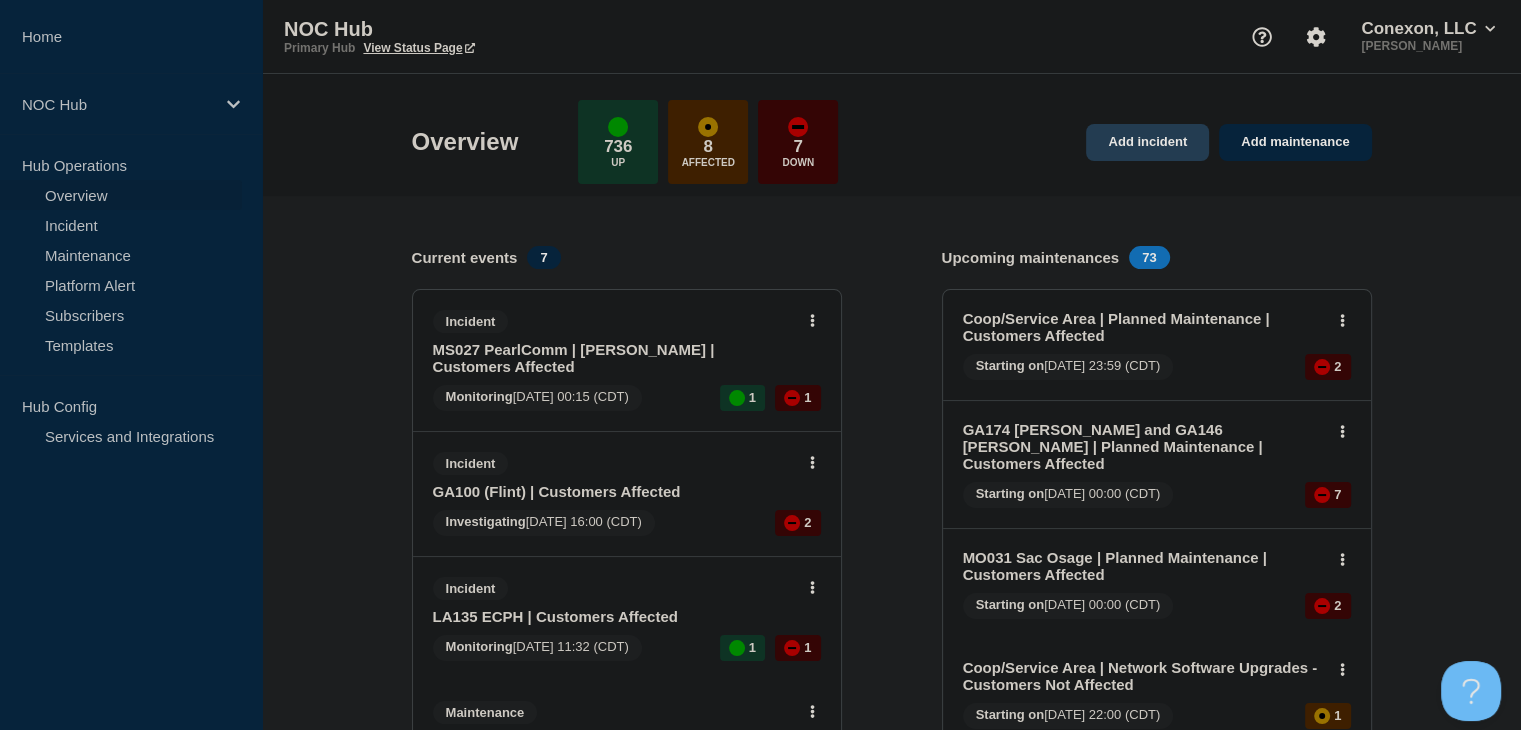 click on "Add incident" at bounding box center (1147, 142) 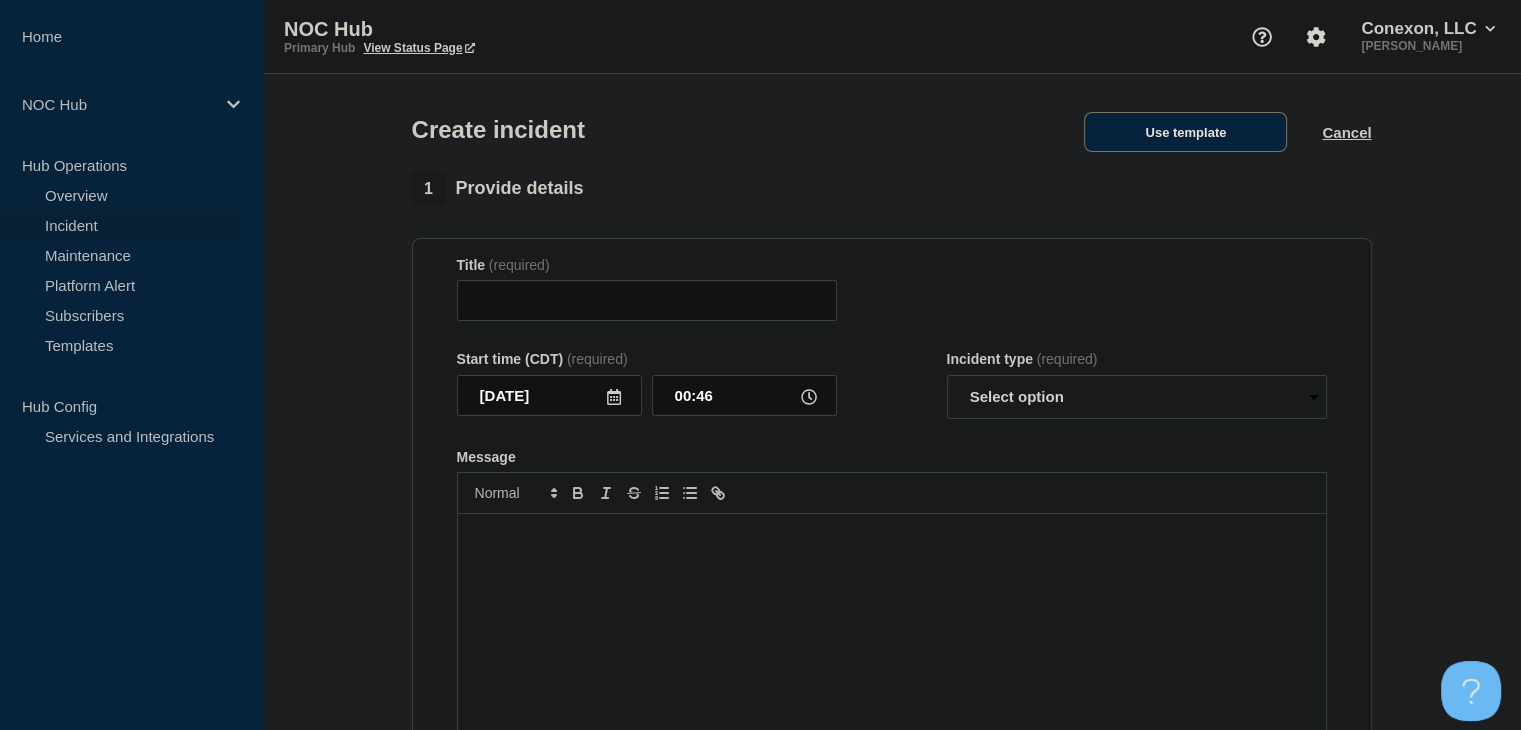 click on "Use template" at bounding box center [1185, 132] 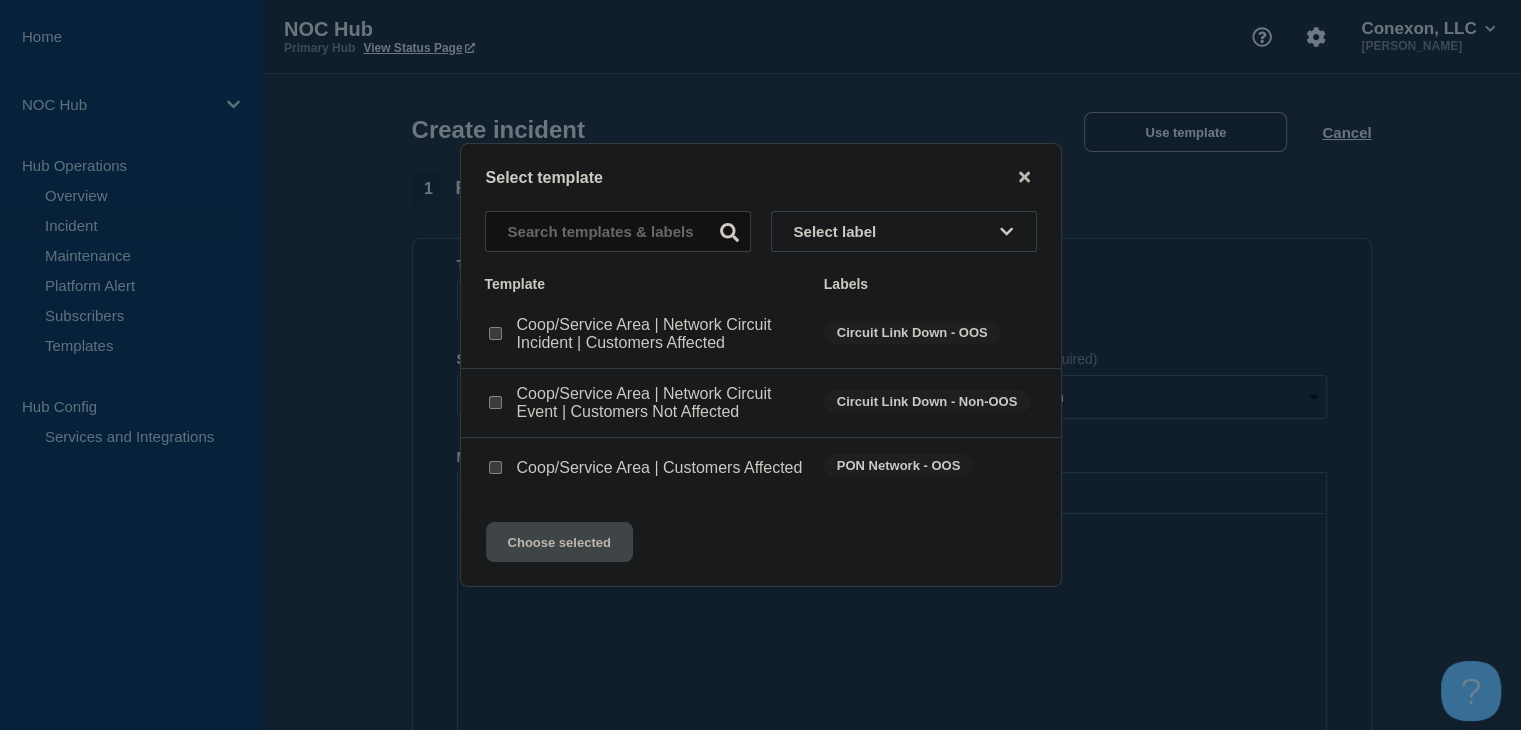click at bounding box center [495, 402] 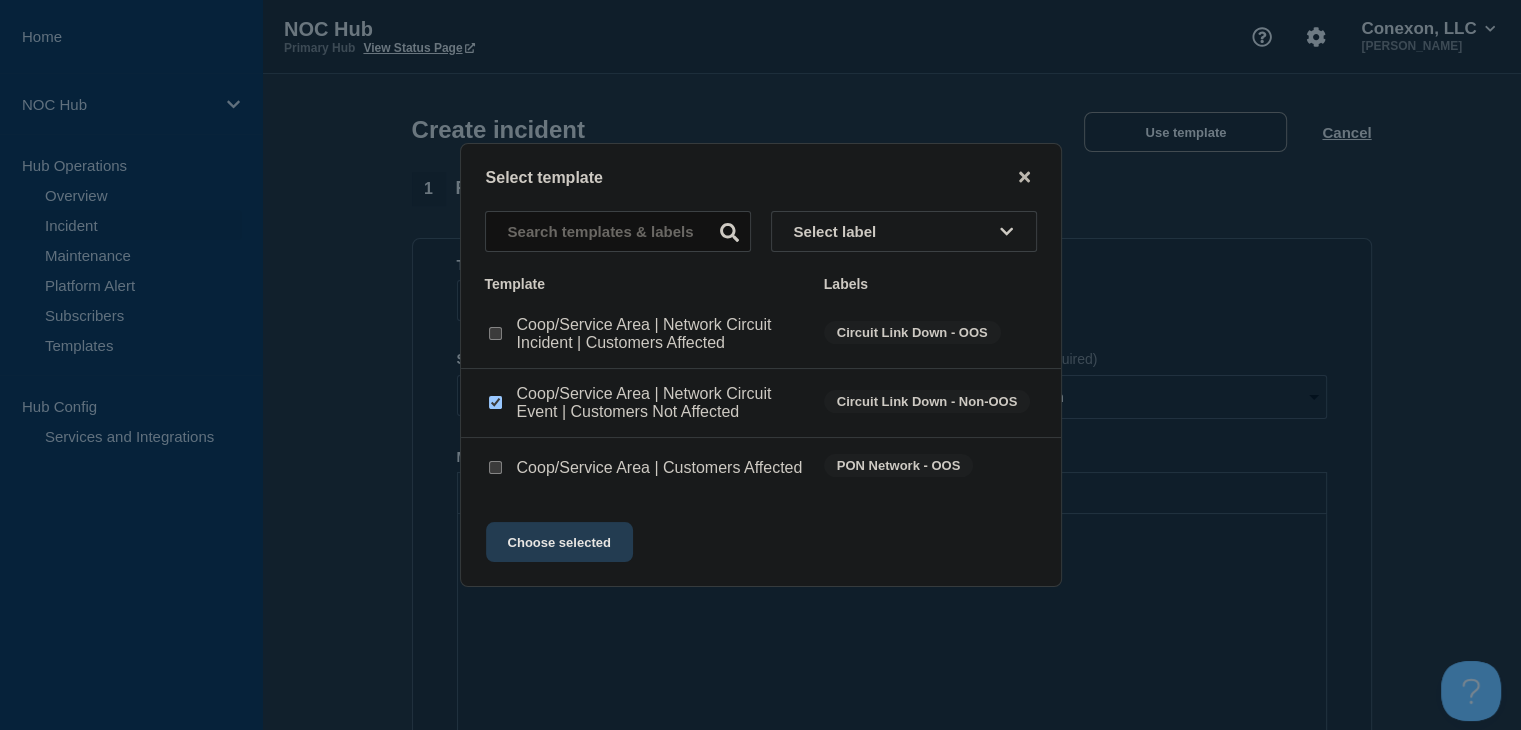 click on "Choose selected" 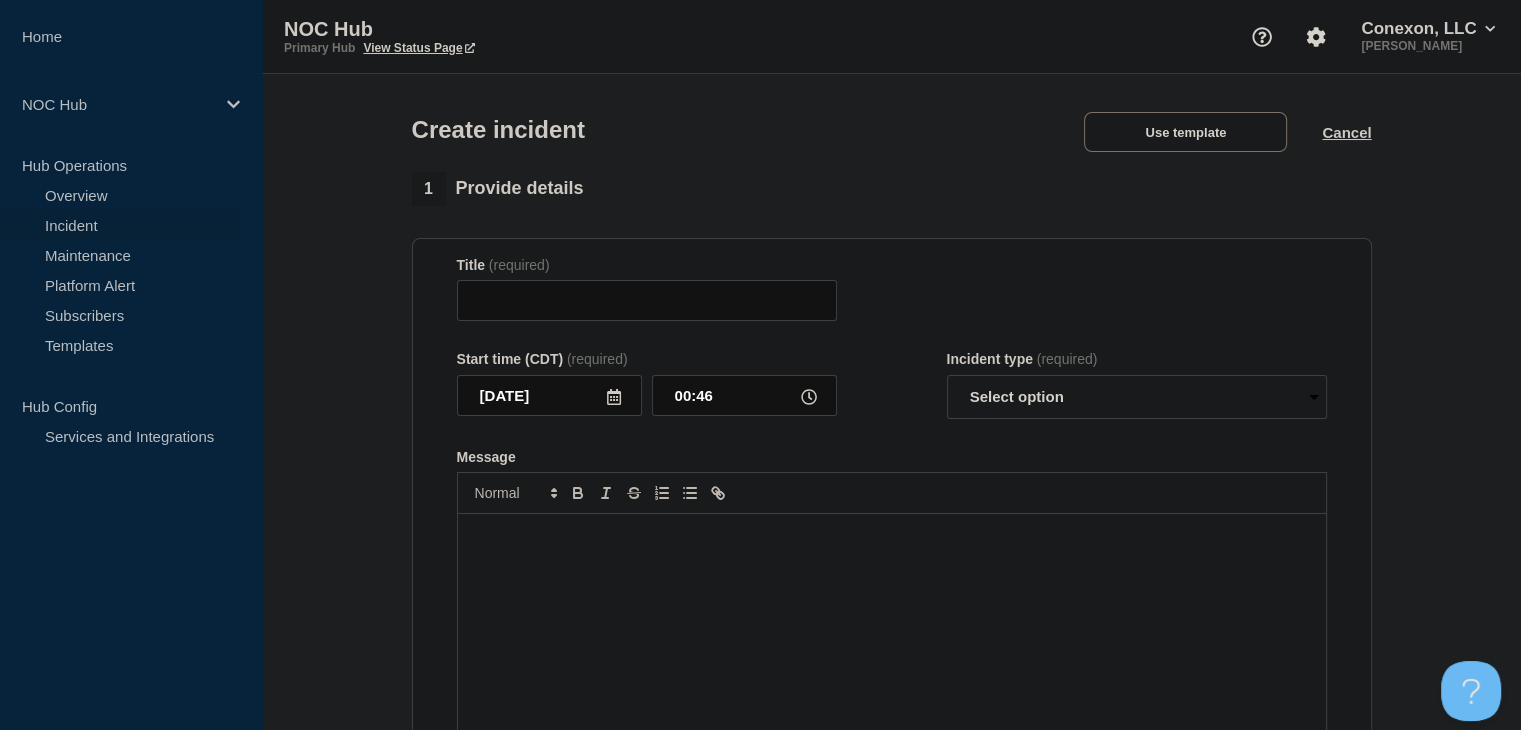 type on "Coop/Service Area | Network Circuit Event | Customers Not Affected" 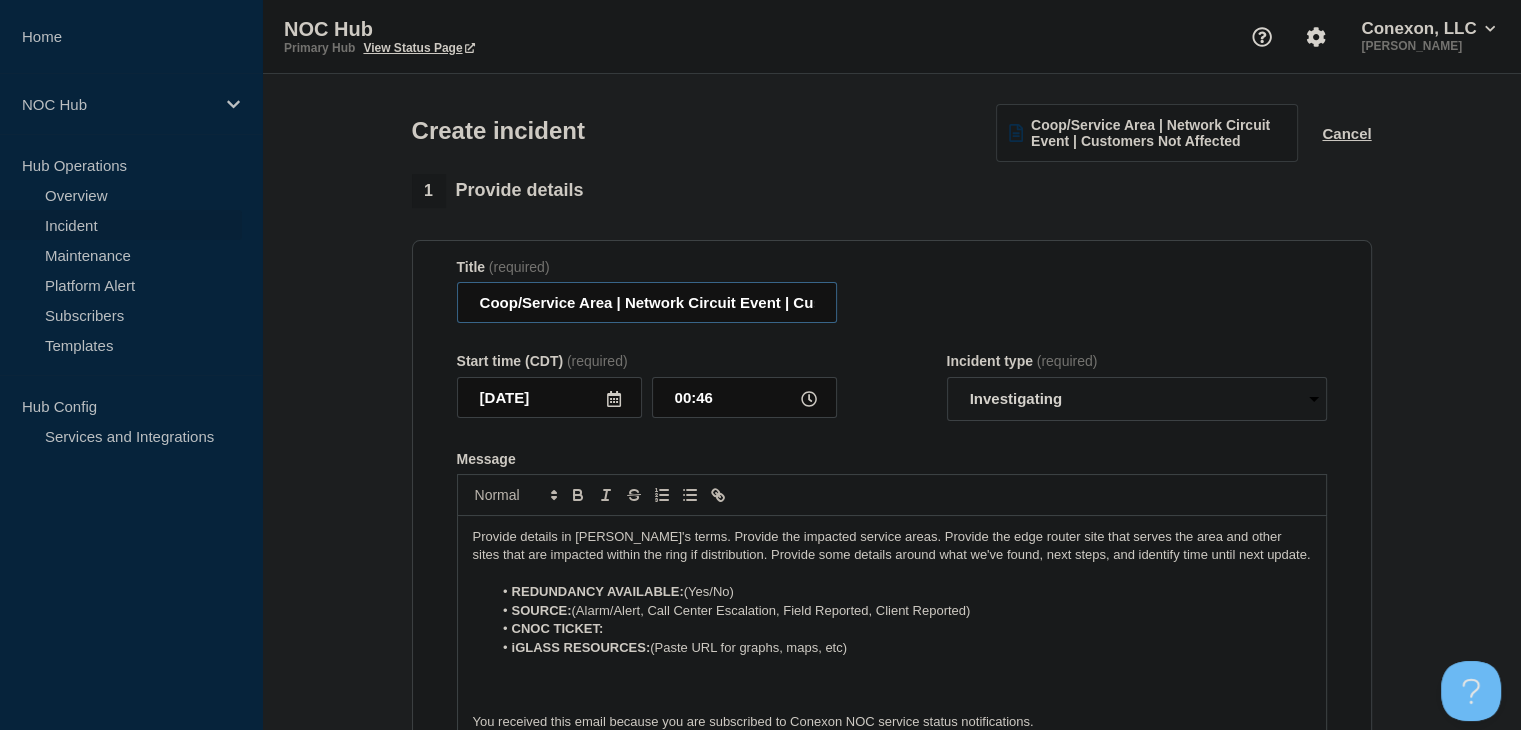 click on "Coop/Service Area | Network Circuit Event | Customers Not Affected" at bounding box center (647, 302) 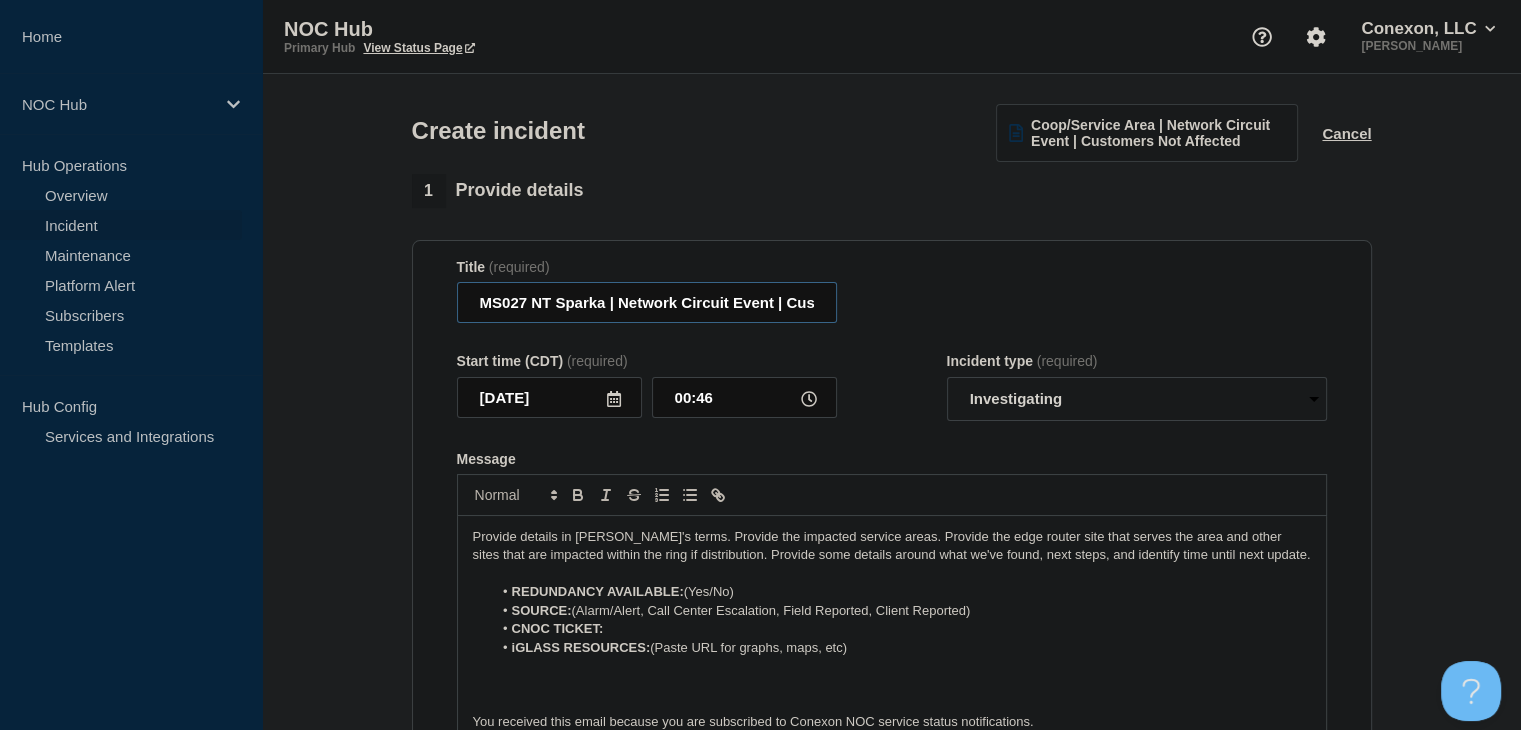 click on "MS027 NT Sparka | Network Circuit Event | Customers Not Affected" at bounding box center [647, 302] 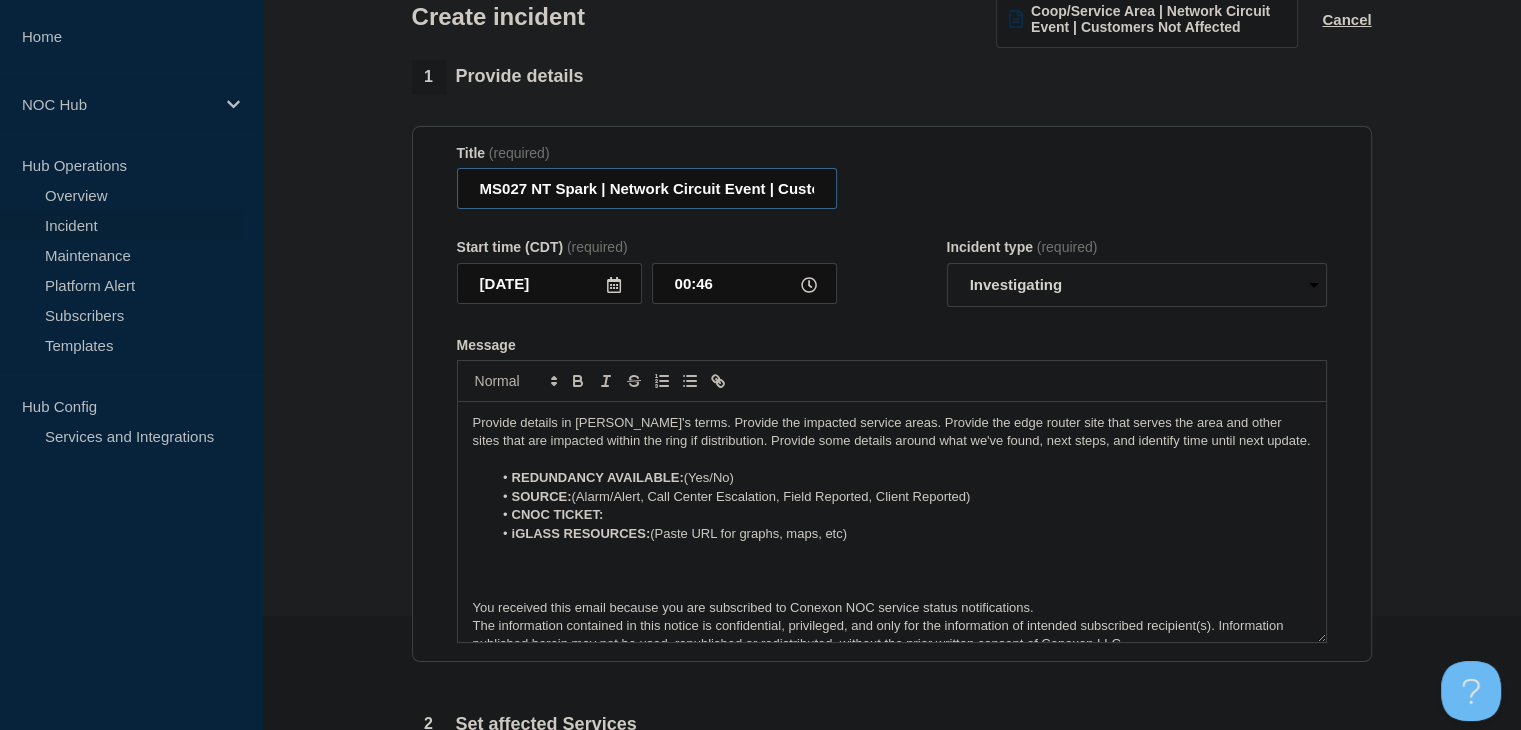 scroll, scrollTop: 200, scrollLeft: 0, axis: vertical 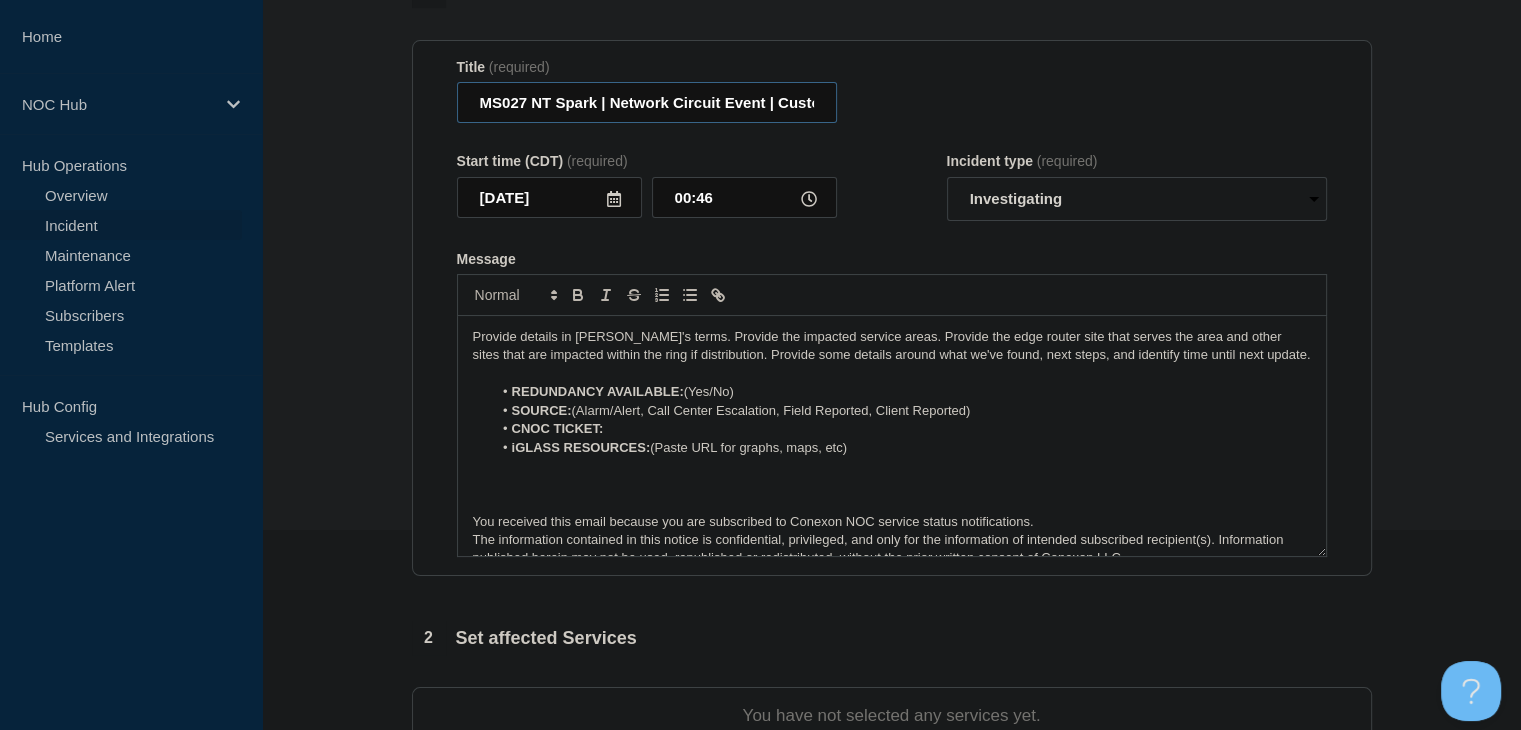 type on "MS027 NT Spark | Network Circuit Event | Customers Not Affected" 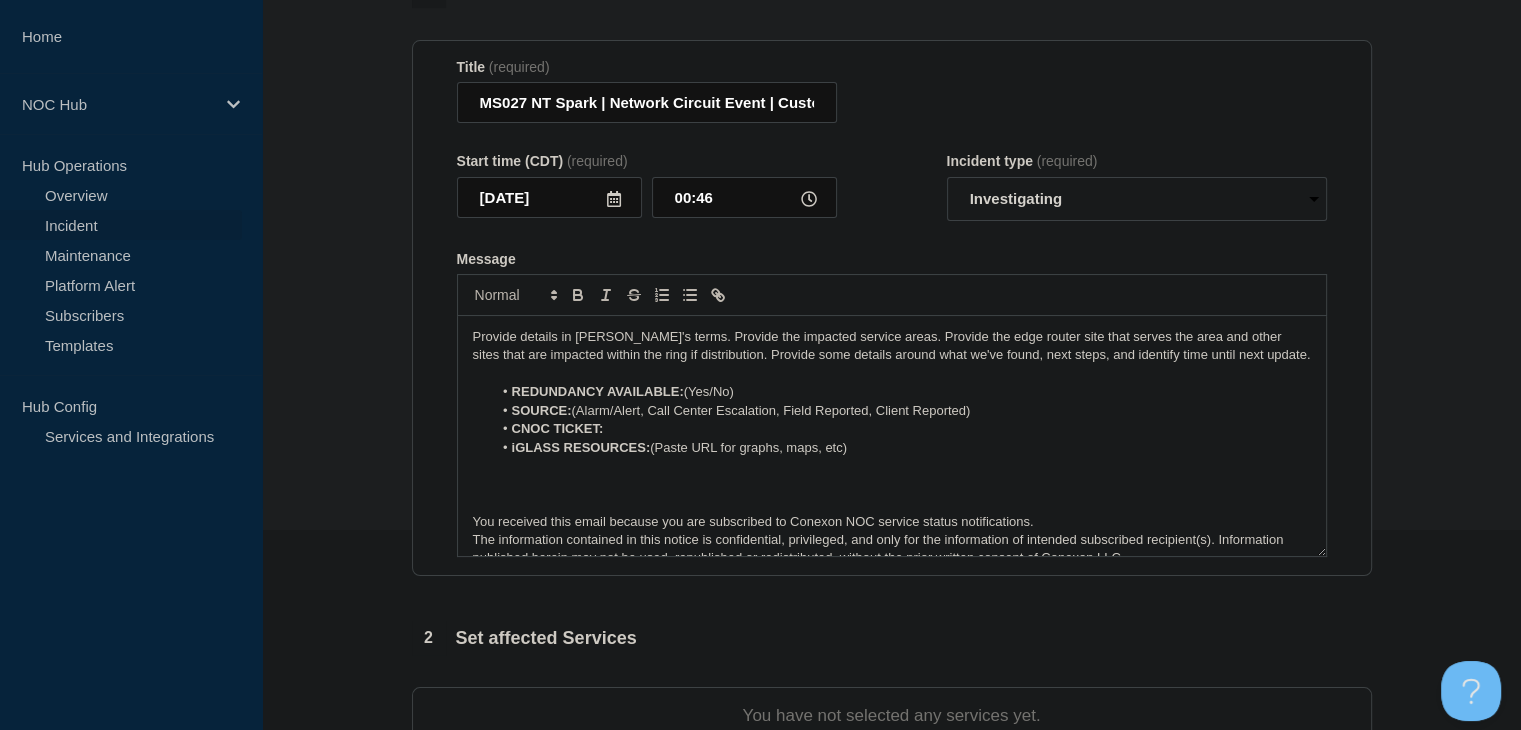 click on "REDUNDANCY AVAILABLE:  (Yes/No)" at bounding box center (901, 392) 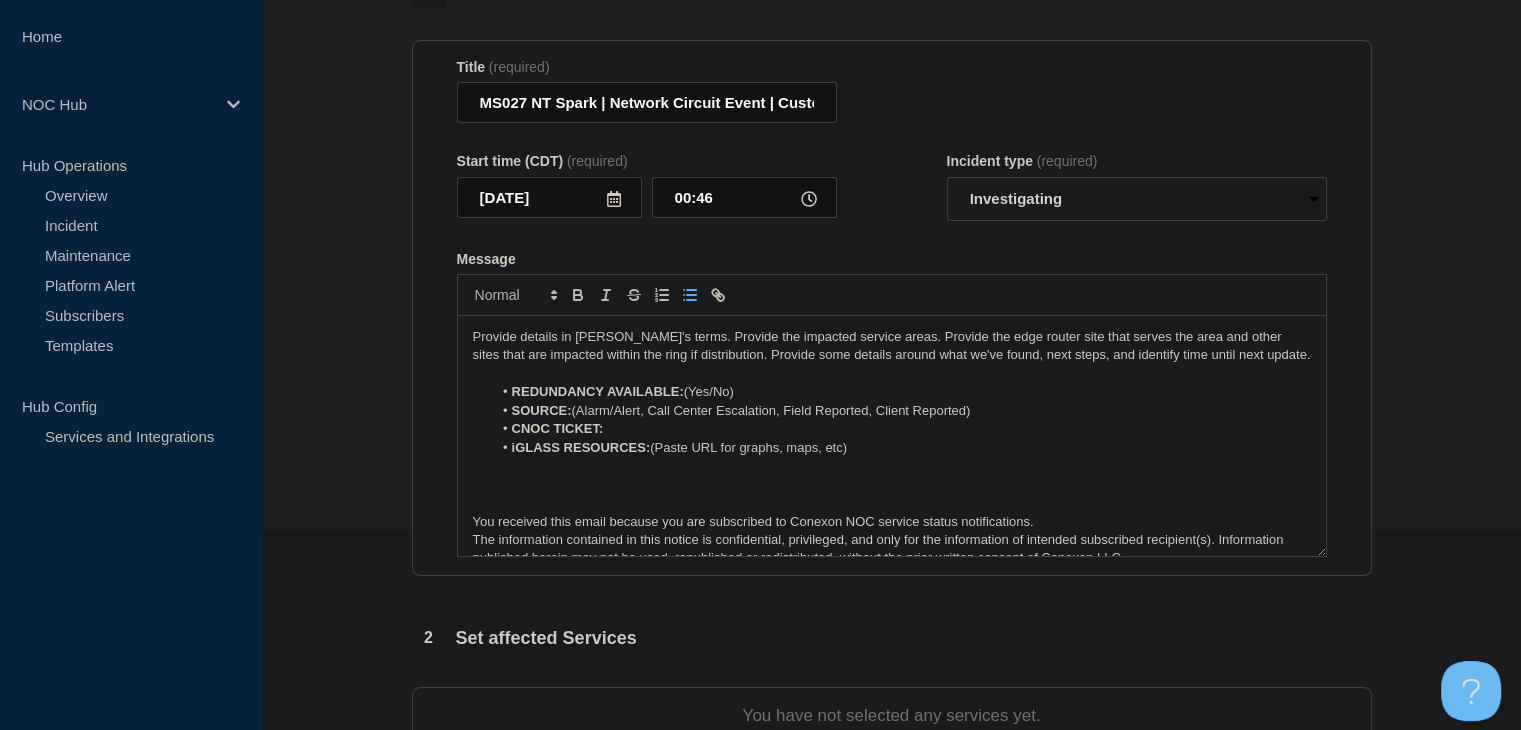 type 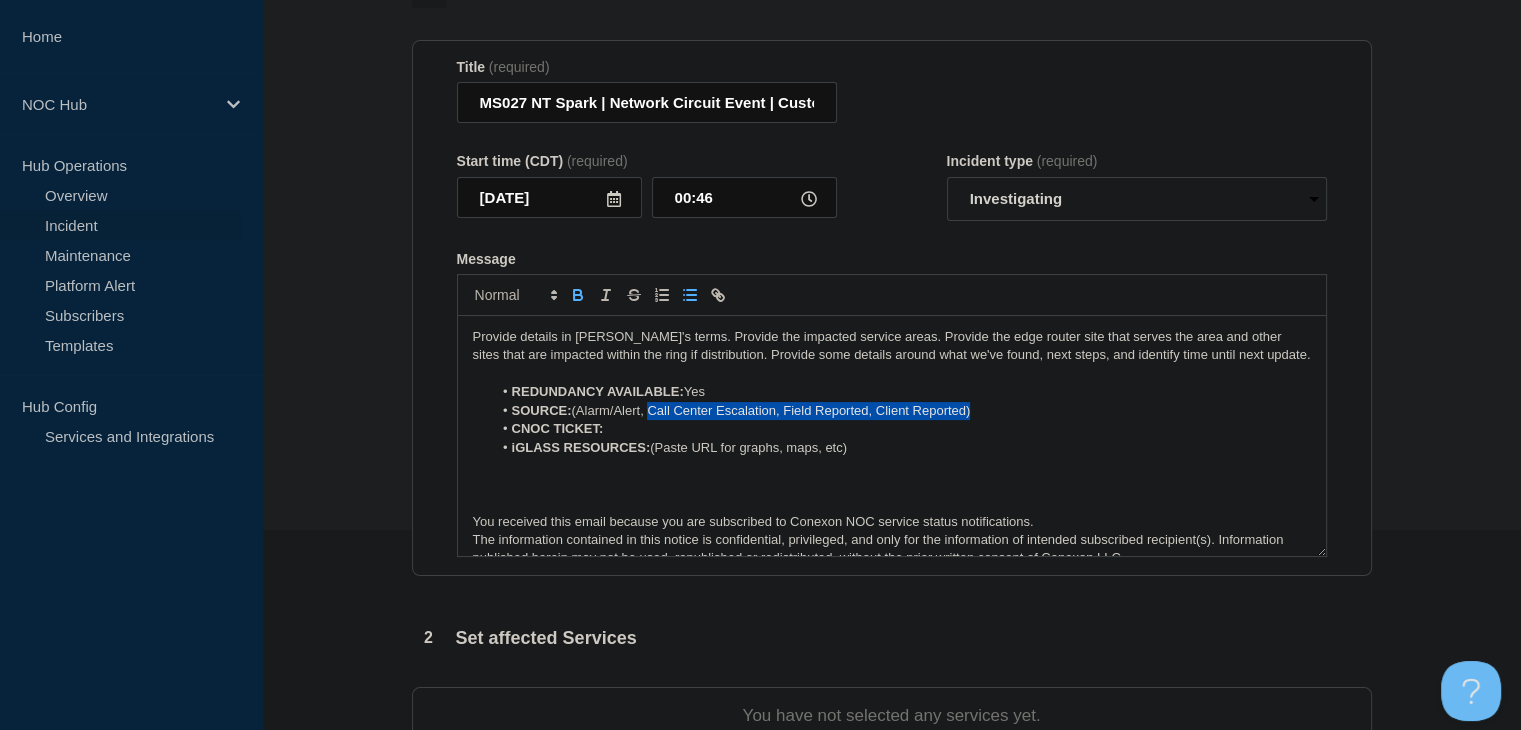 drag, startPoint x: 997, startPoint y: 414, endPoint x: 650, endPoint y: 424, distance: 347.14407 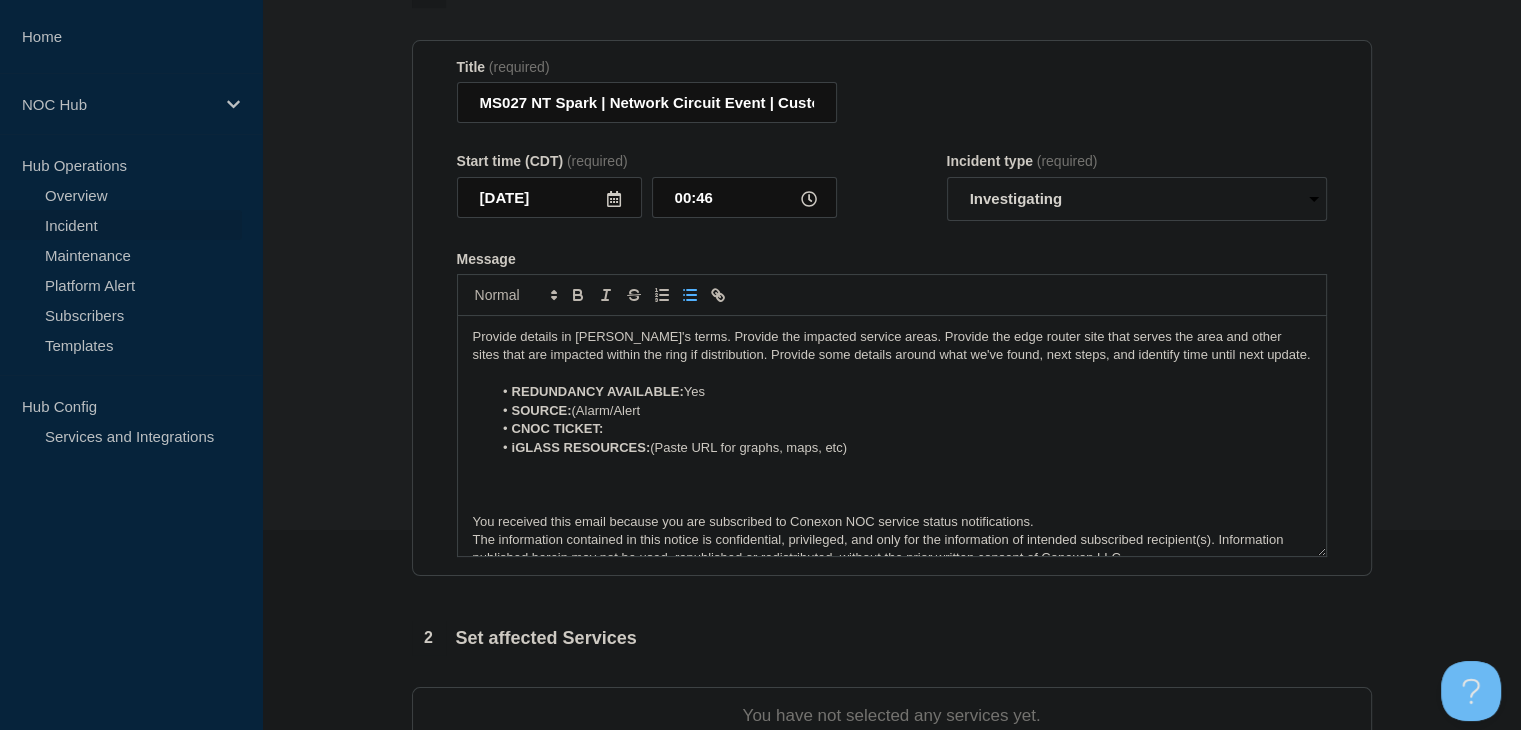 click on "SOURCE:  (Alarm/Alert" at bounding box center [901, 411] 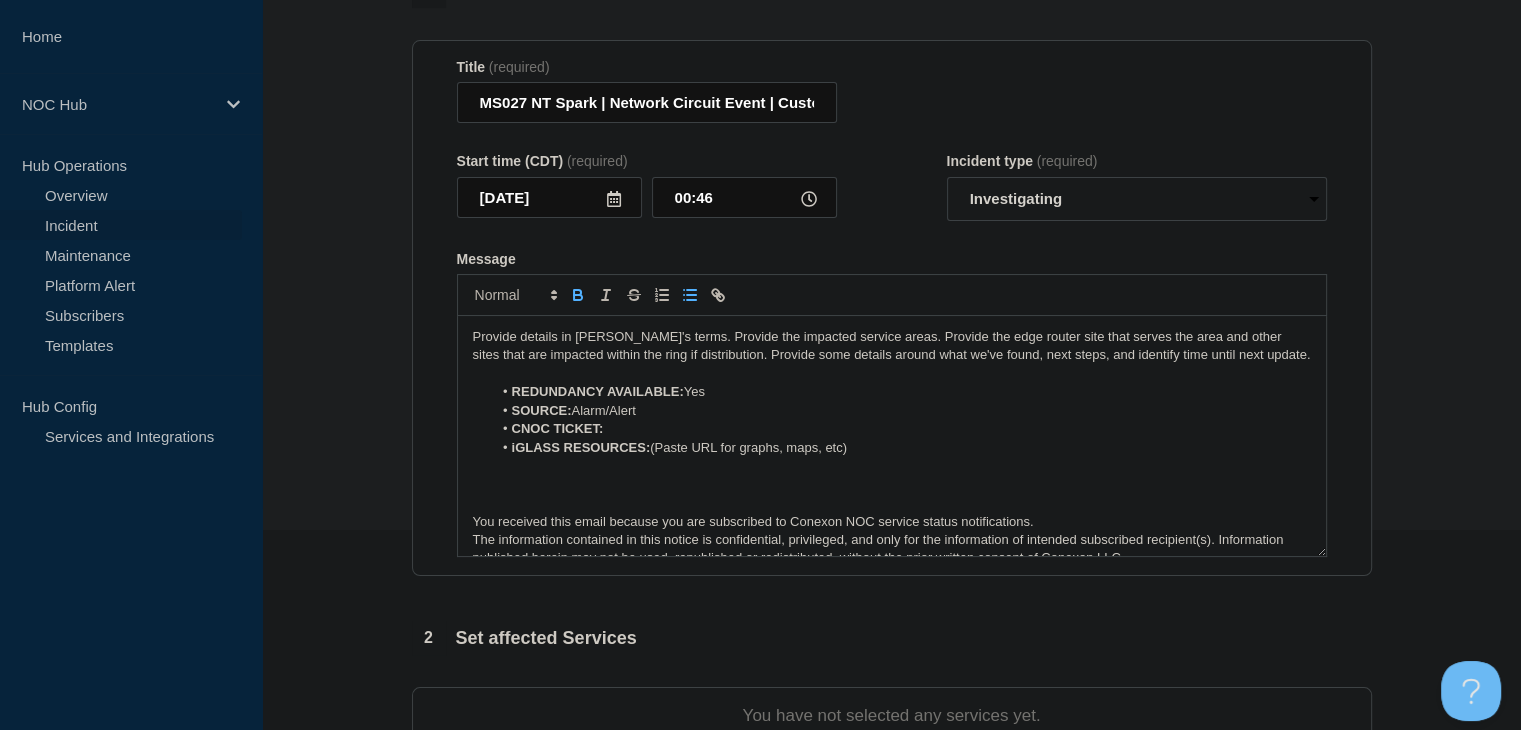 click on "CNOC TICKET:" at bounding box center (901, 429) 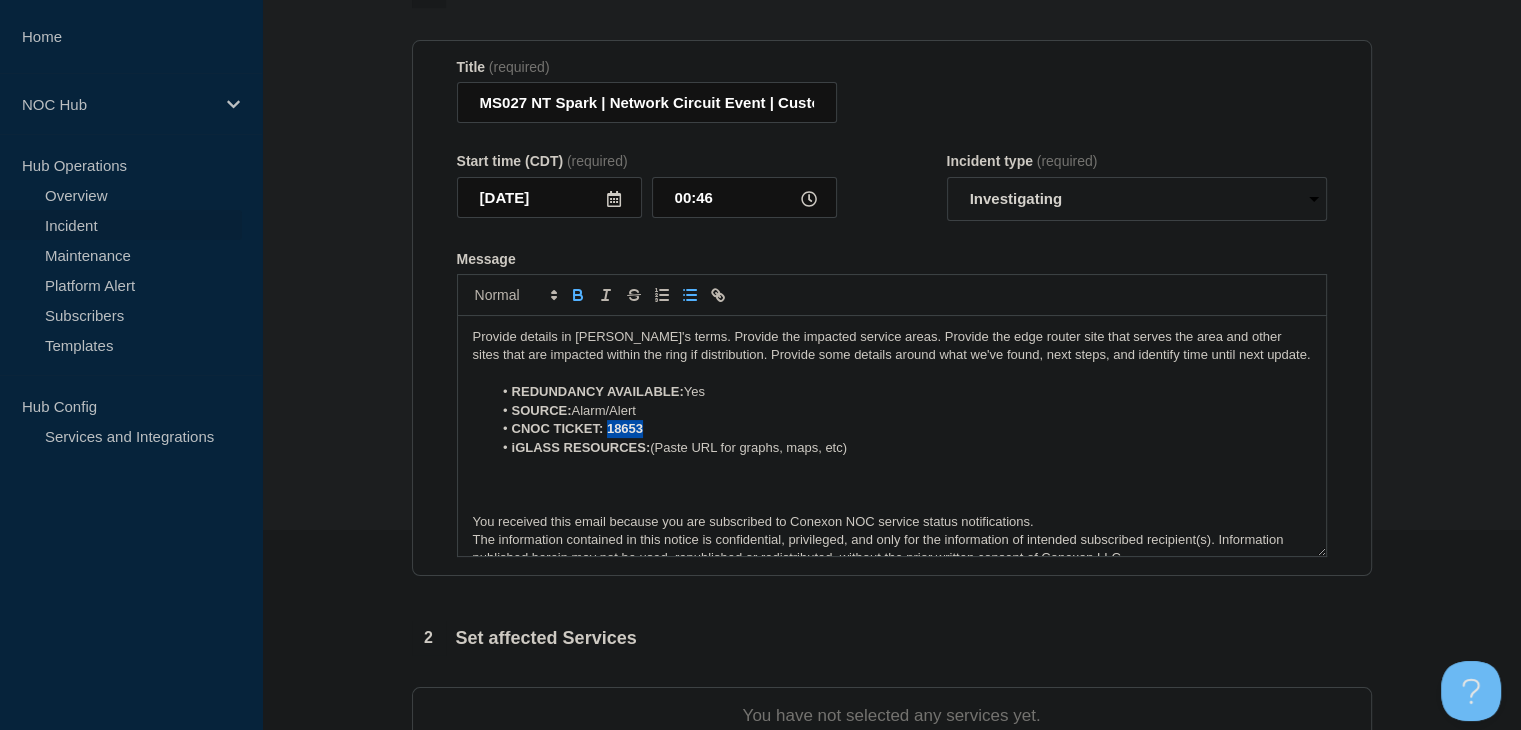 drag, startPoint x: 652, startPoint y: 438, endPoint x: 608, endPoint y: 436, distance: 44.04543 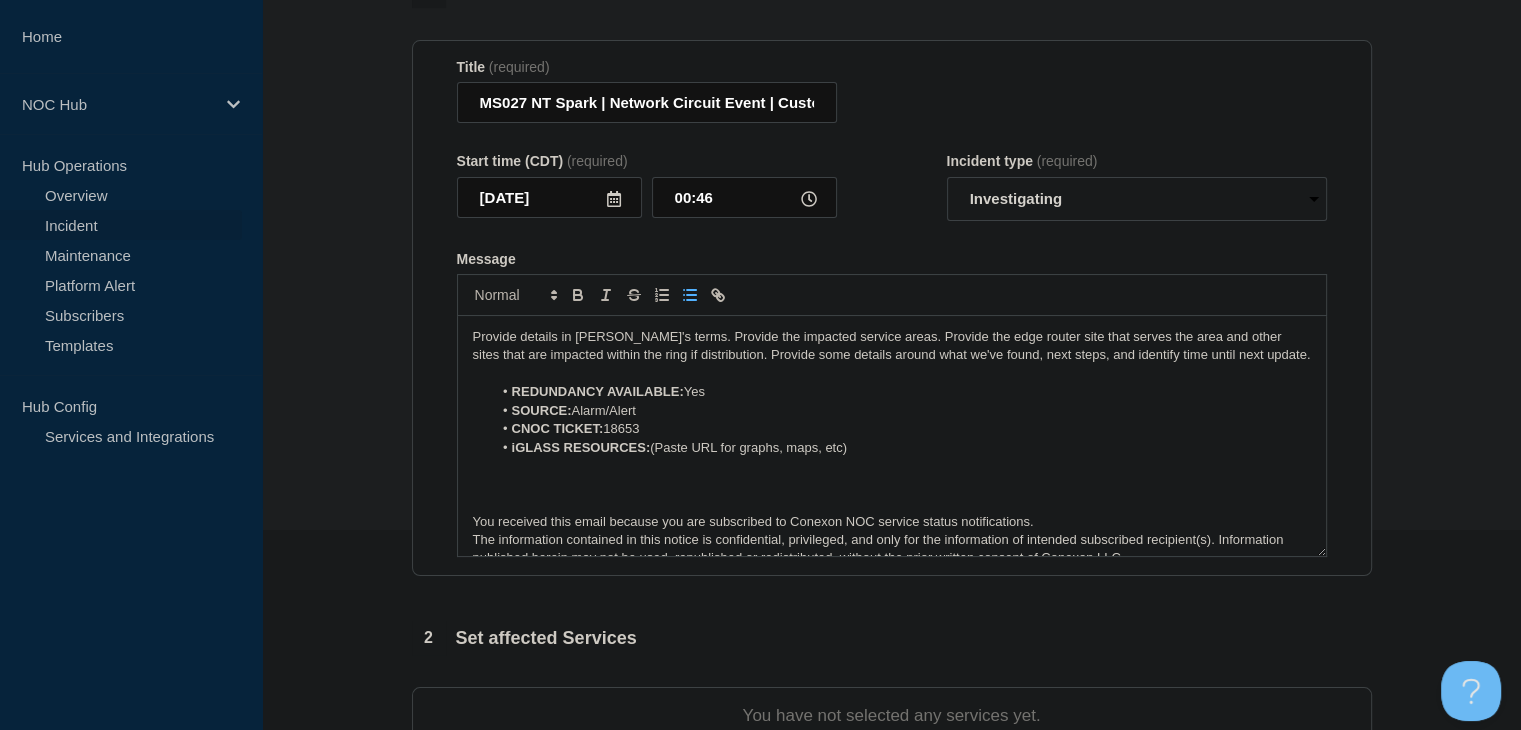 click on "SOURCE:  Alarm/Alert" at bounding box center (901, 411) 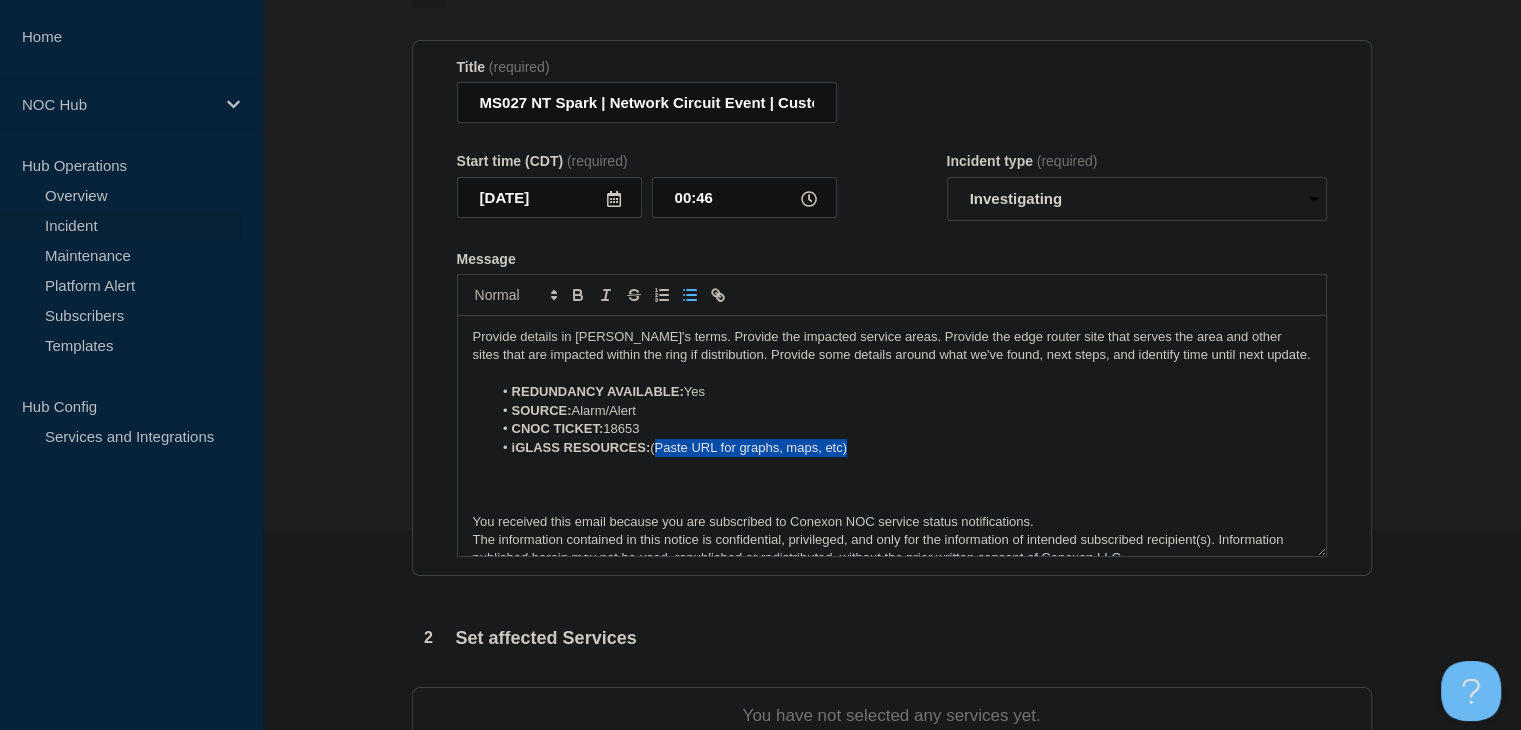 drag, startPoint x: 860, startPoint y: 453, endPoint x: 656, endPoint y: 460, distance: 204.12006 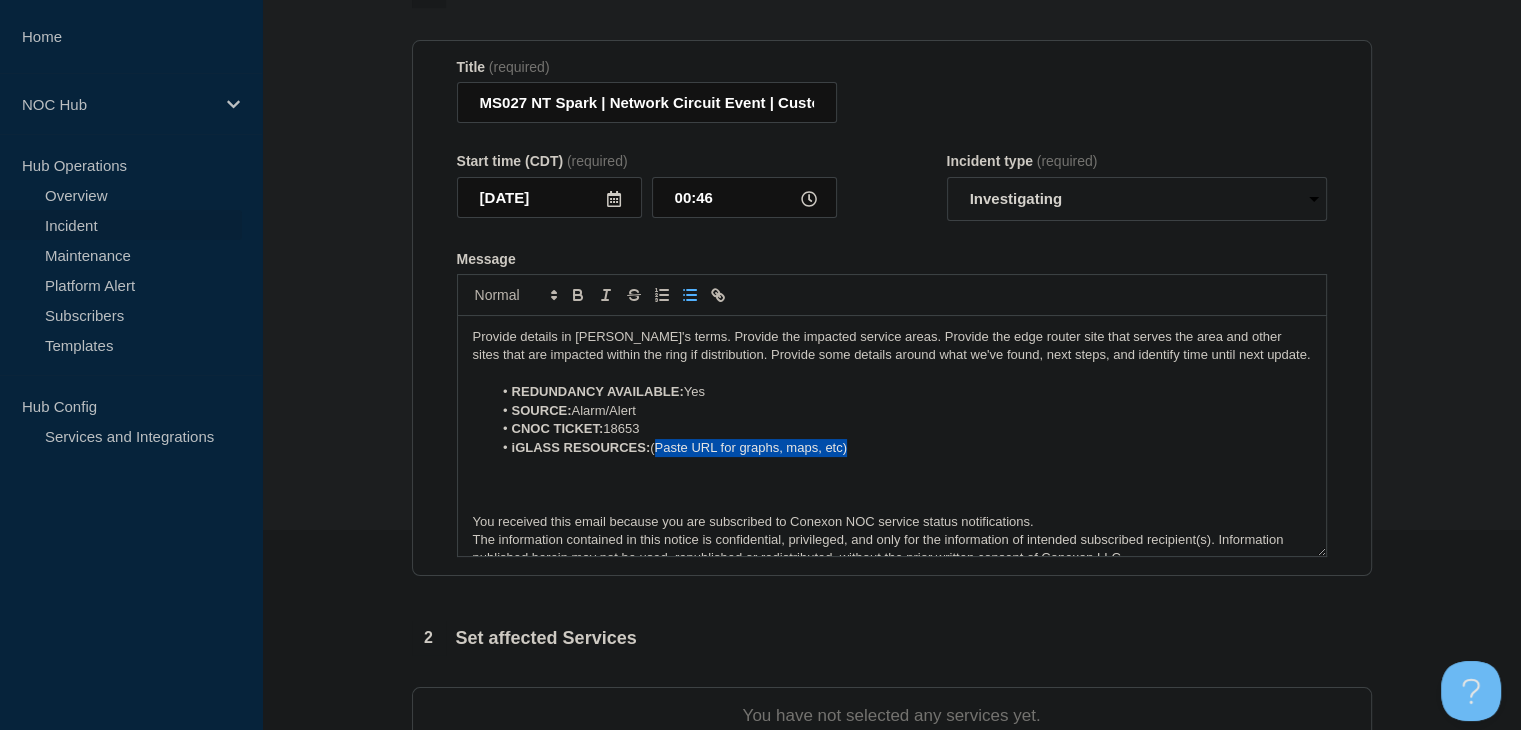click on "iGLASS RESOURCES:  (Paste URL for graphs, maps, etc)" at bounding box center (901, 448) 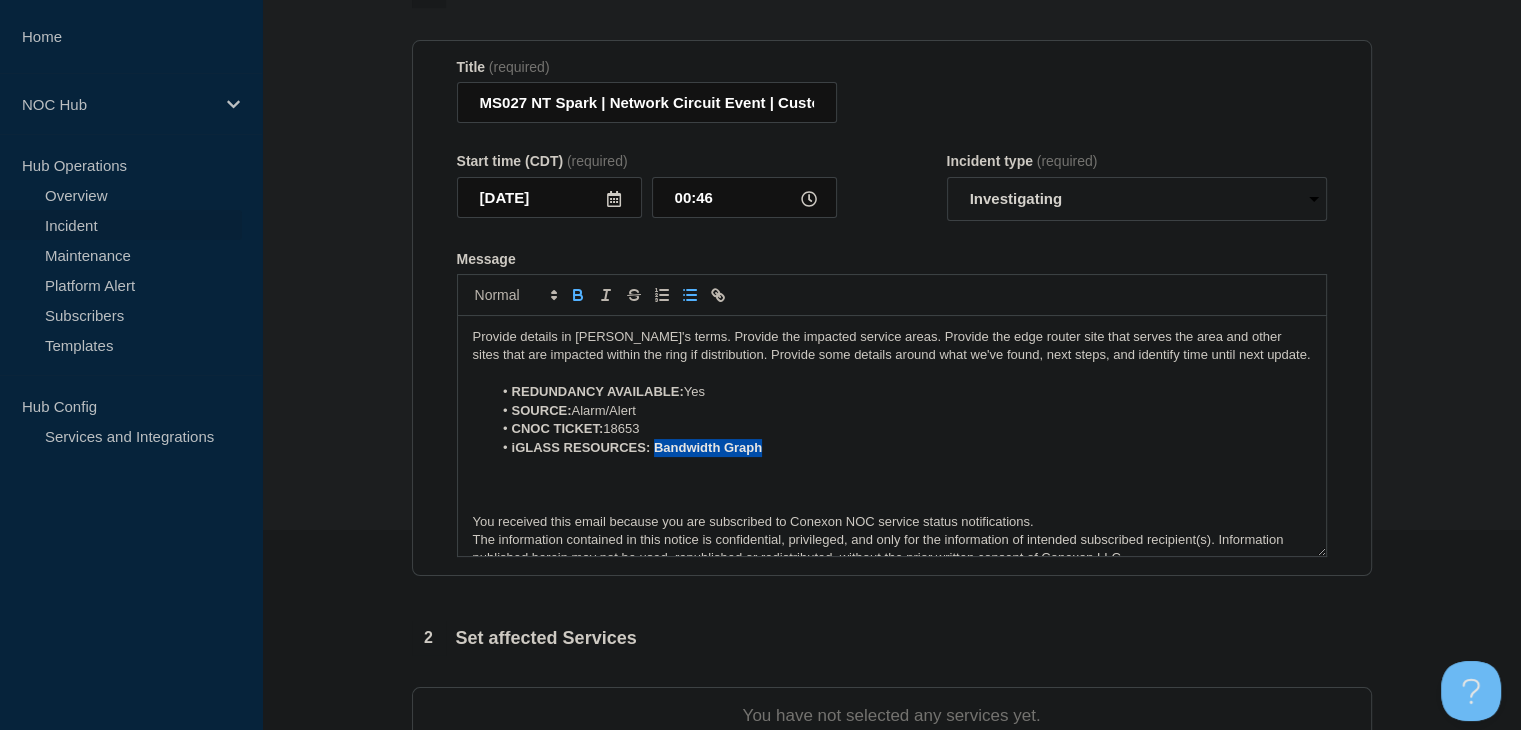 drag, startPoint x: 785, startPoint y: 457, endPoint x: 656, endPoint y: 453, distance: 129.062 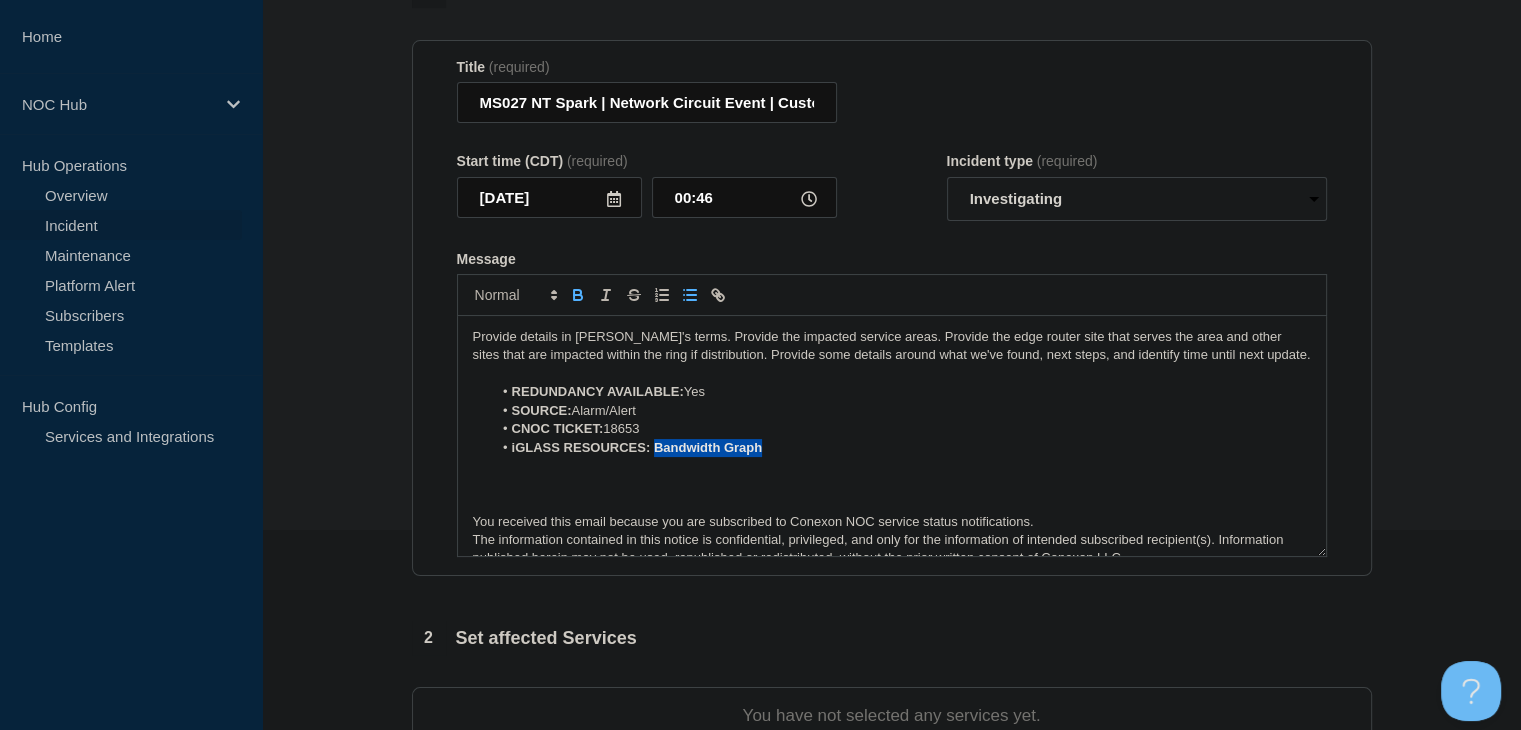click on "iGLASS RESOURCES: Bandwidth Graph" at bounding box center (901, 448) 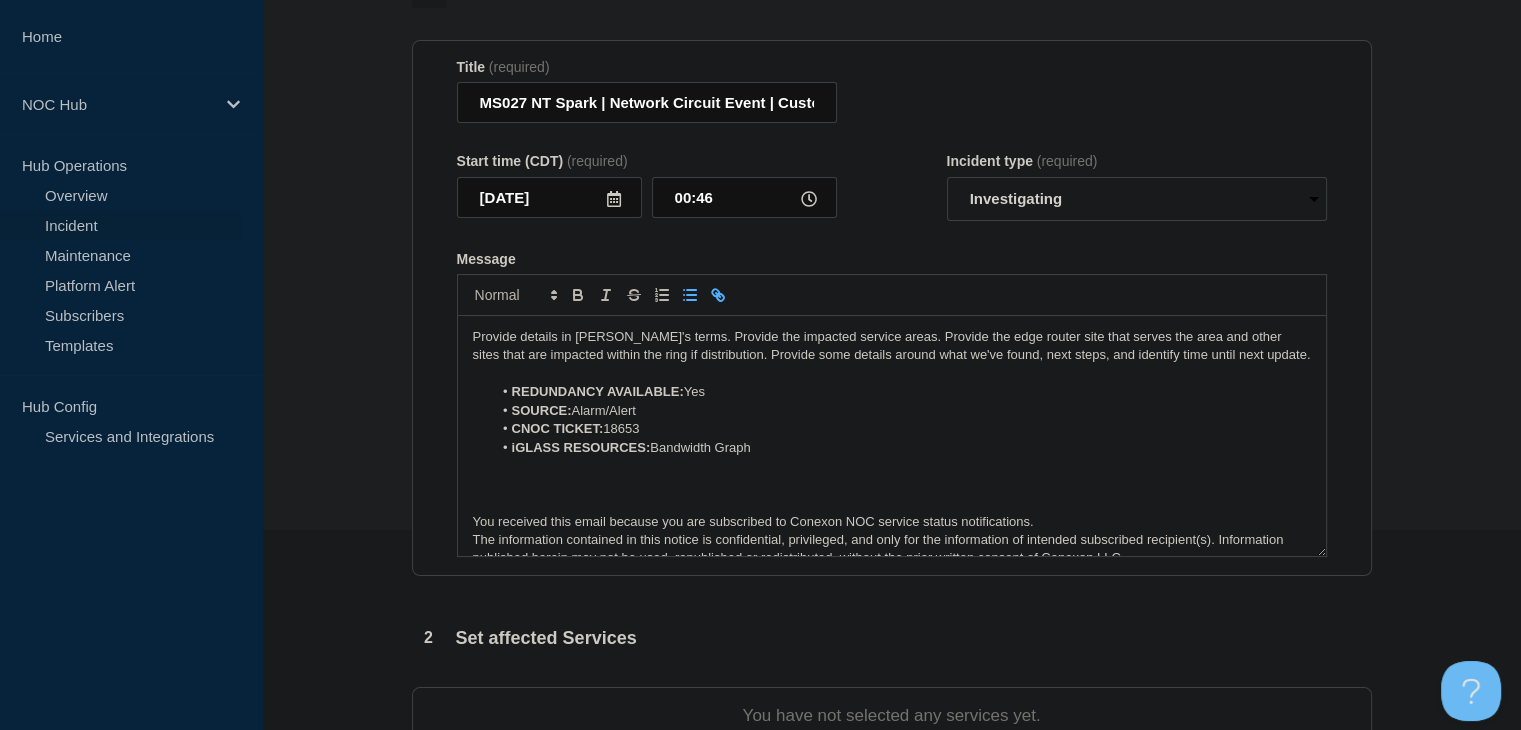 click 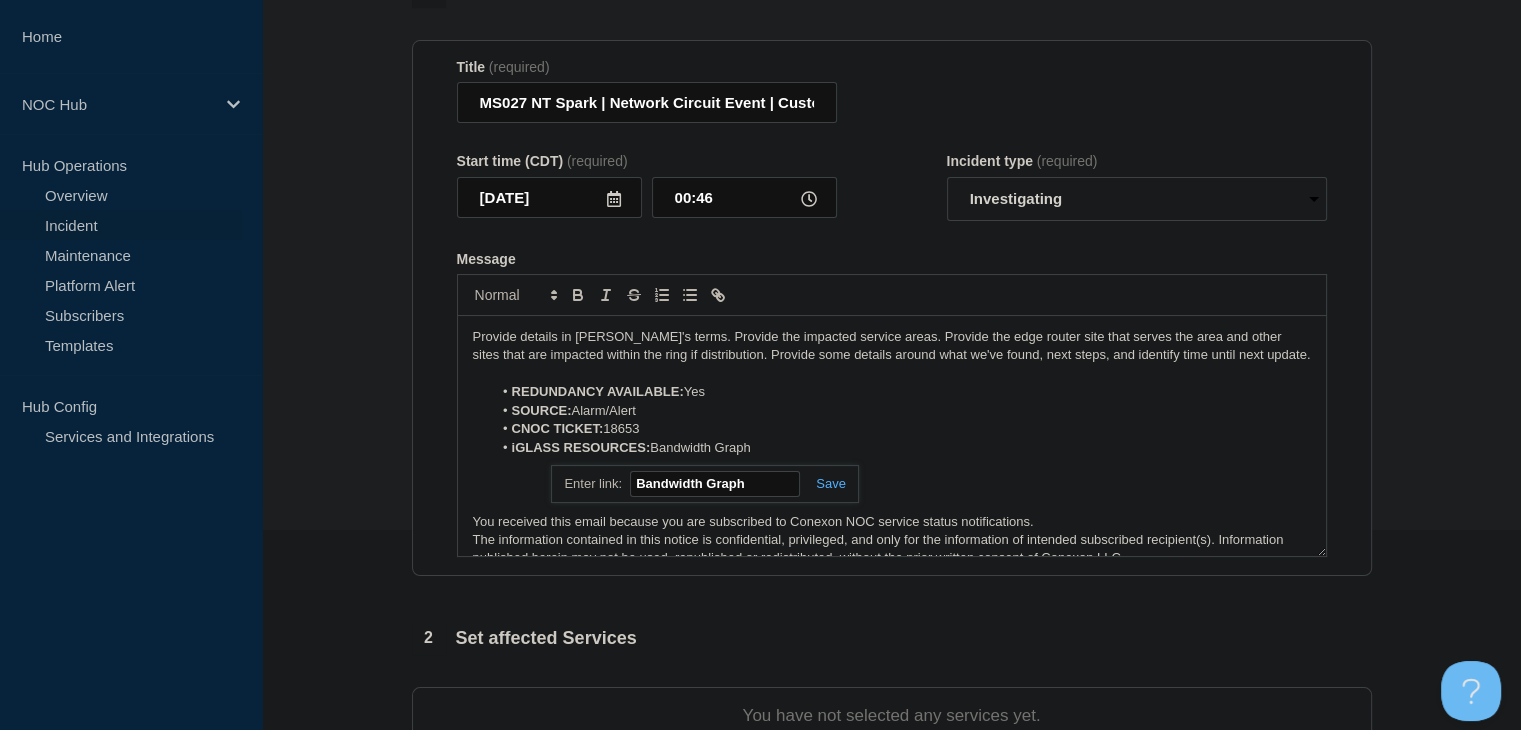 paste on "https://noc.iglass.net/jglass/core/graph/standard/4/conexon/hour/101259" 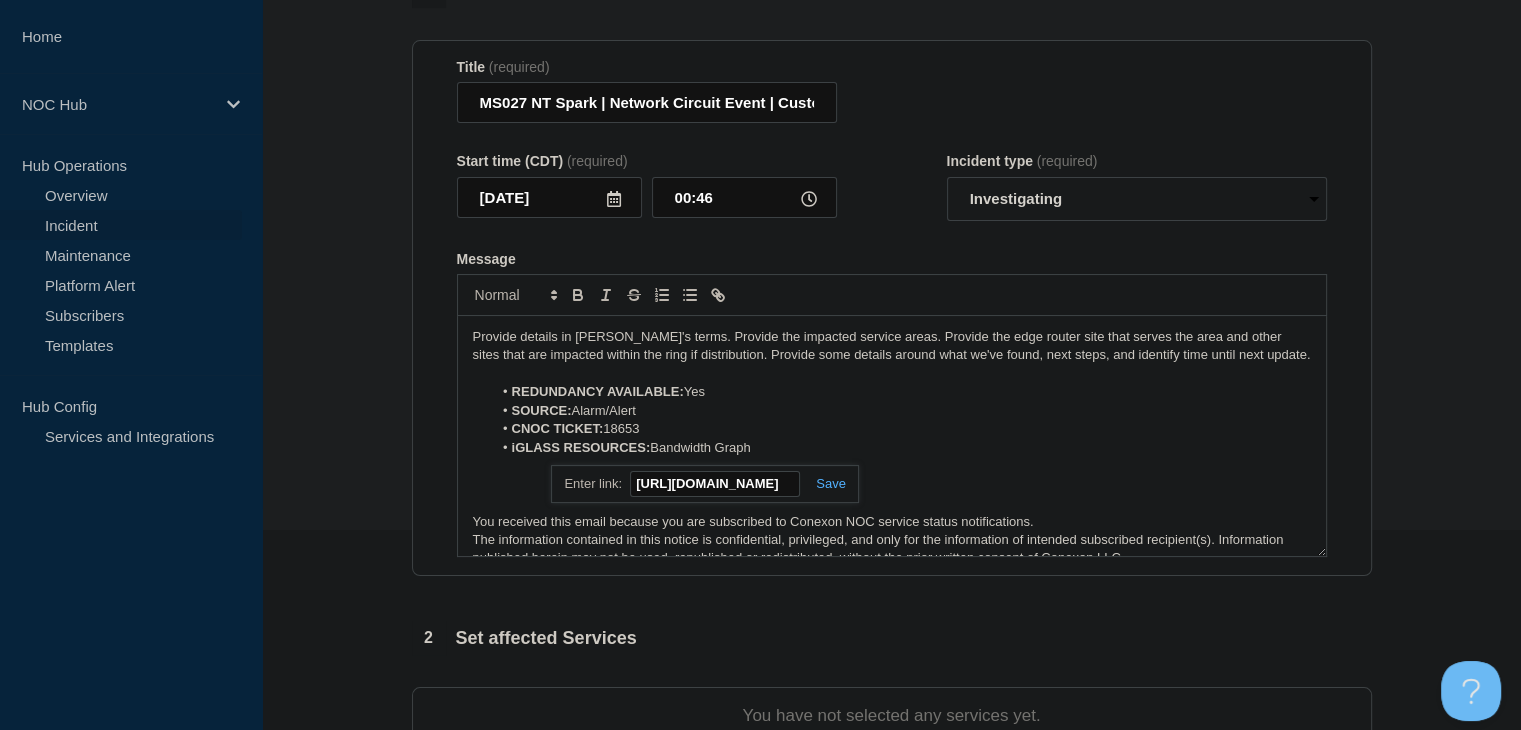 scroll, scrollTop: 0, scrollLeft: 288, axis: horizontal 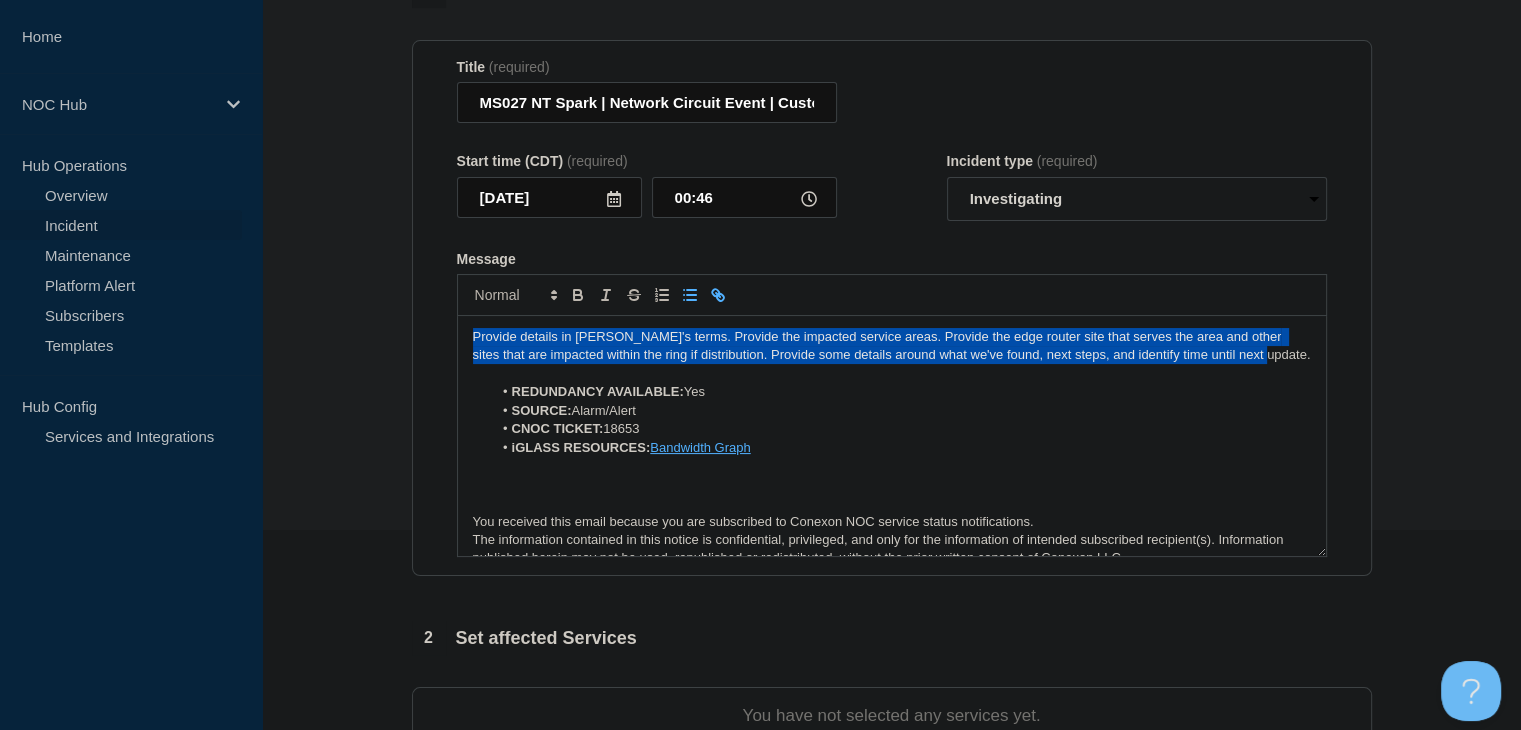 drag, startPoint x: 1261, startPoint y: 356, endPoint x: 380, endPoint y: 336, distance: 881.227 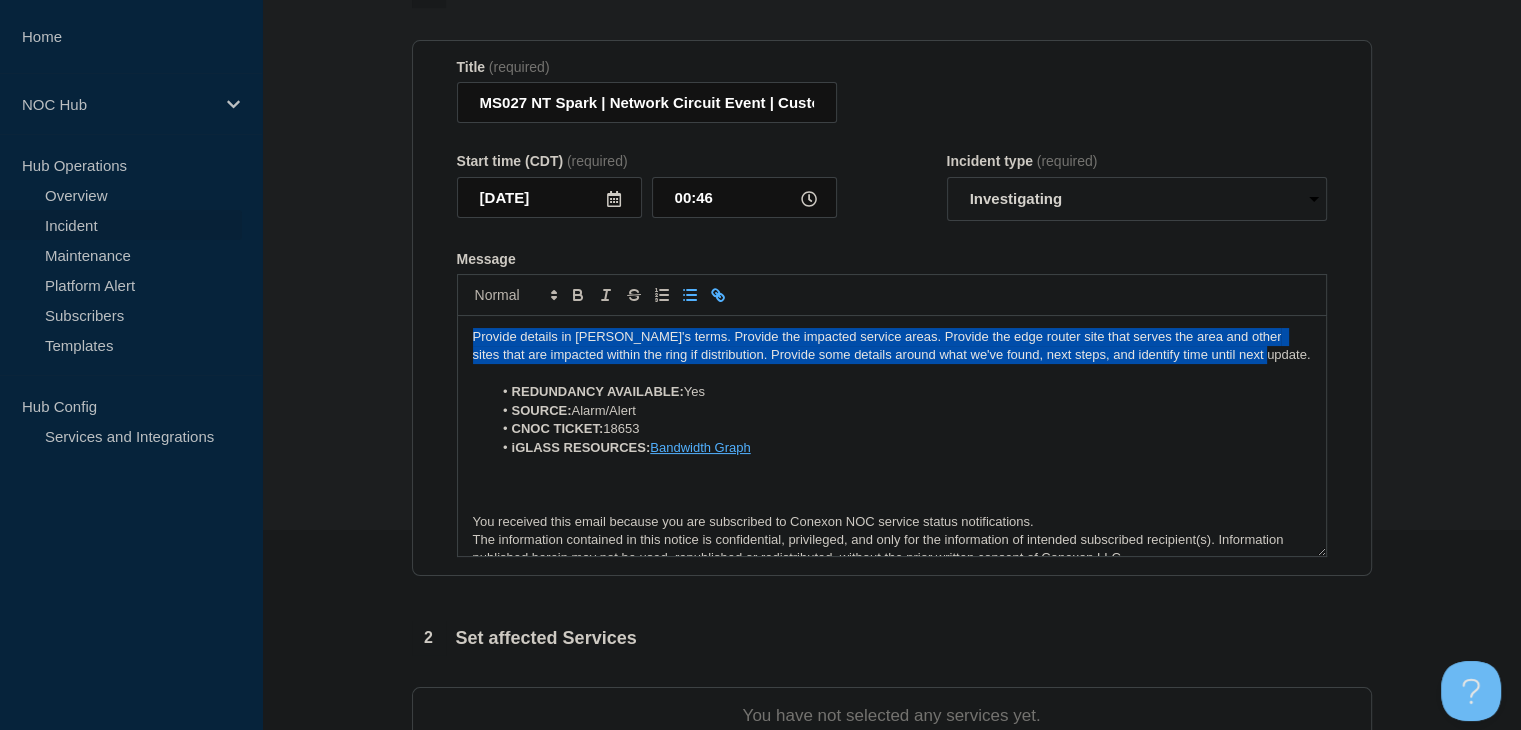 click on "1  Provide details  Title  (required) MS027 NT Spark | Network Circuit Event | Customers Not Affected Start time (CDT)  (required) 2025-07-10 00:46 Incident type  (required) Select option Investigating Identified Monitoring Message  Provide details in laymen's terms. Provide the impacted service areas. Provide the edge router site that serves the area and other sites that are impacted within the ring if distribution. Provide some details around what we've found, next steps, and identify time until next update. REDUNDANCY AVAILABLE:  Yes SOURCE:  Alarm/Alert CNOC TICKET:  18653 iGLASS RESOURCES:  Bandwidth Graph You received this email because you are subscribed to Conexon NOC service status notifications. The information contained in this notice is confidential, privileged, and only for the information of intended subscribed recipient(s). Information published herein may not be used, republished or redistributed, without the prior written consent of Conexon LLC. 2  Set affected Services  Select Services 3  No" at bounding box center (891, 546) 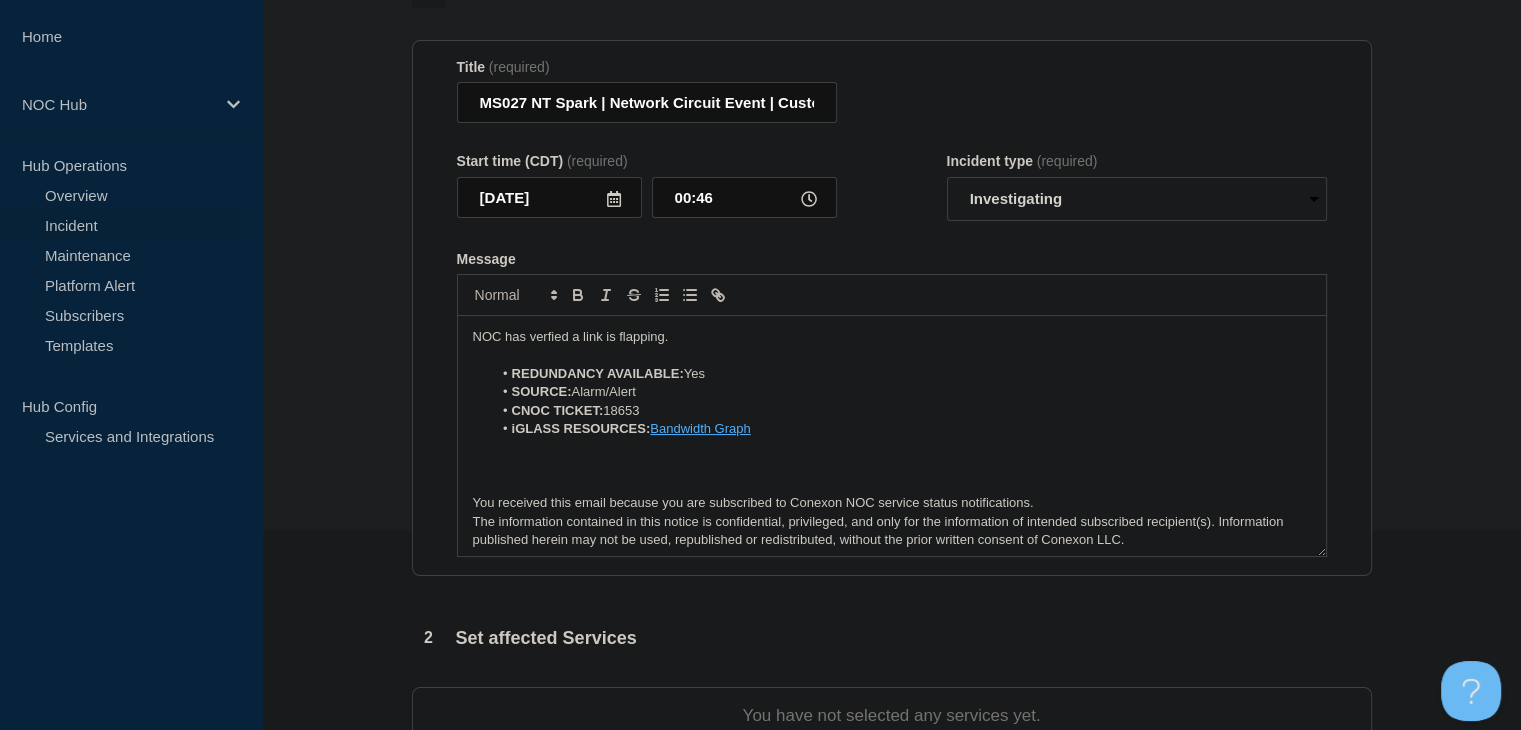 drag, startPoint x: 547, startPoint y: 341, endPoint x: 638, endPoint y: 286, distance: 106.32967 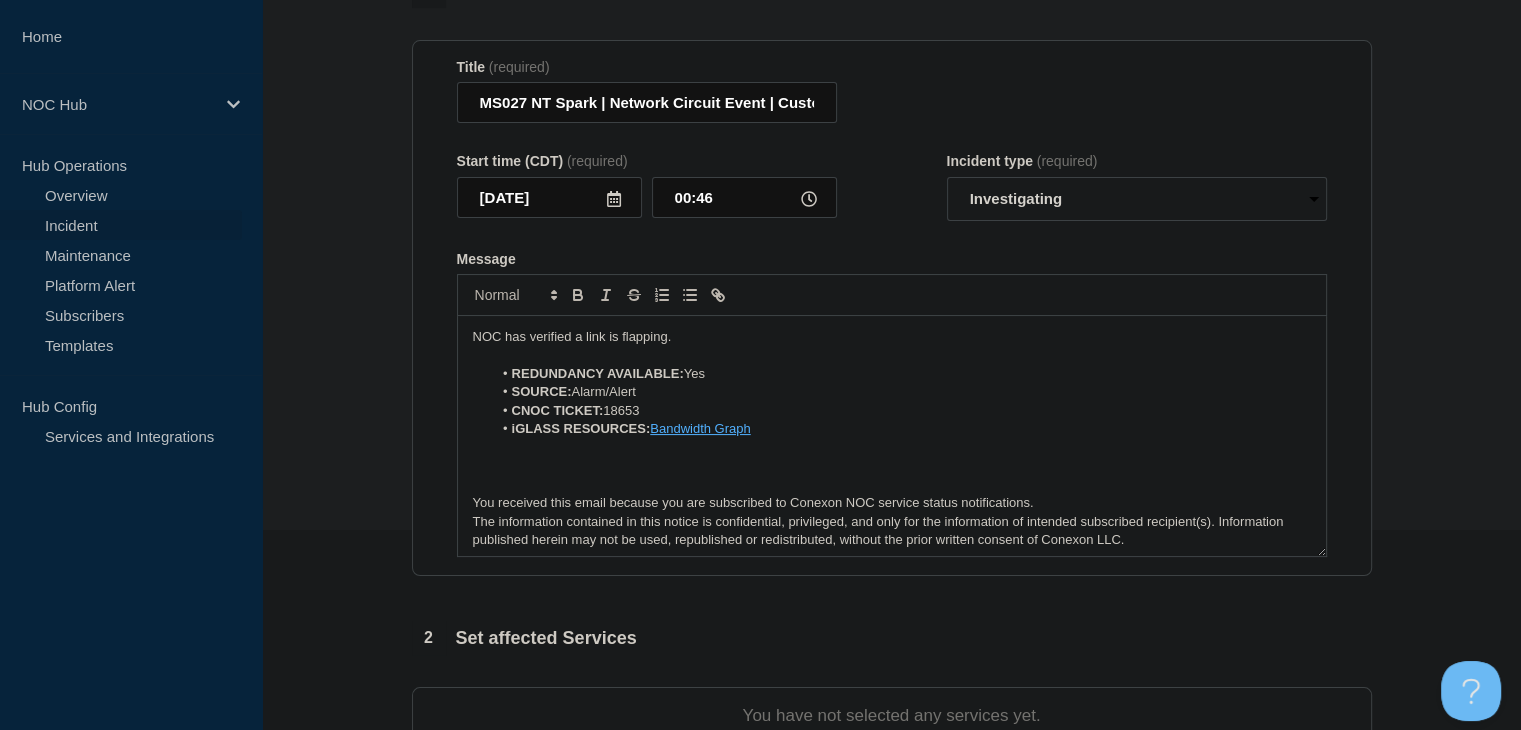 click on "NOC has verified a link is flapping." at bounding box center [892, 337] 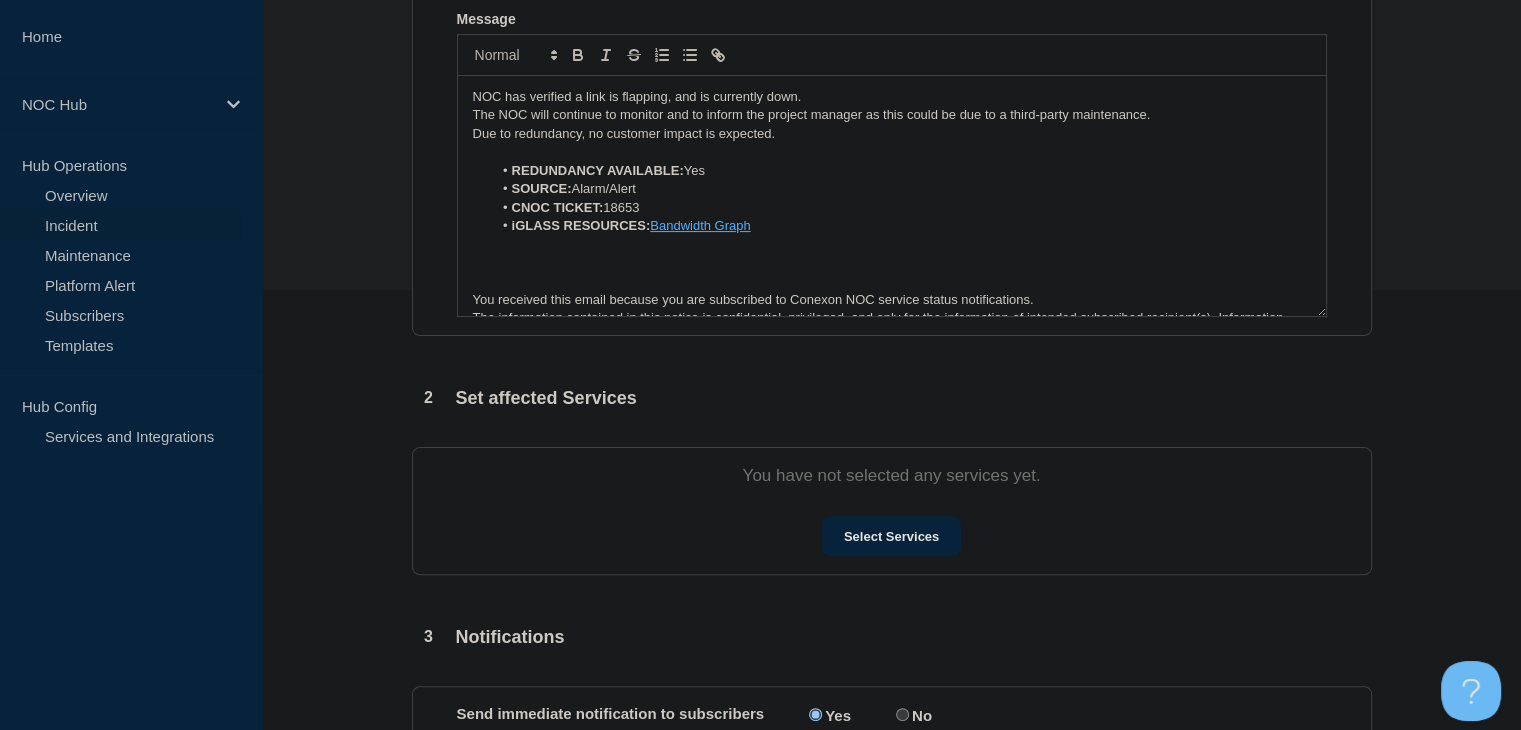 scroll, scrollTop: 600, scrollLeft: 0, axis: vertical 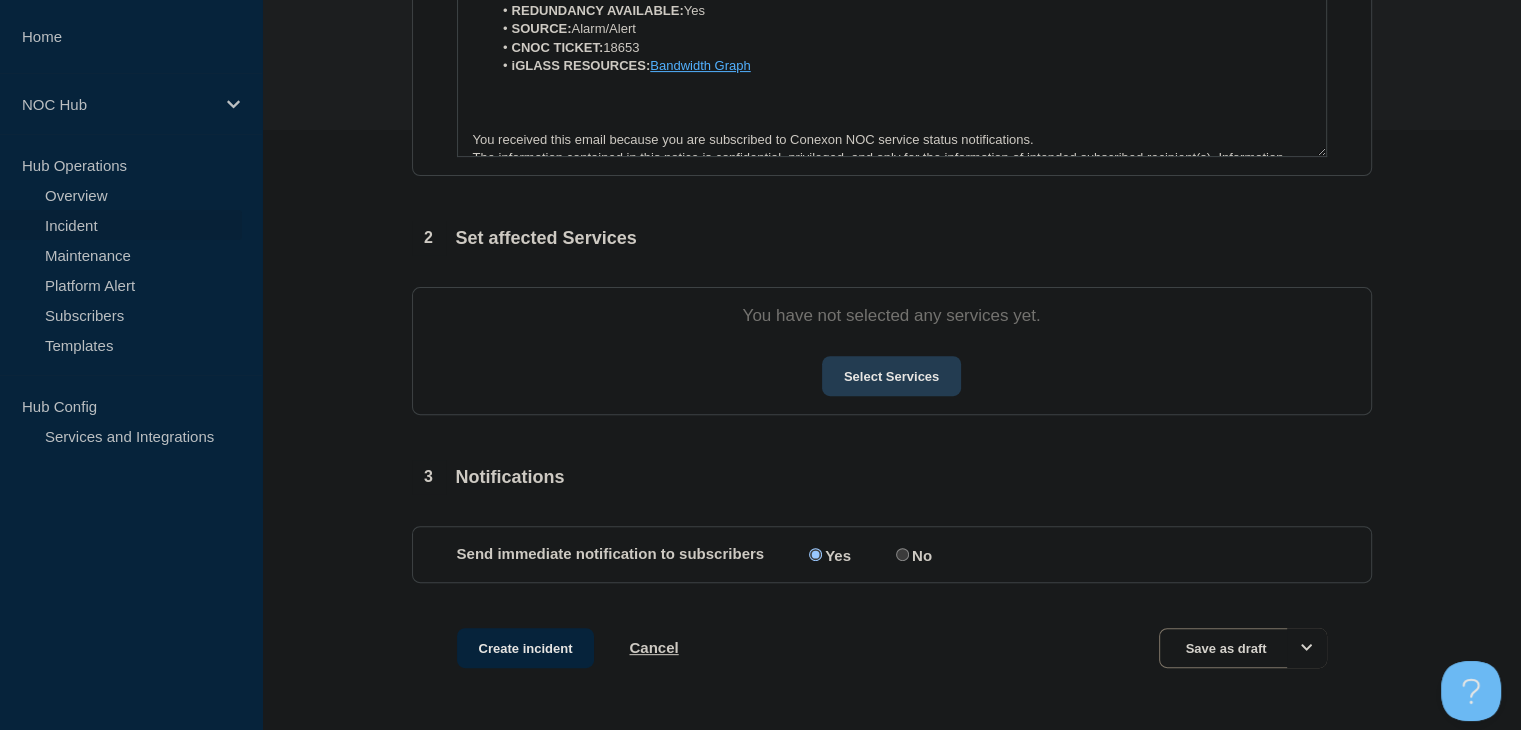 click on "Select Services" at bounding box center (891, 376) 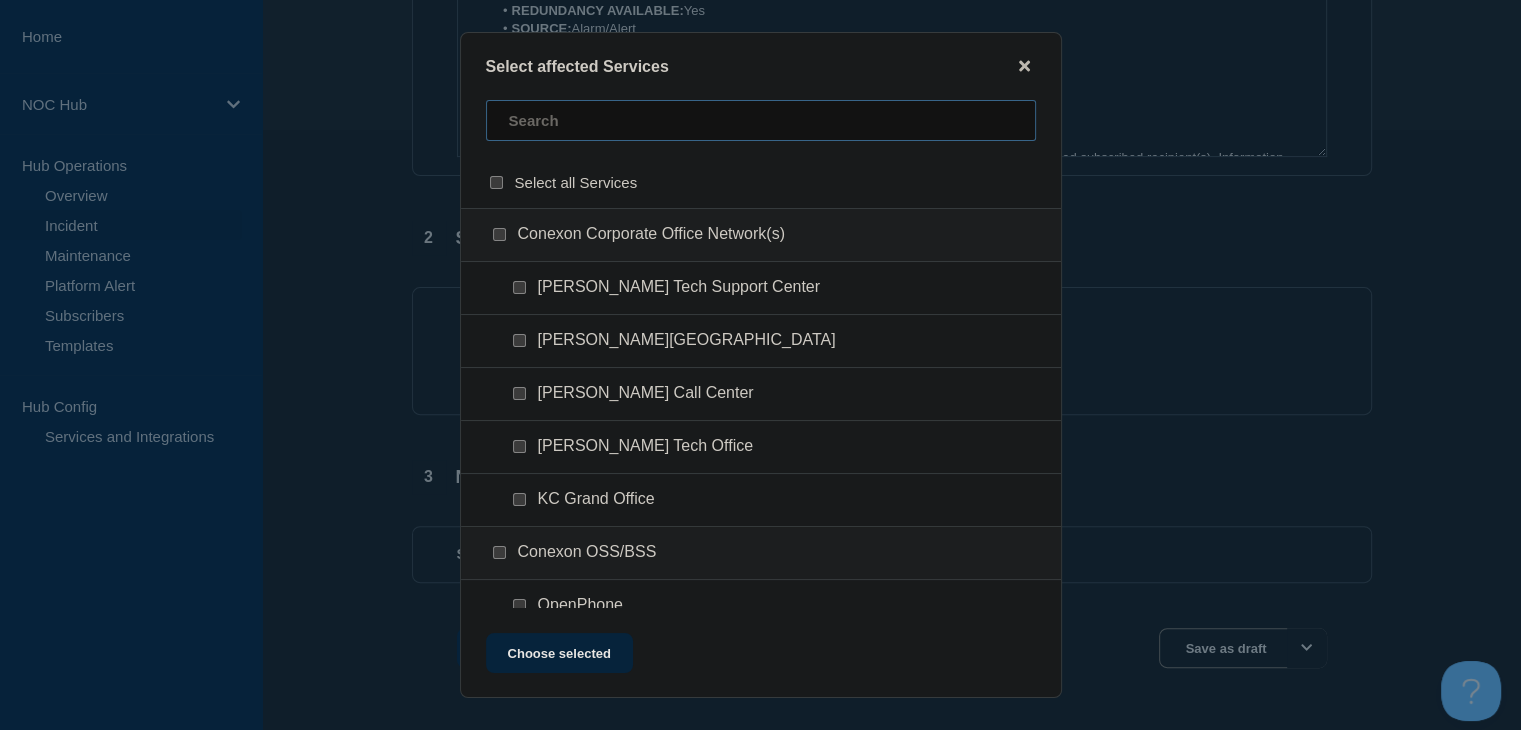 click at bounding box center [761, 120] 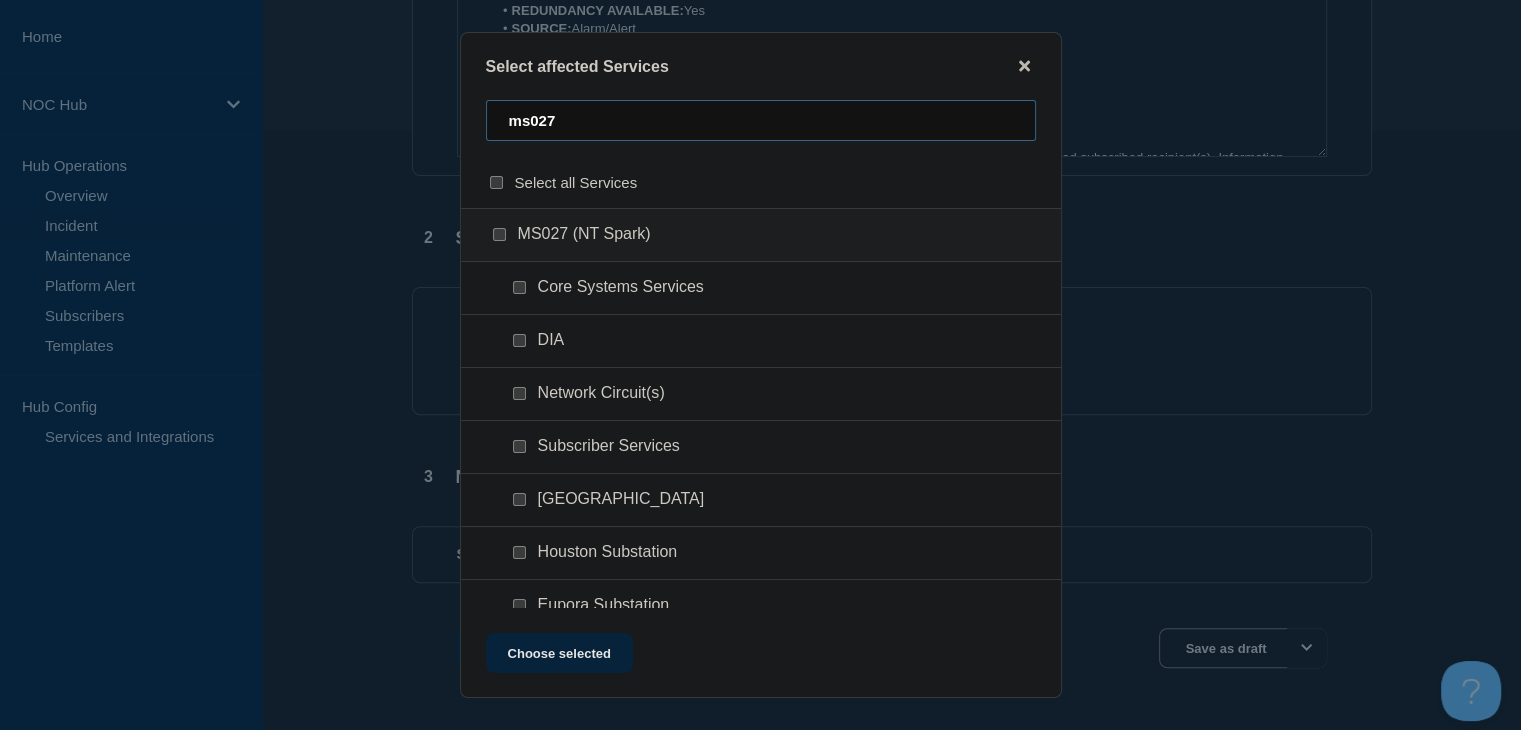 type on "ms027" 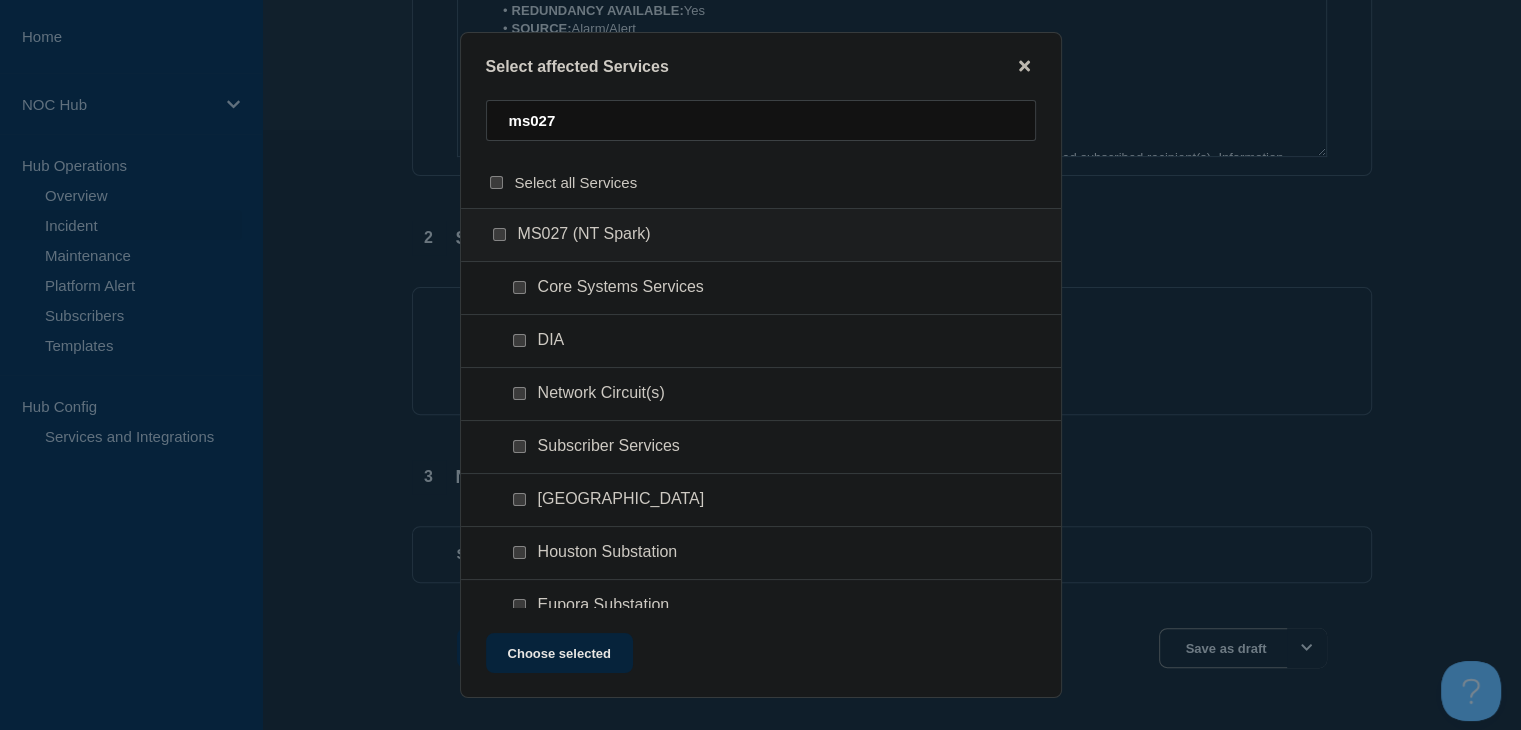 click at bounding box center [519, 393] 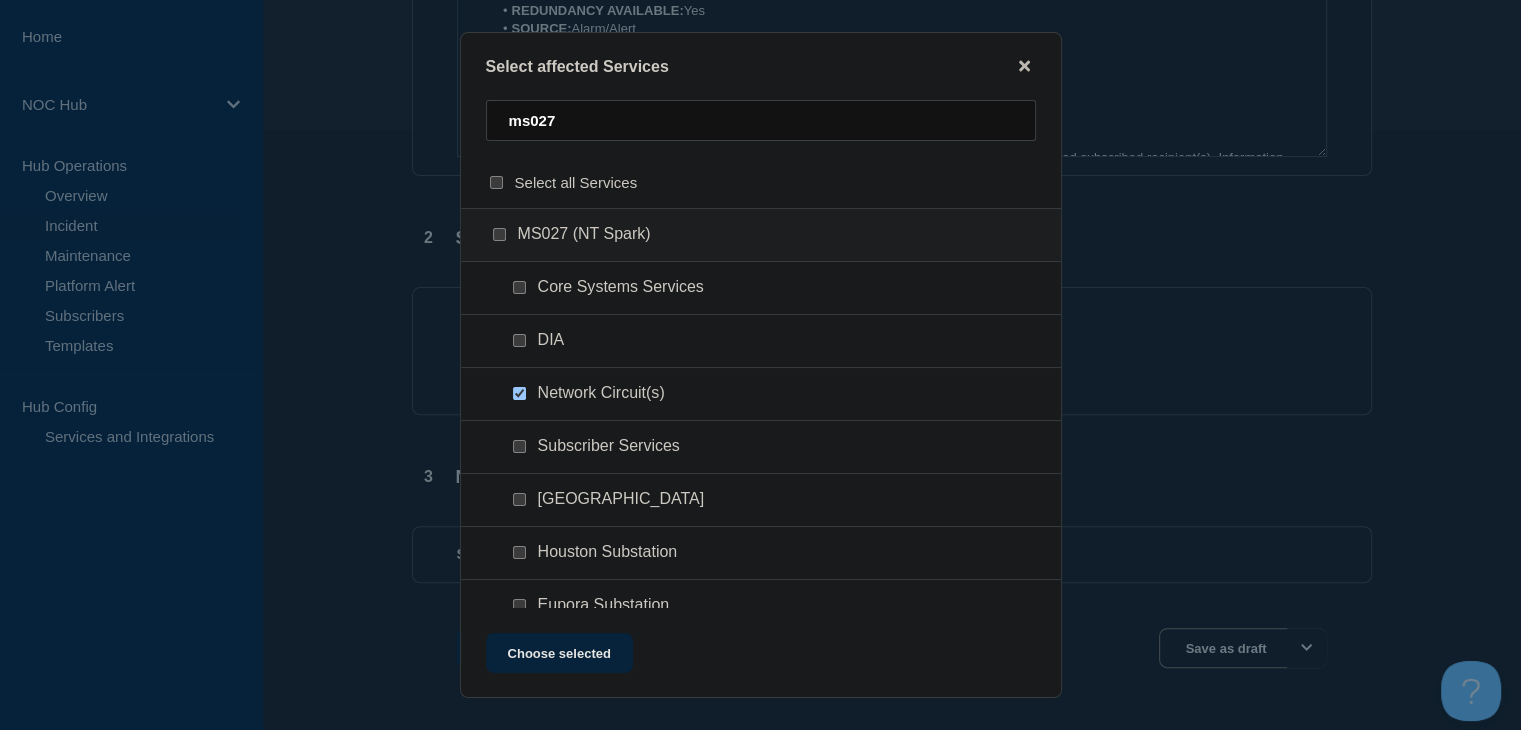 click at bounding box center [519, 340] 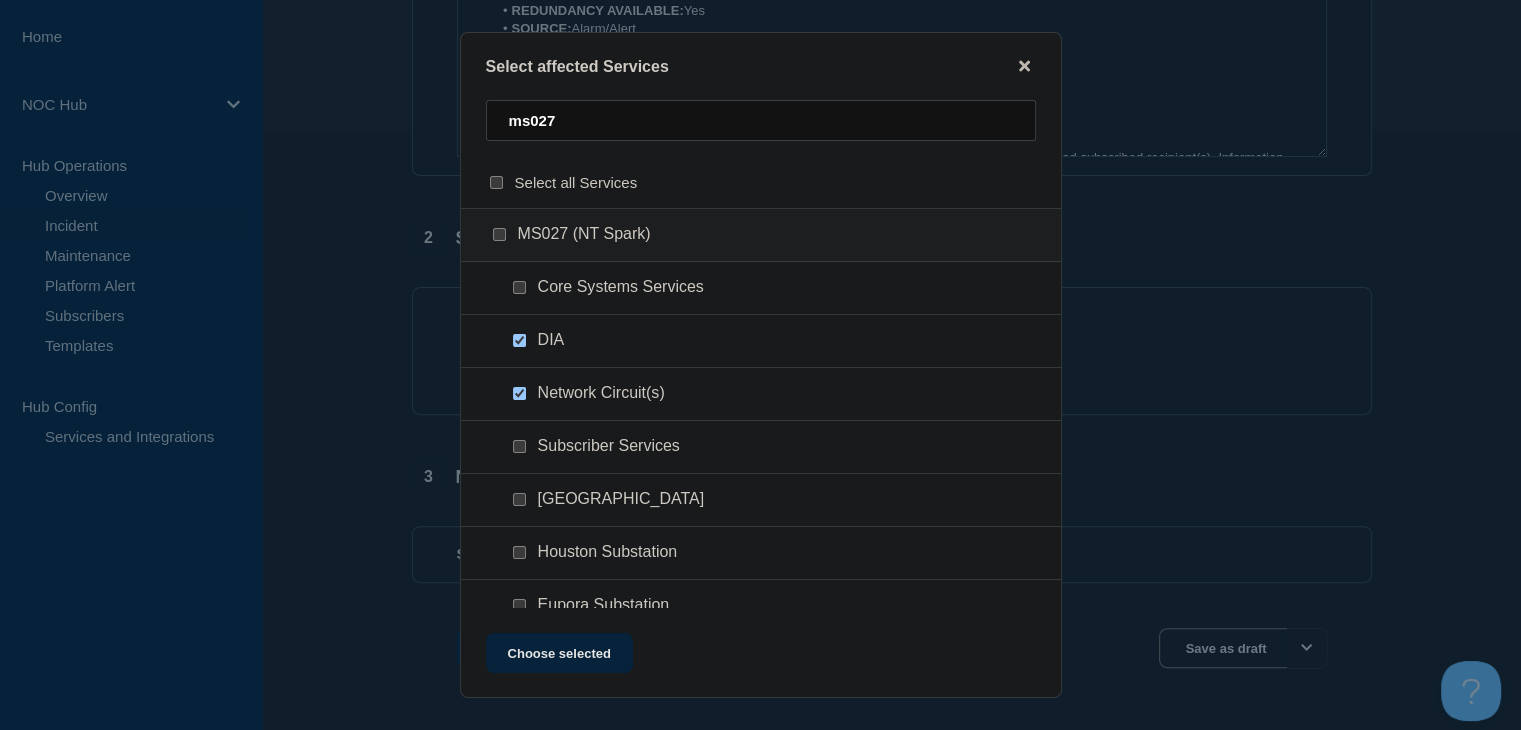 click at bounding box center [519, 446] 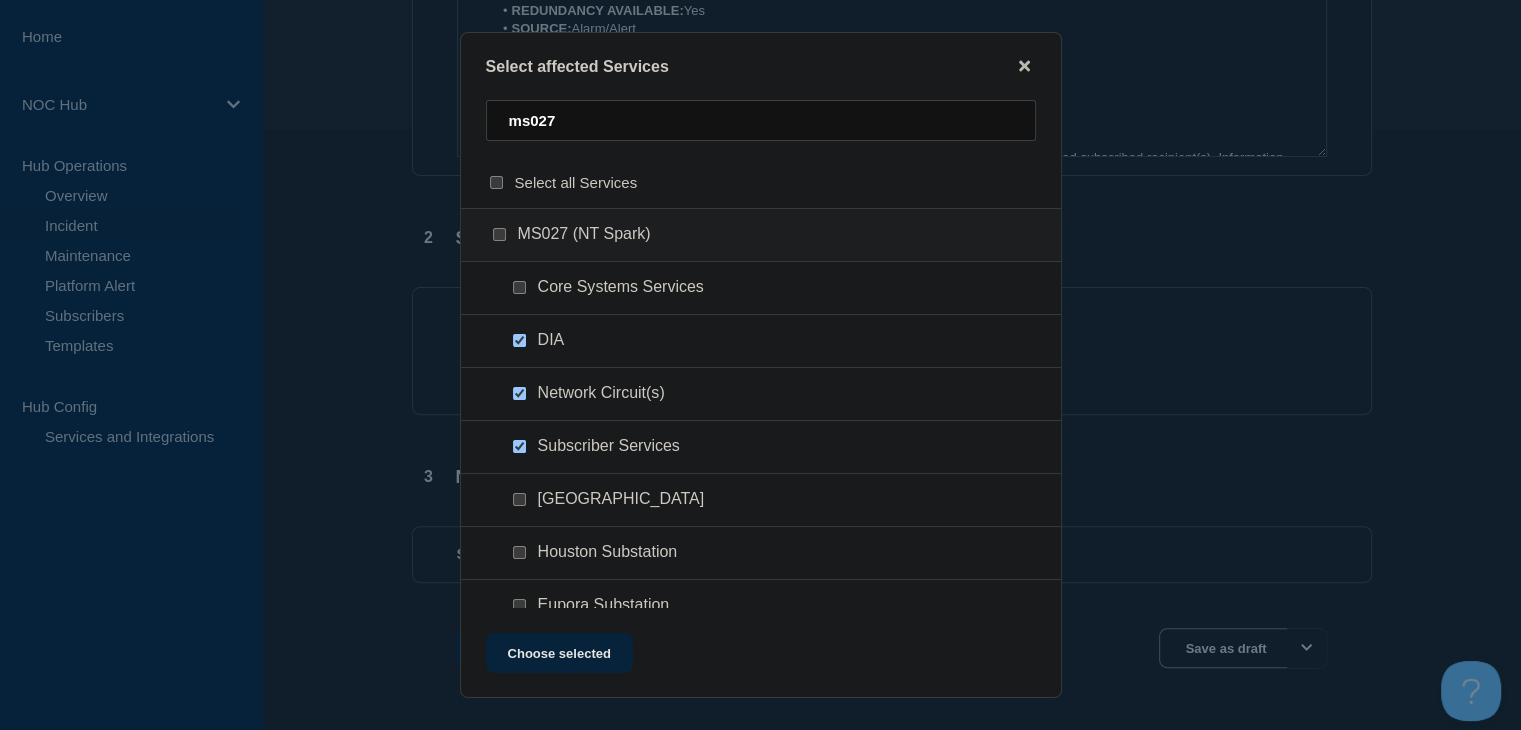click at bounding box center (519, 446) 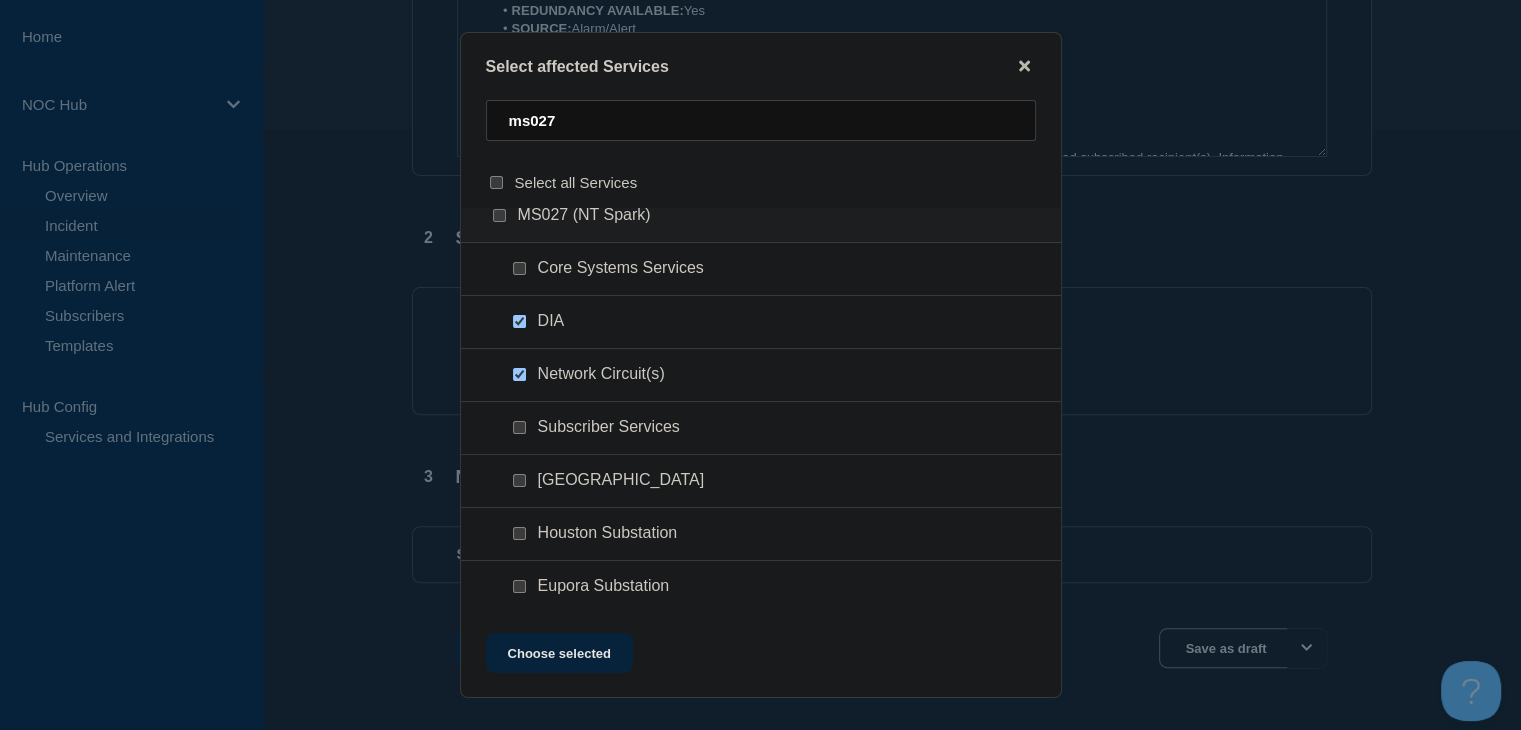 scroll, scrollTop: 23, scrollLeft: 0, axis: vertical 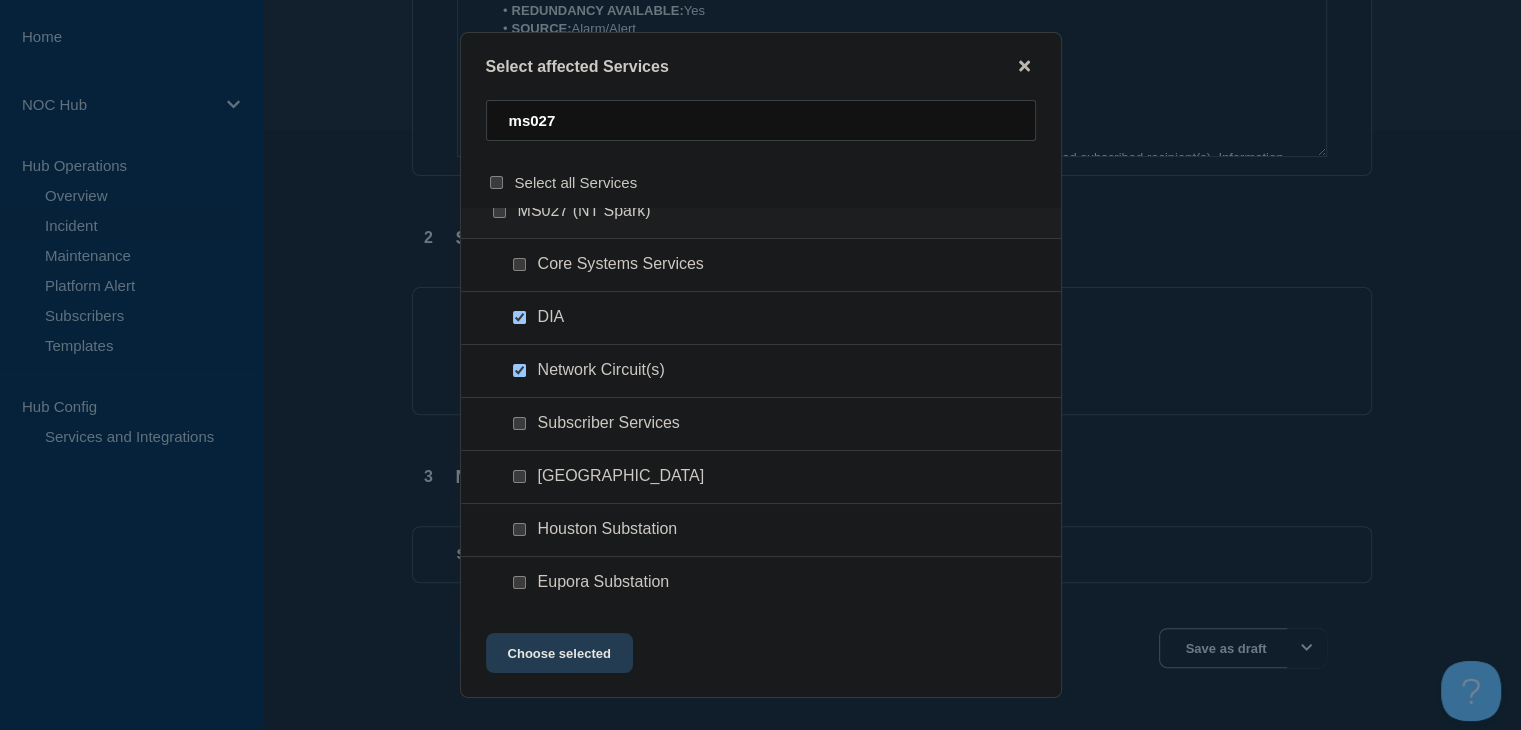 click on "Choose selected" 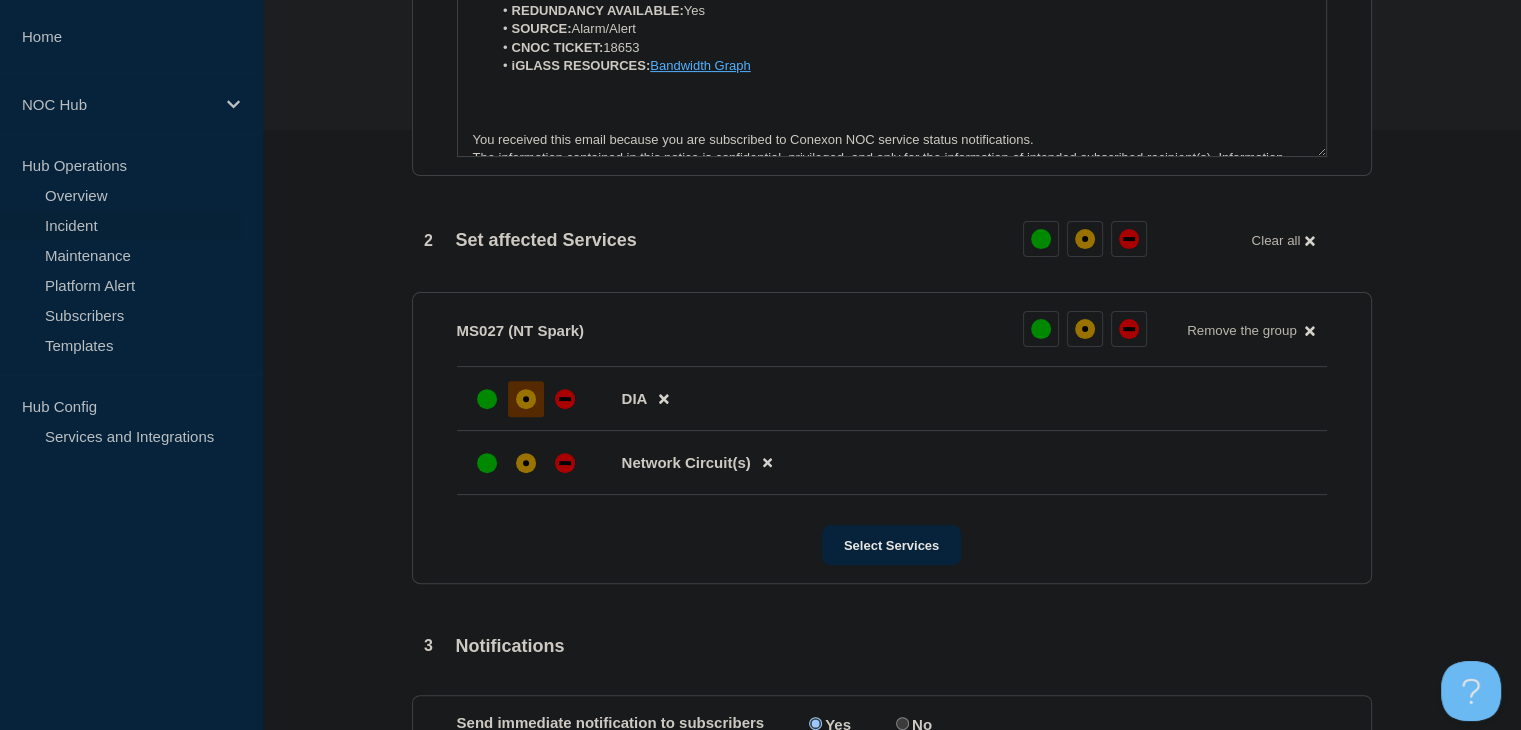 click at bounding box center [526, 399] 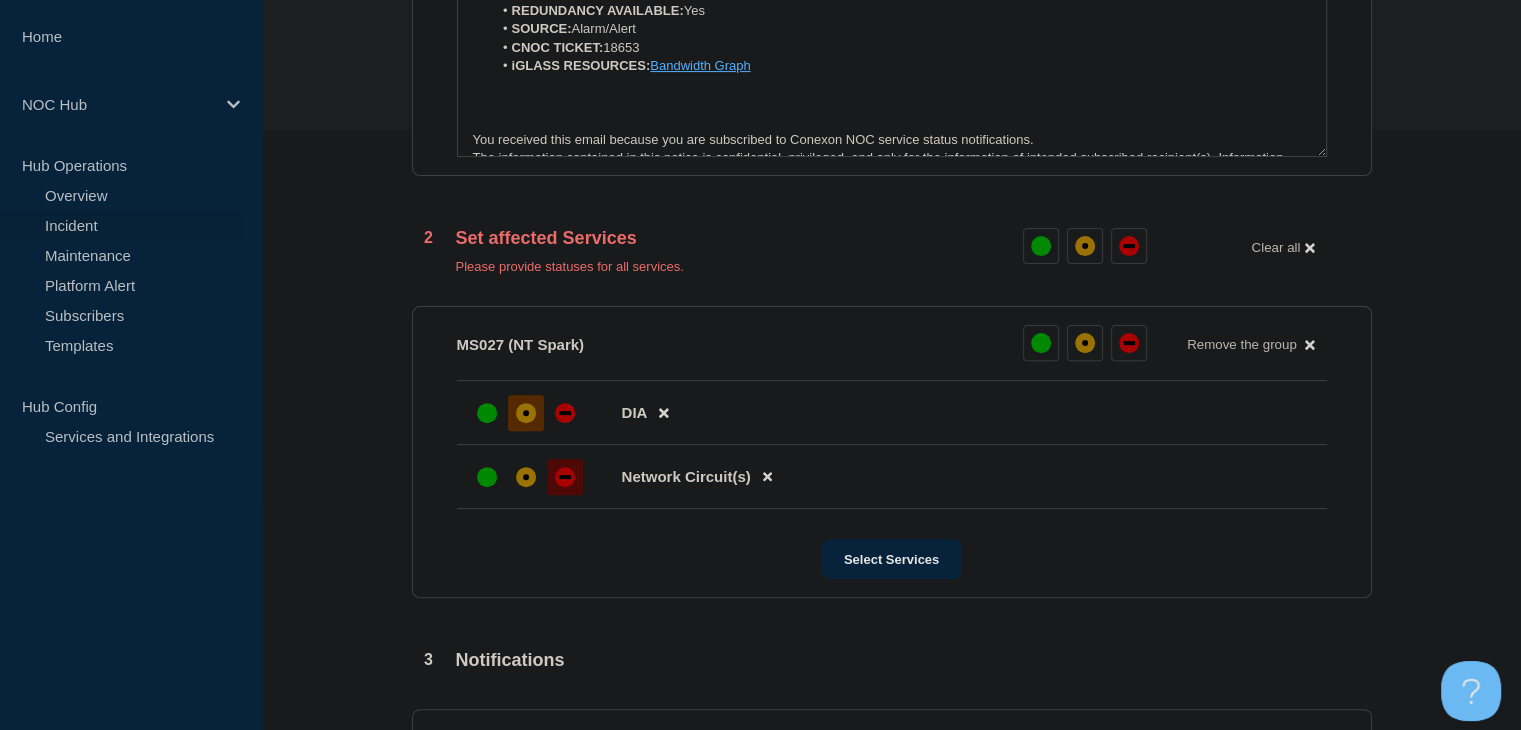 click at bounding box center [565, 477] 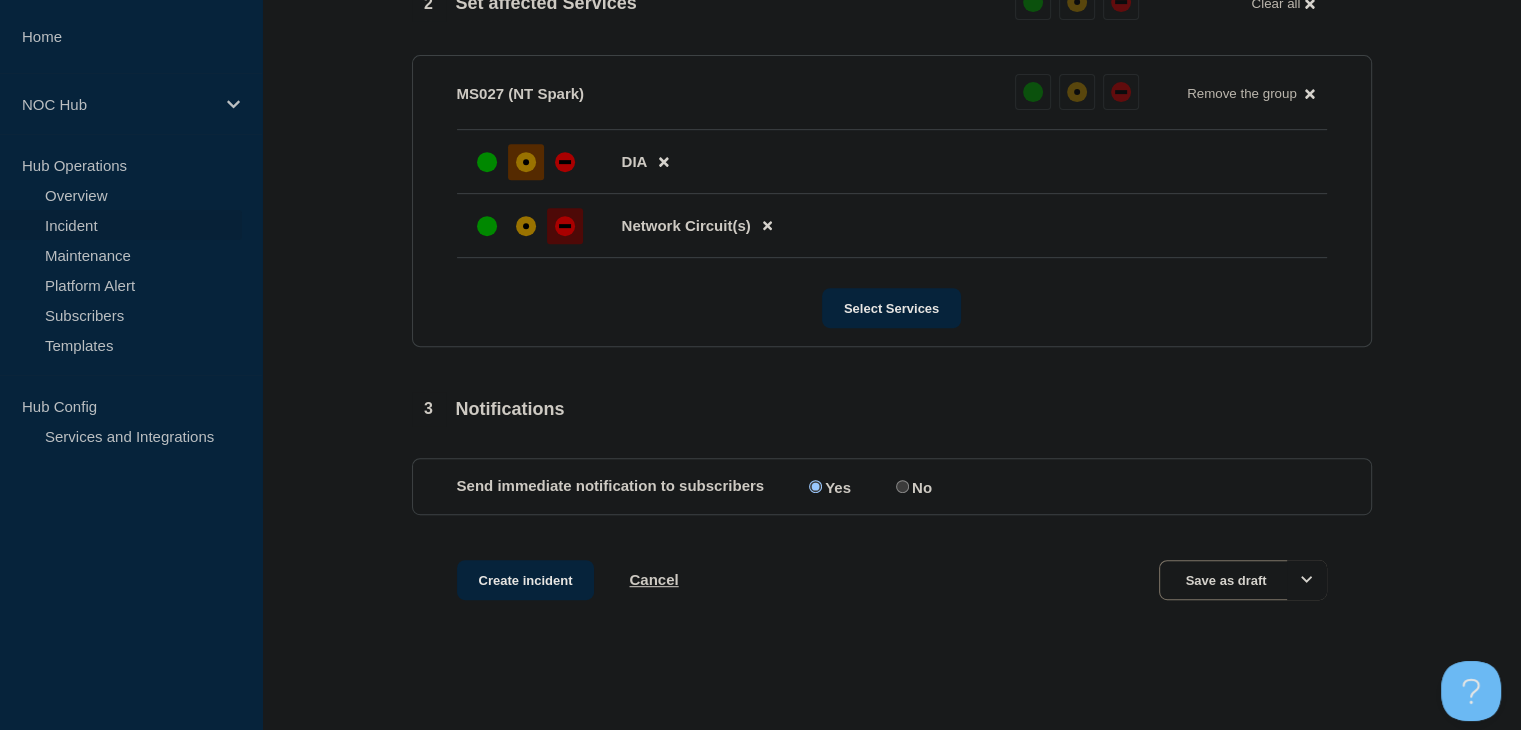 scroll, scrollTop: 846, scrollLeft: 0, axis: vertical 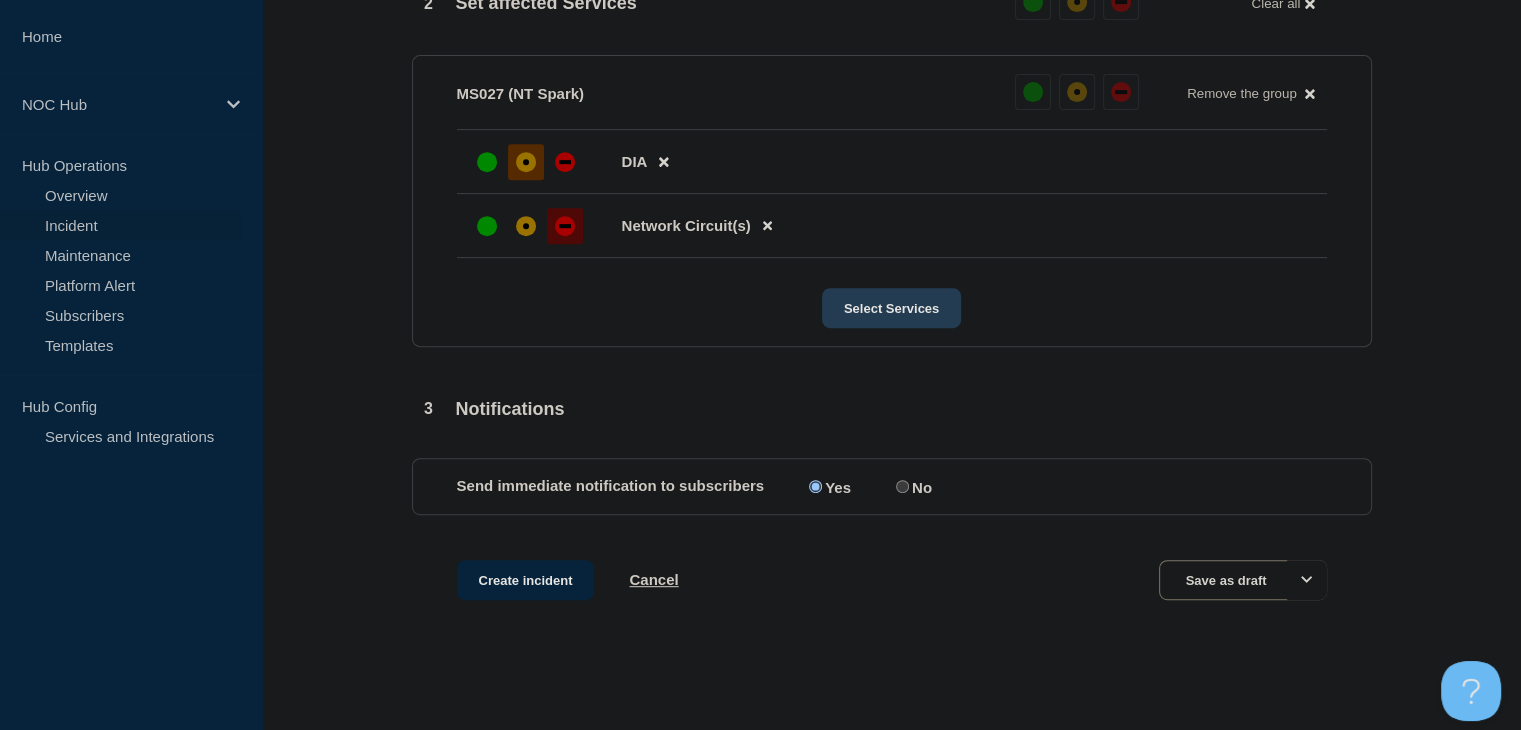 click on "Select Services" at bounding box center [891, 308] 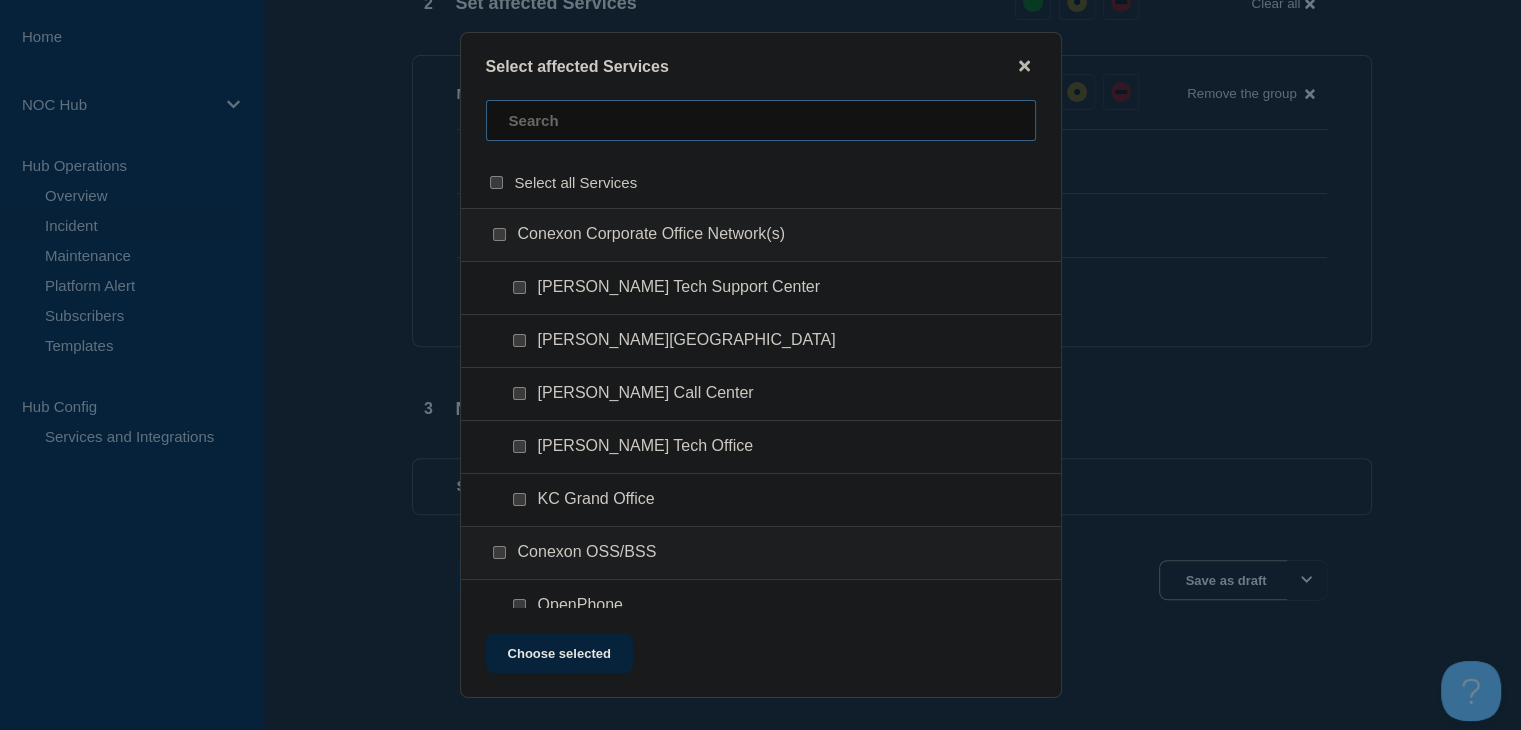 click at bounding box center (761, 120) 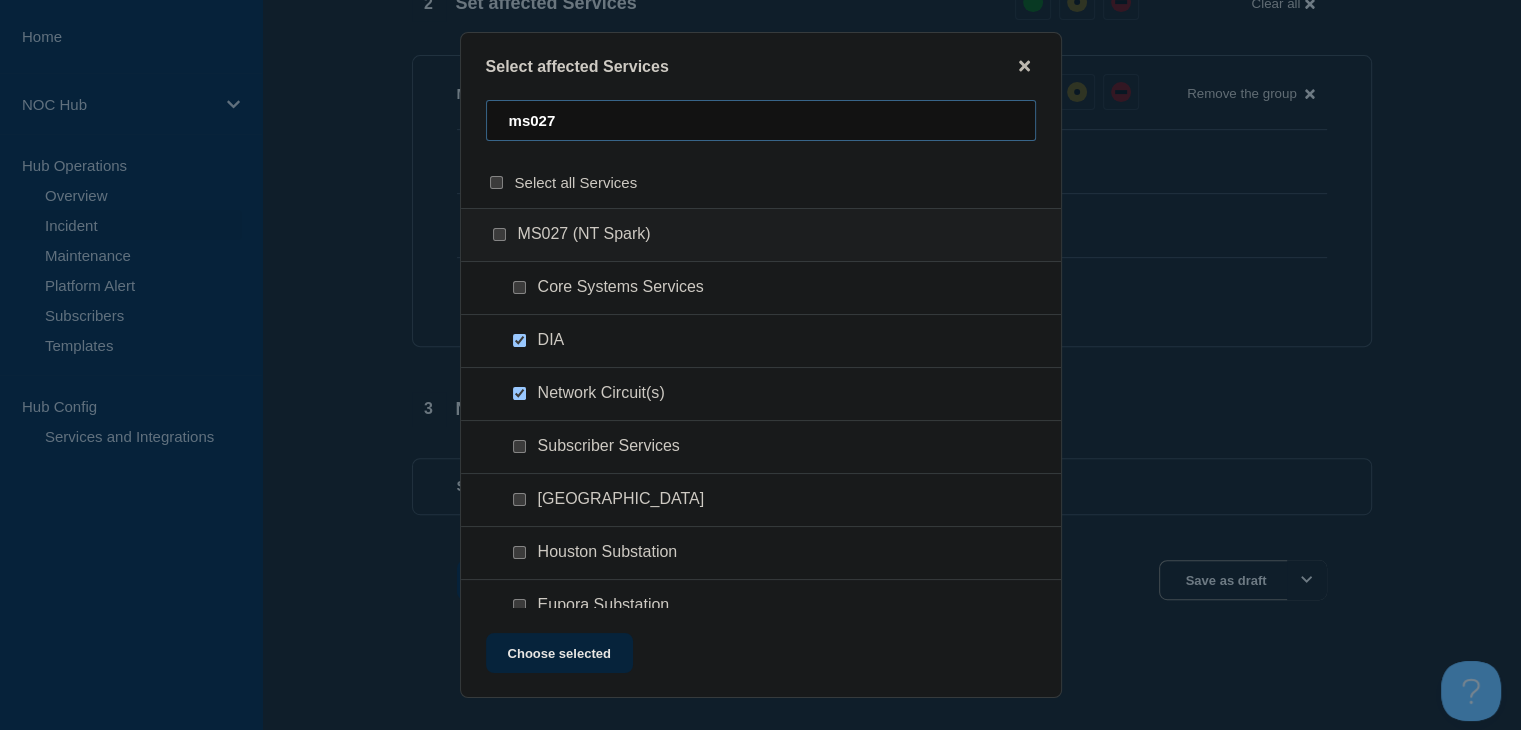 type on "ms027" 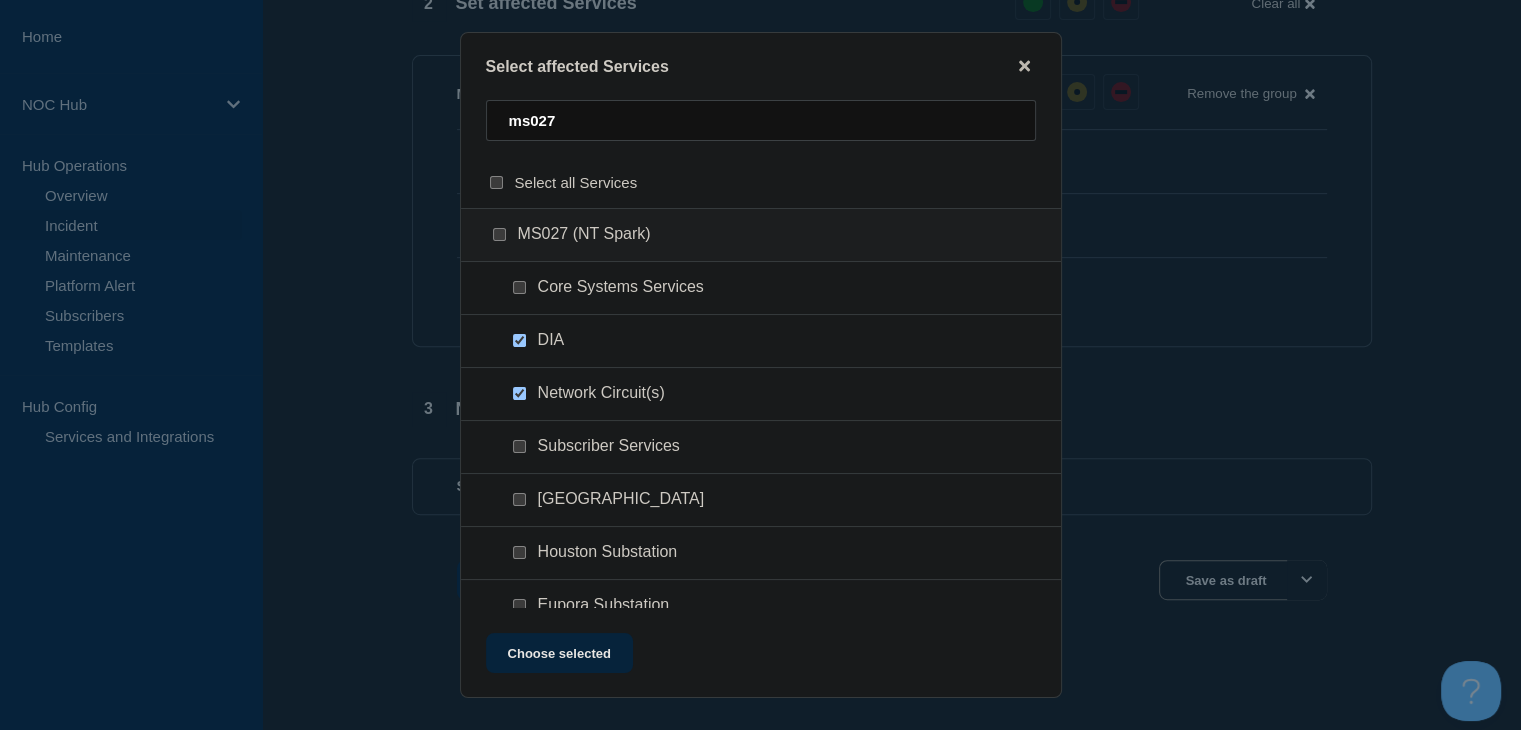 click at bounding box center (519, 446) 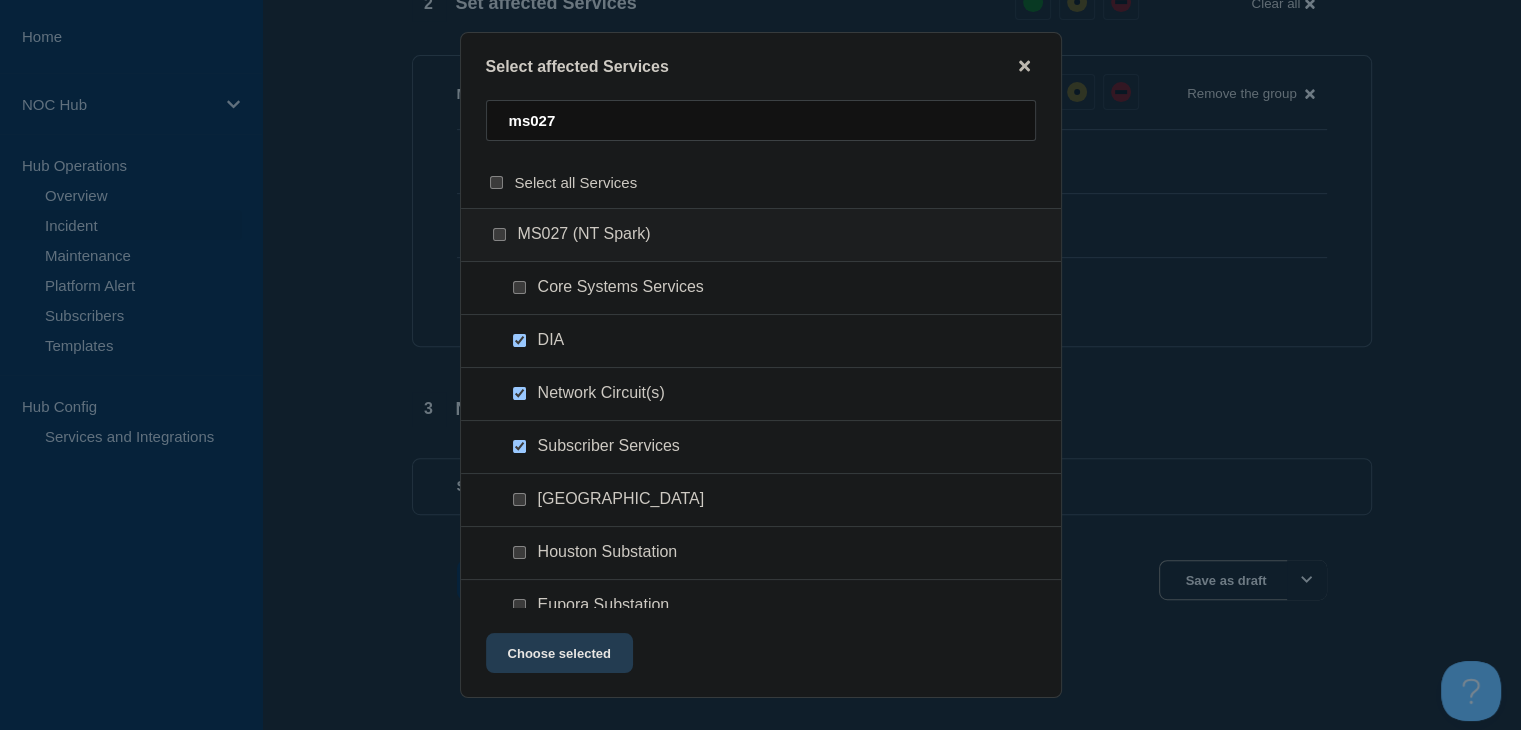 click on "Choose selected" 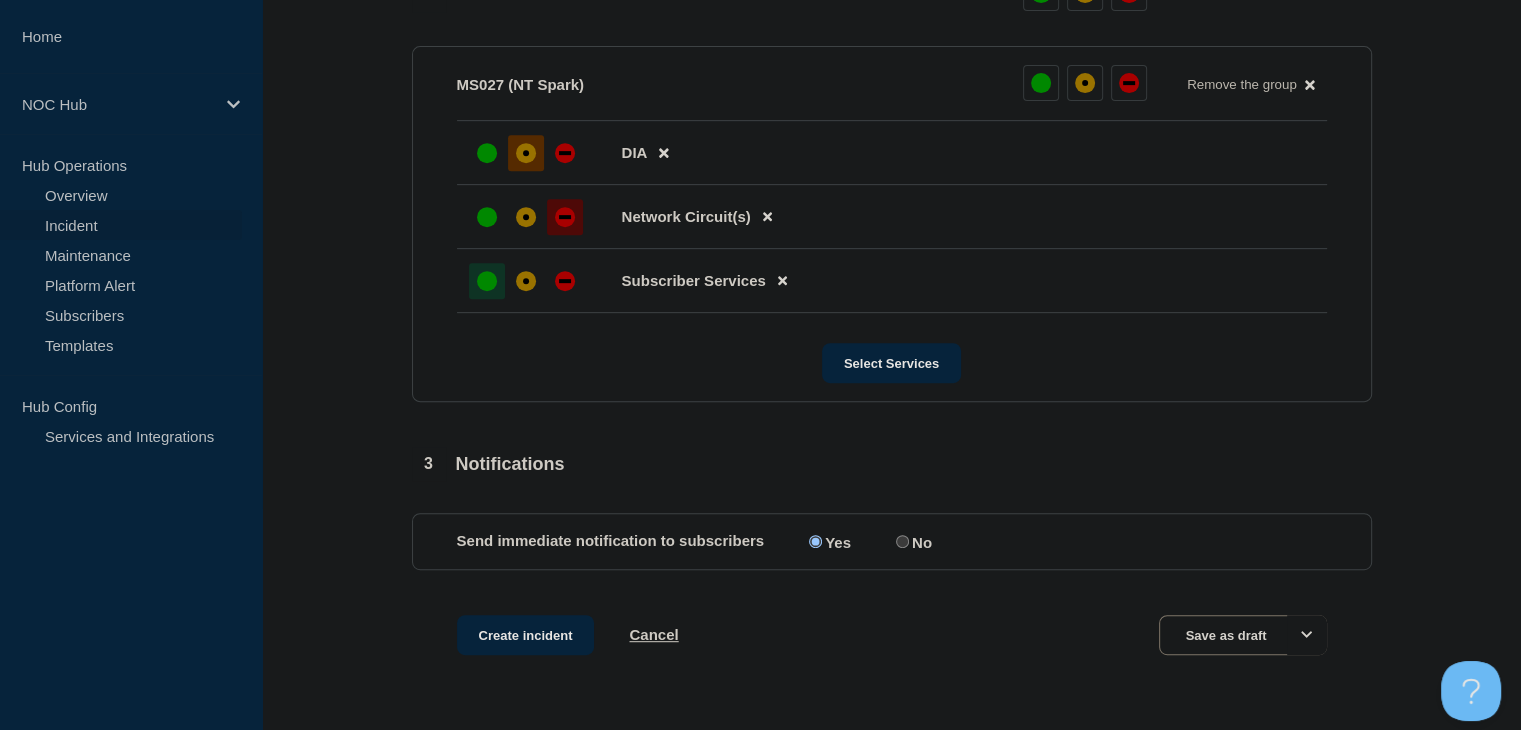 click at bounding box center [487, 281] 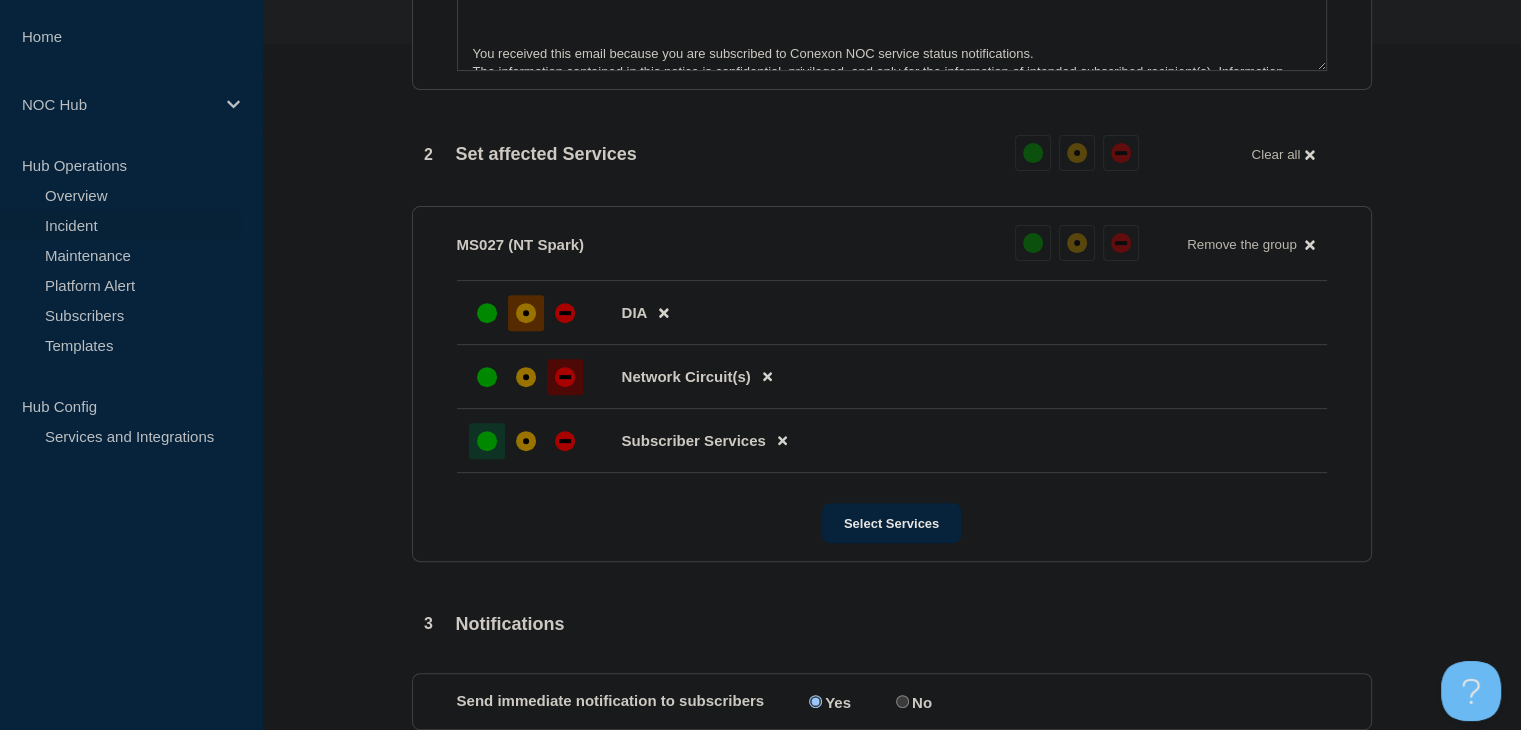 scroll, scrollTop: 911, scrollLeft: 0, axis: vertical 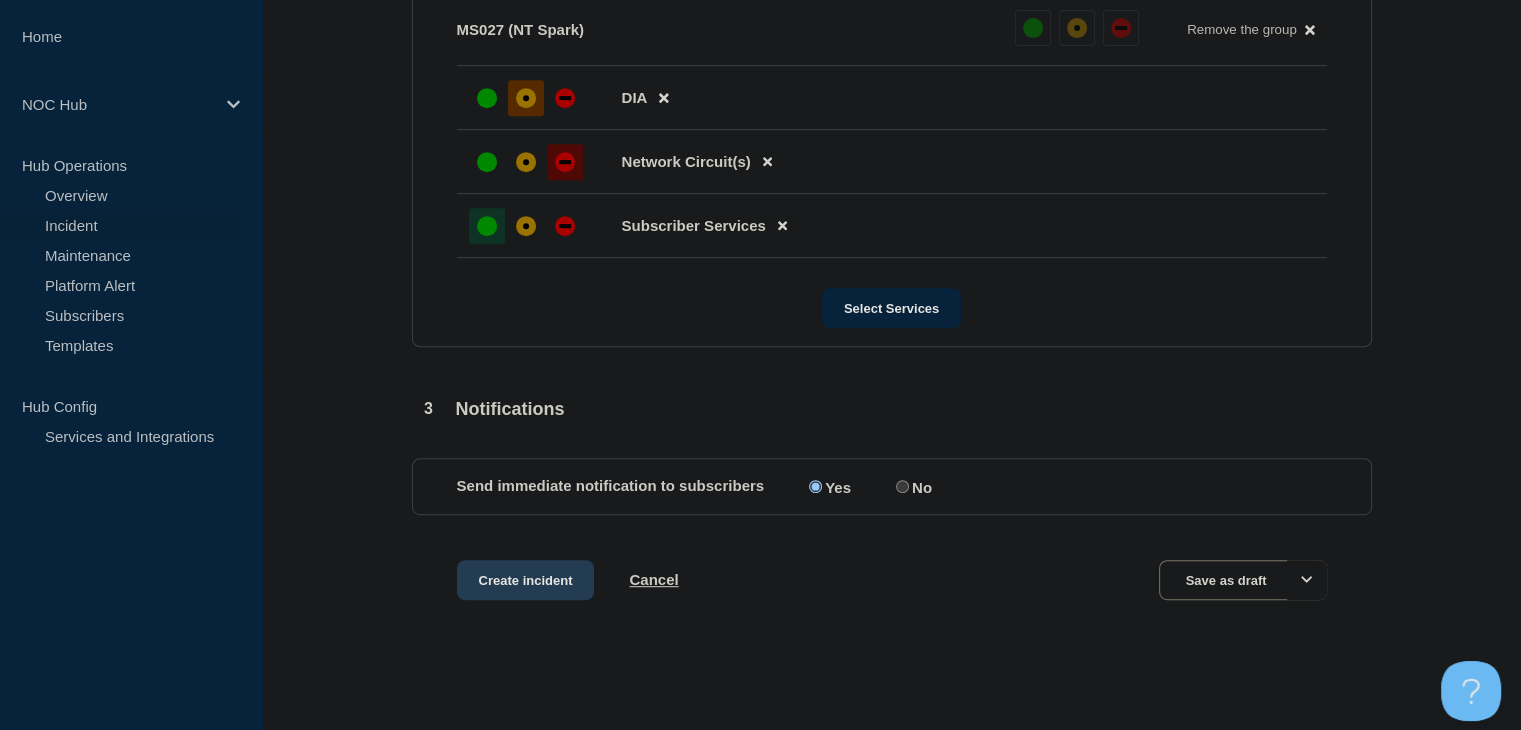 click on "Create incident" at bounding box center (526, 580) 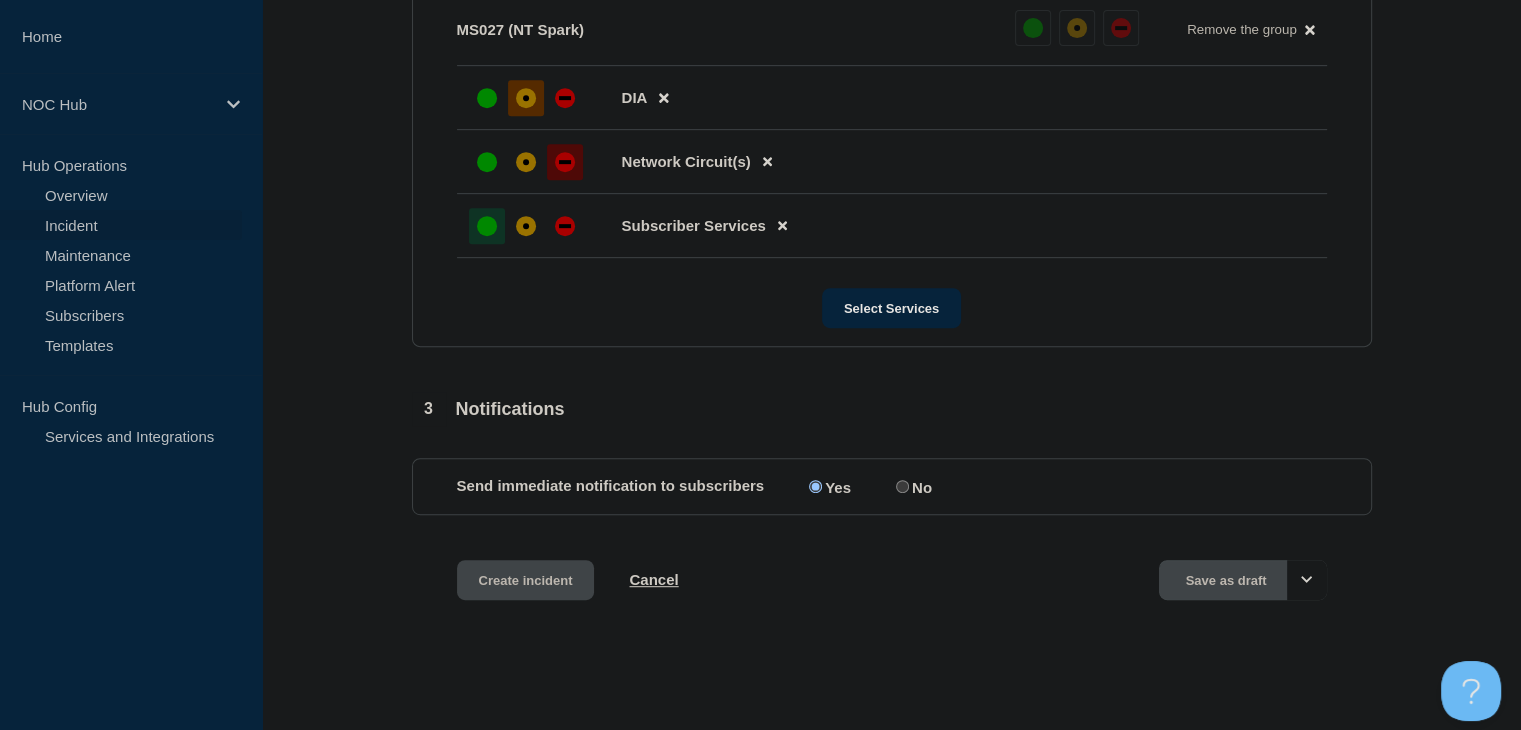 scroll, scrollTop: 0, scrollLeft: 0, axis: both 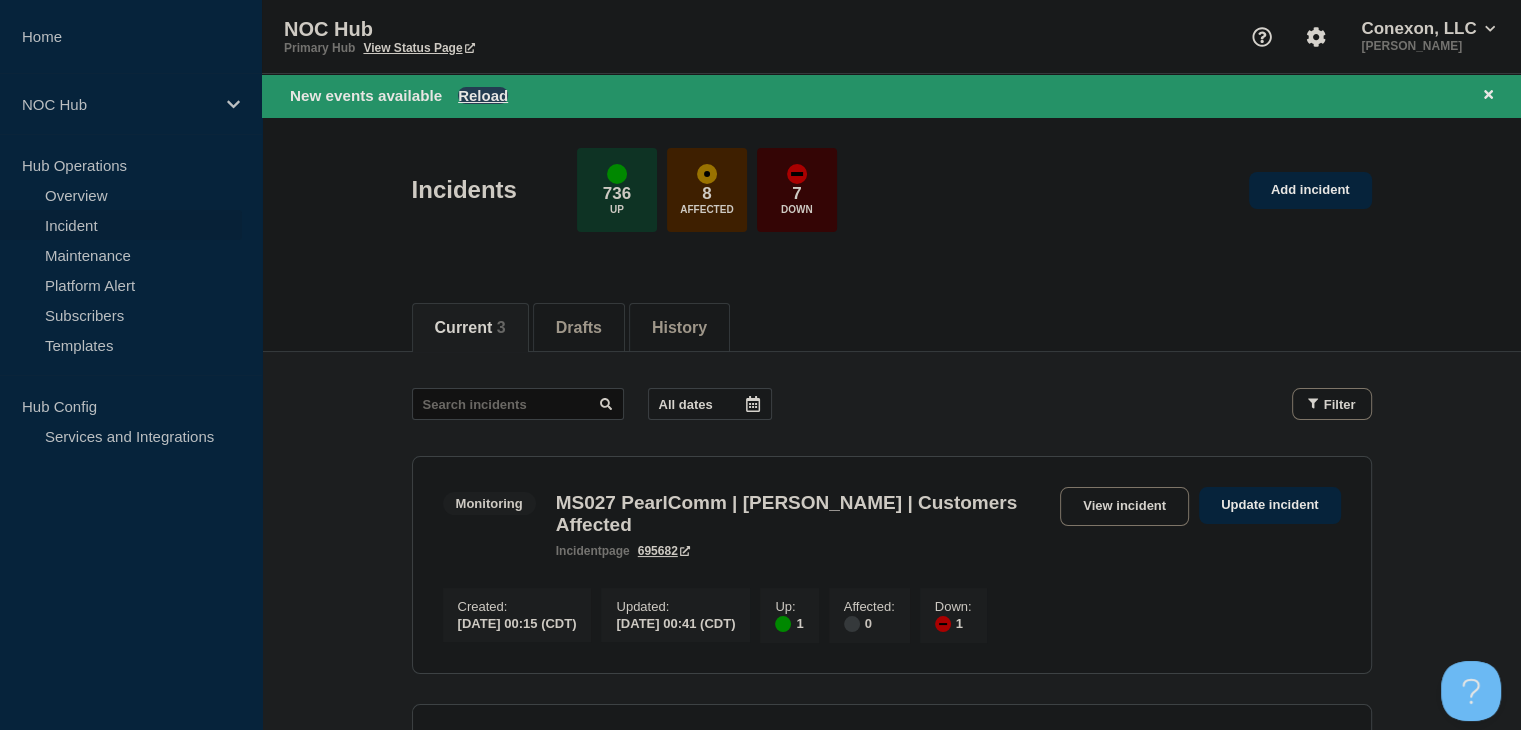 click on "Reload" at bounding box center [483, 95] 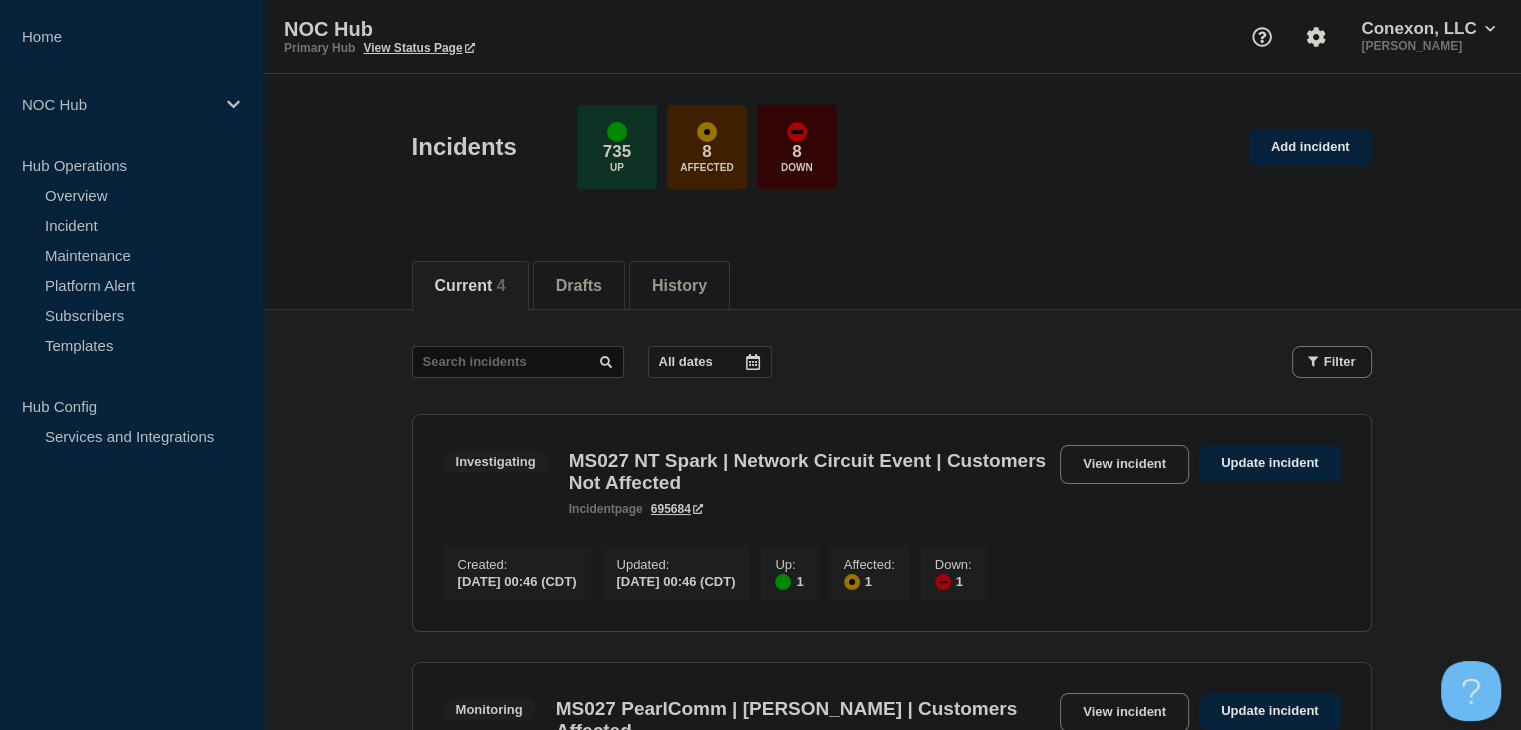 click on "Incidents 735 Up 8 Affected 8 Down Add incident" at bounding box center (891, 157) 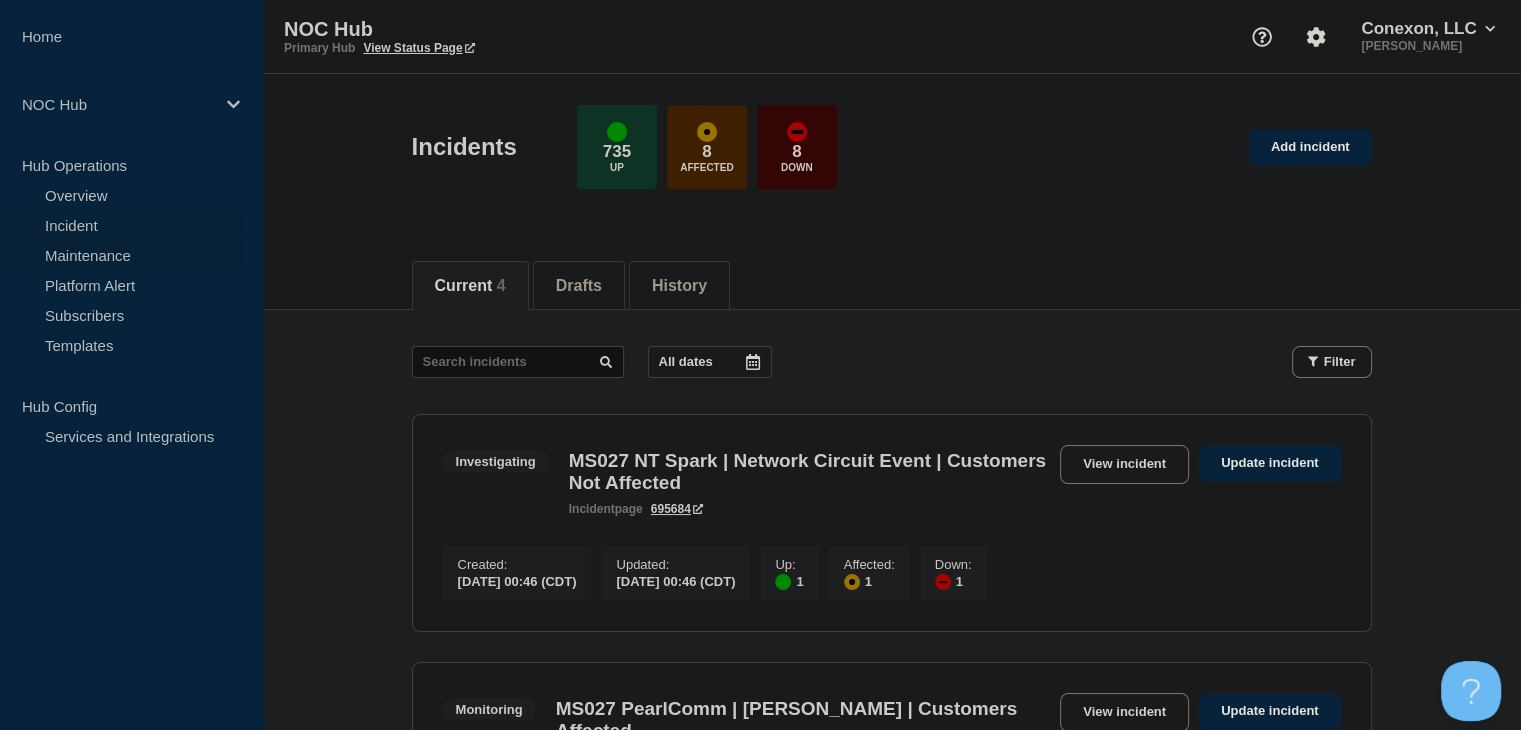 click on "Maintenance" at bounding box center (121, 255) 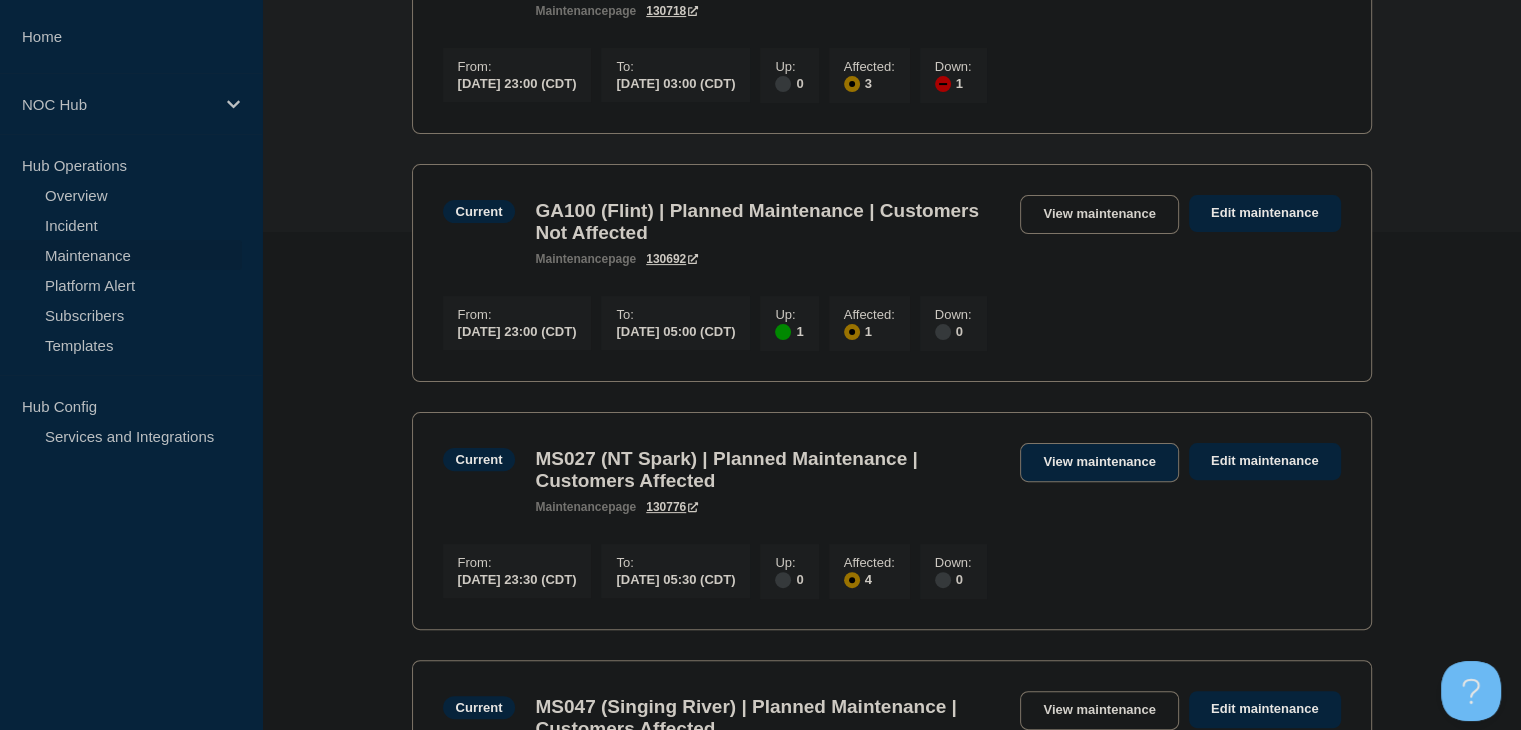 scroll, scrollTop: 500, scrollLeft: 0, axis: vertical 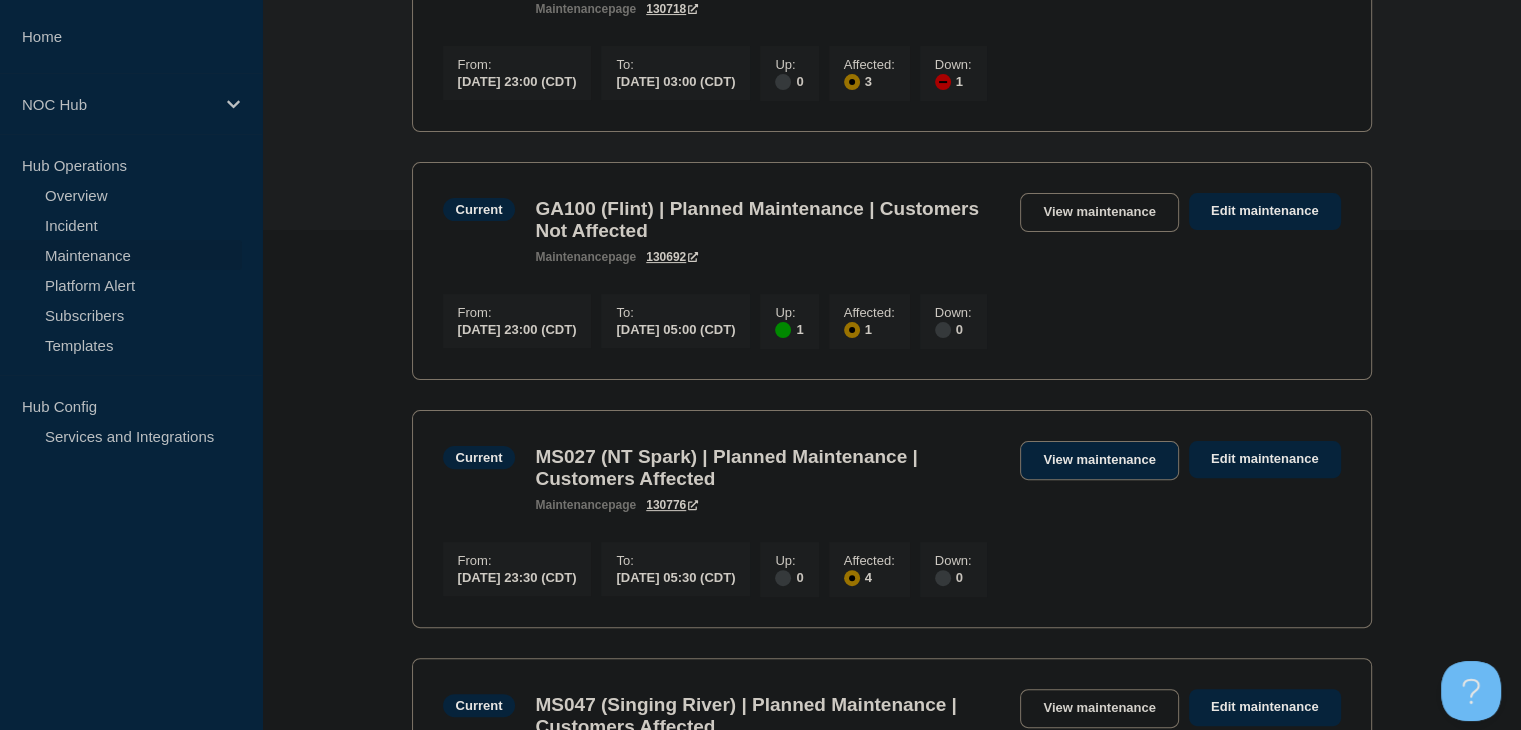 click on "View maintenance" at bounding box center (1099, 460) 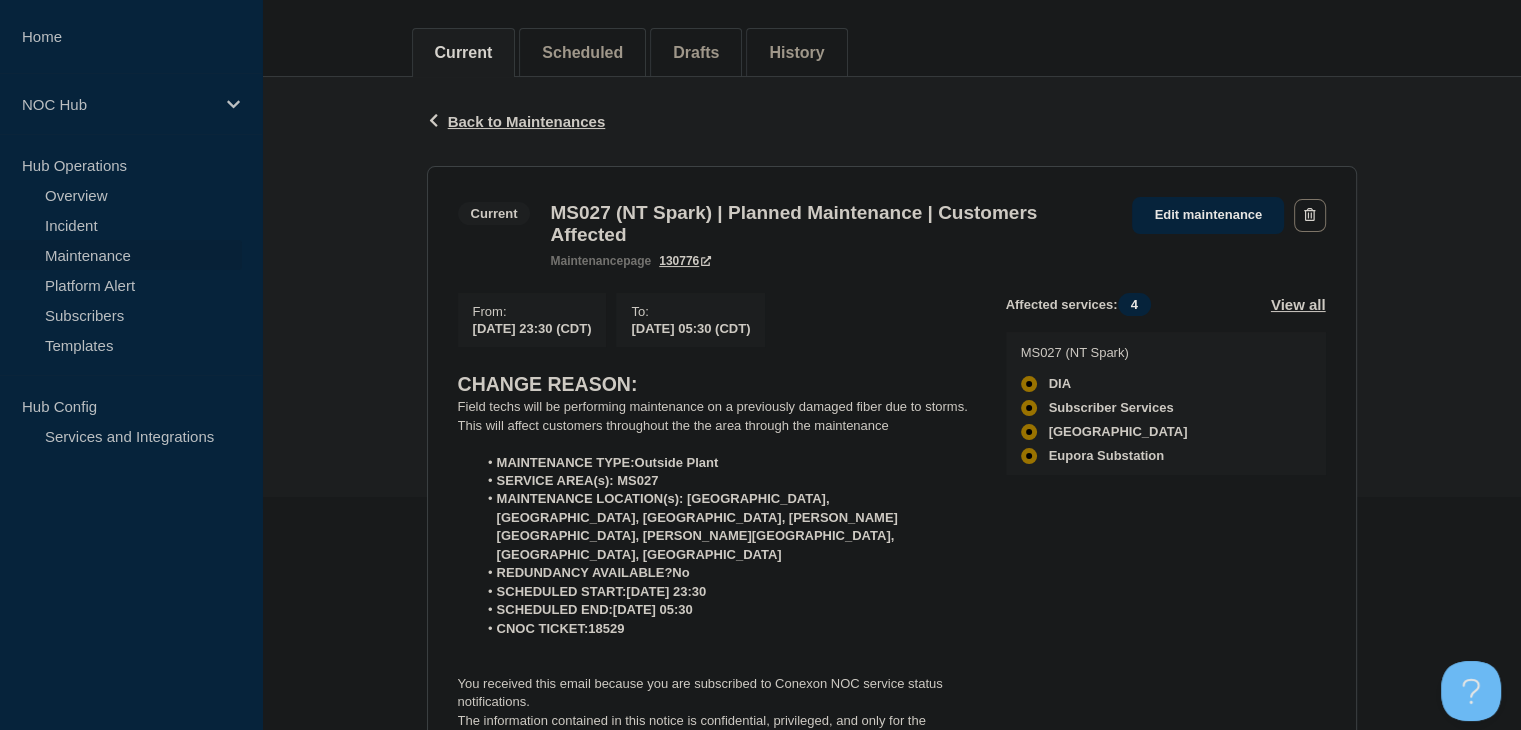 scroll, scrollTop: 300, scrollLeft: 0, axis: vertical 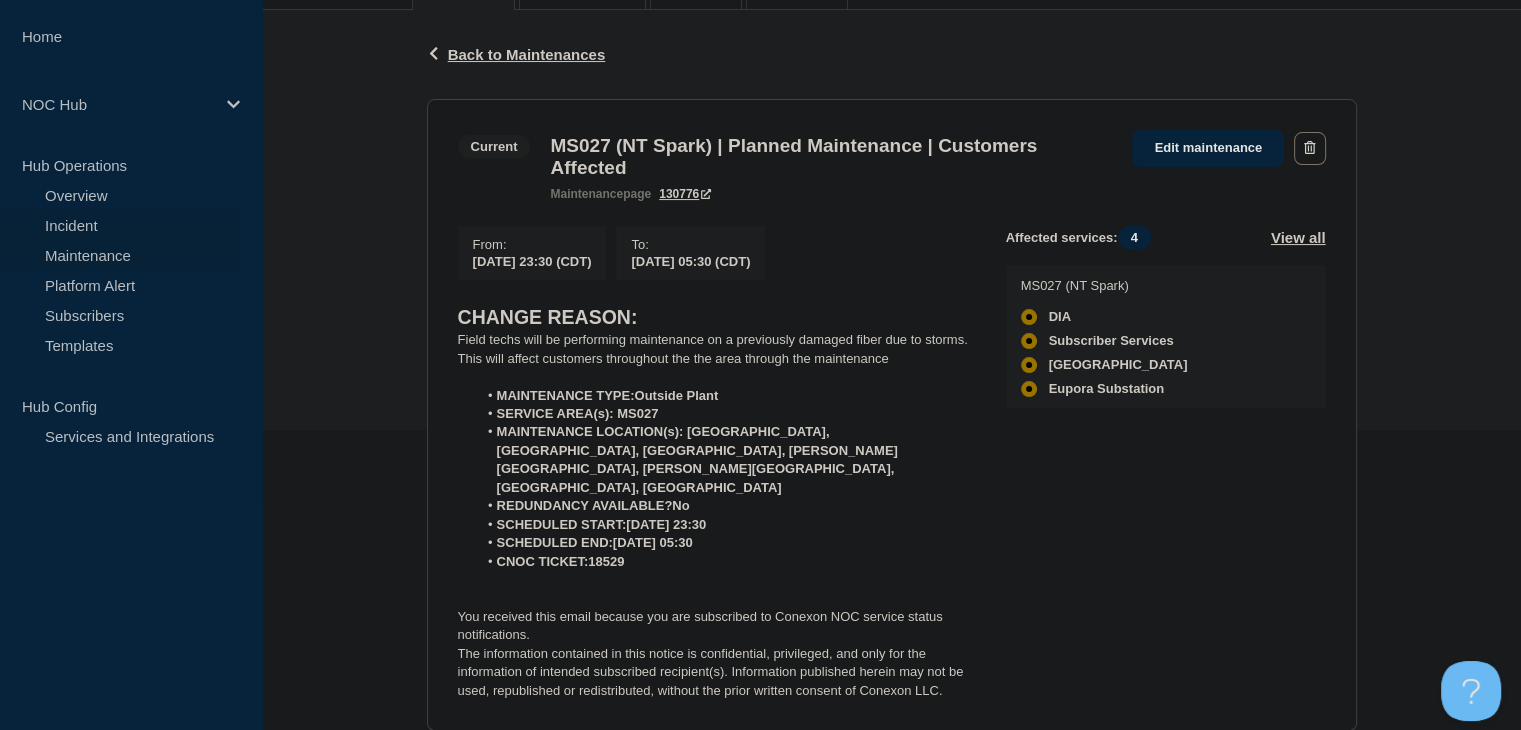 click on "Incident" at bounding box center [121, 225] 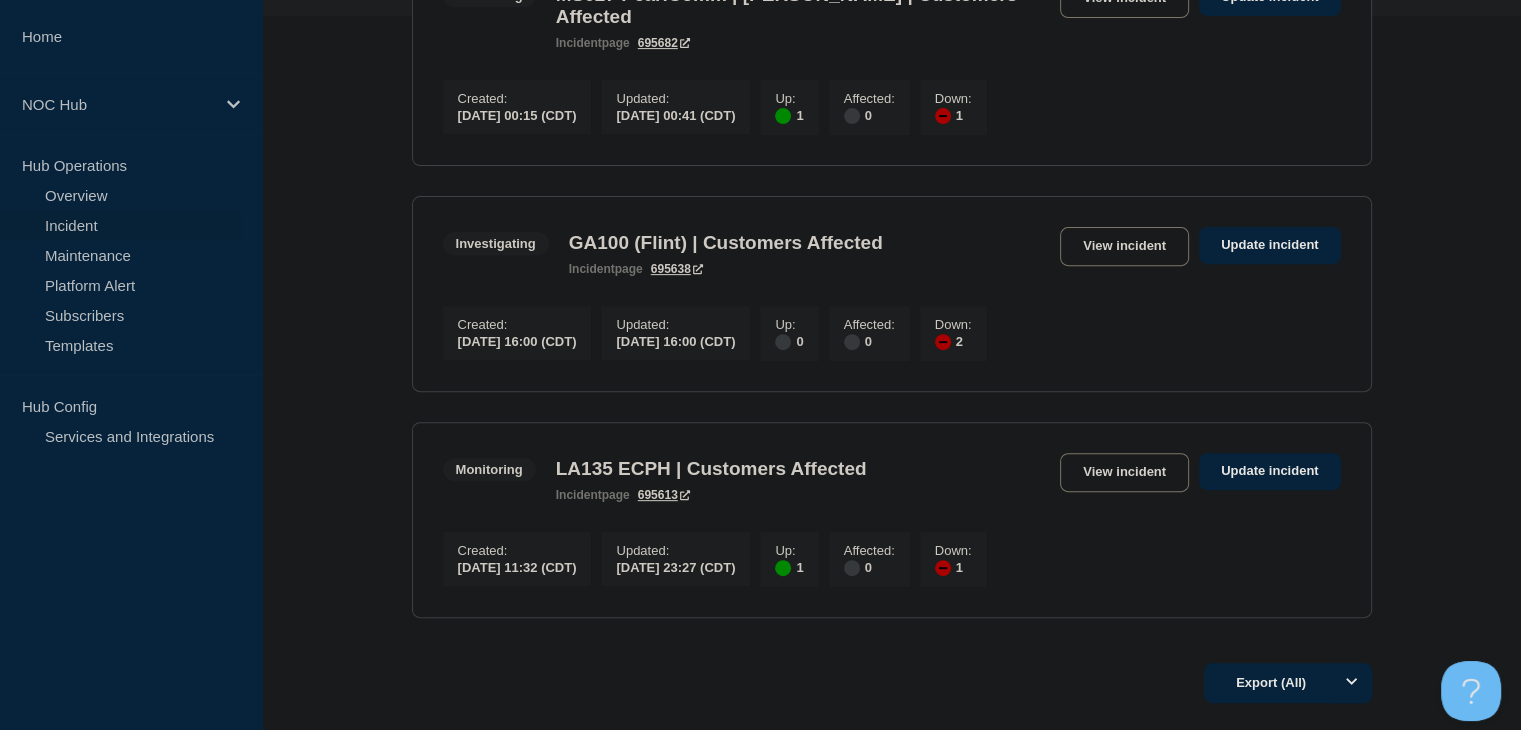scroll, scrollTop: 800, scrollLeft: 0, axis: vertical 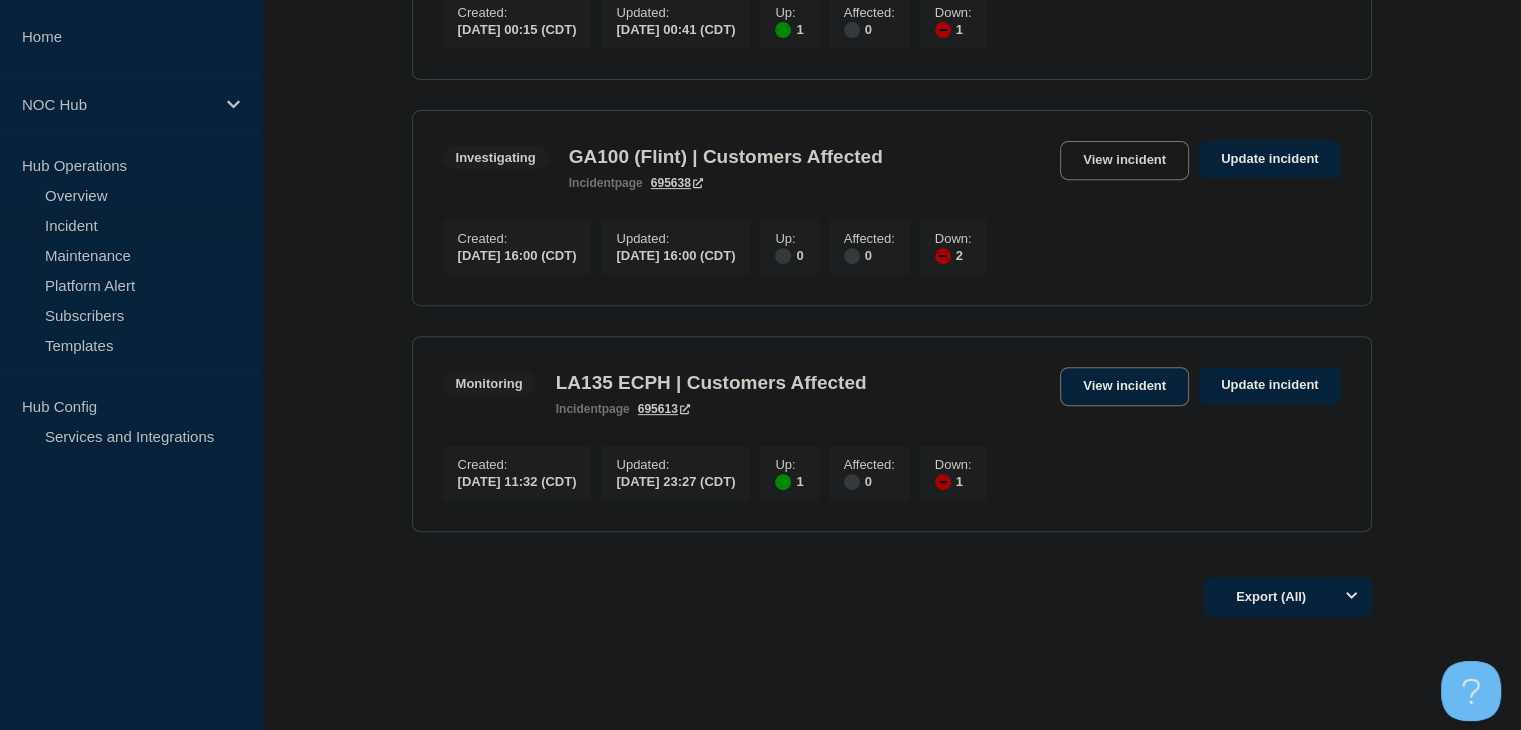 click on "View incident" at bounding box center [1124, 386] 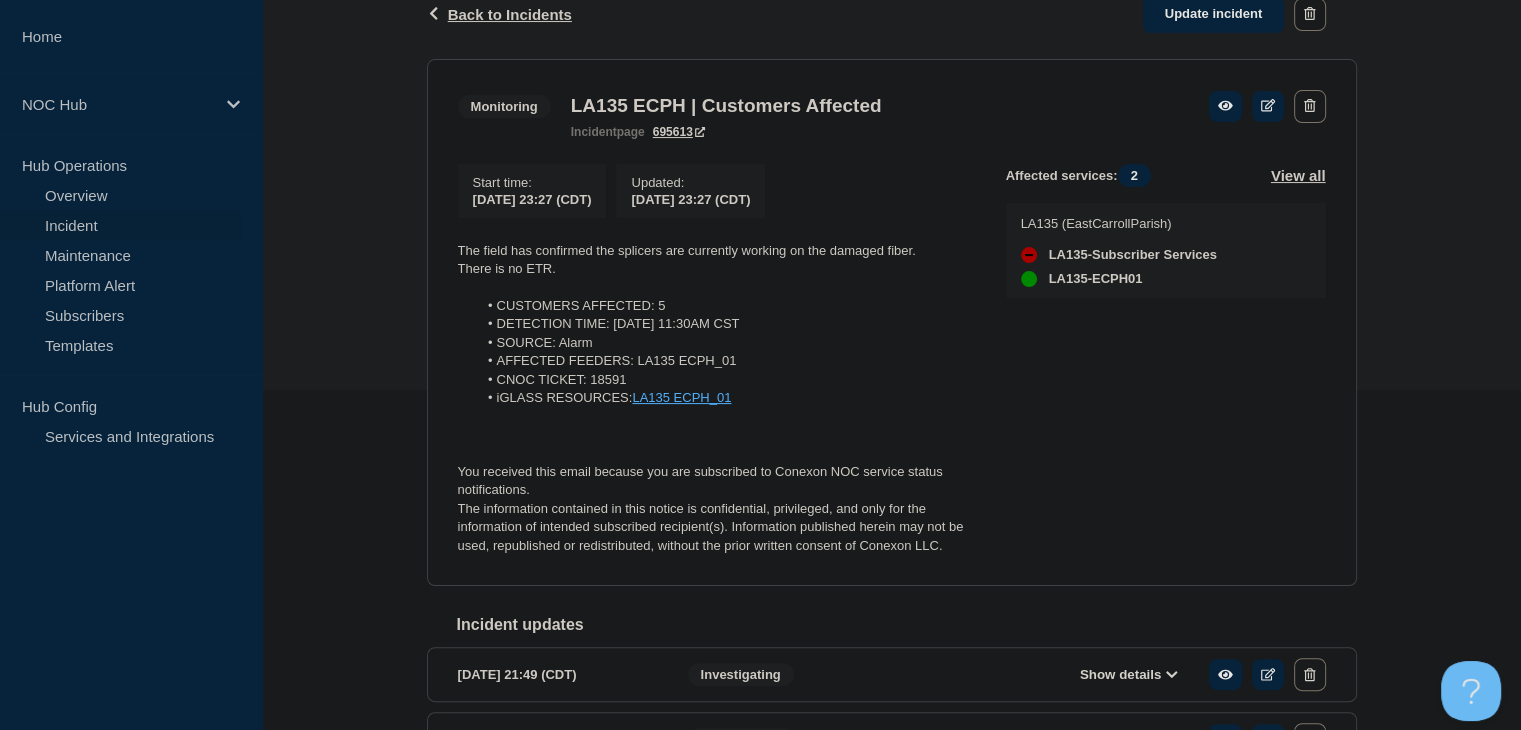 scroll, scrollTop: 481, scrollLeft: 0, axis: vertical 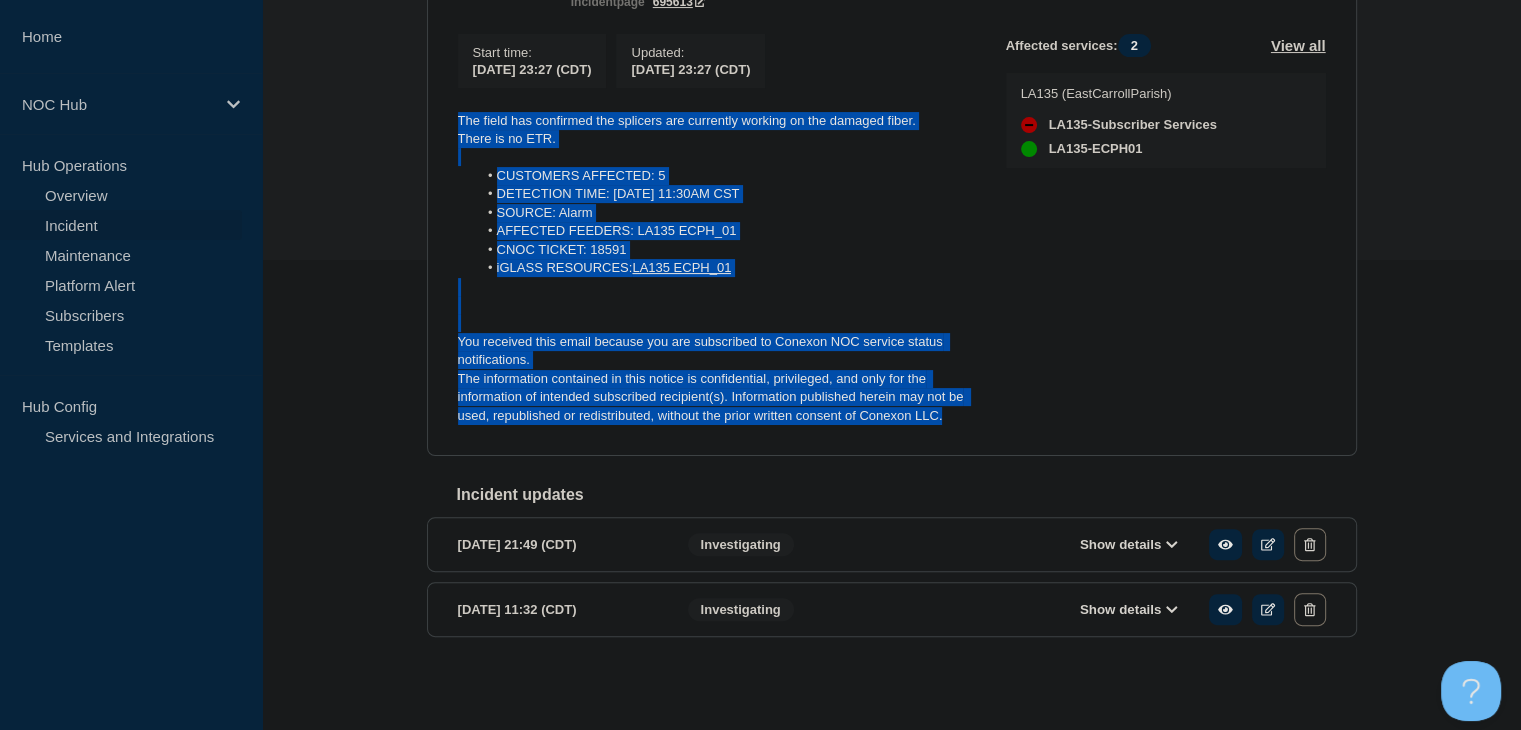drag, startPoint x: 964, startPoint y: 413, endPoint x: 446, endPoint y: 107, distance: 601.6311 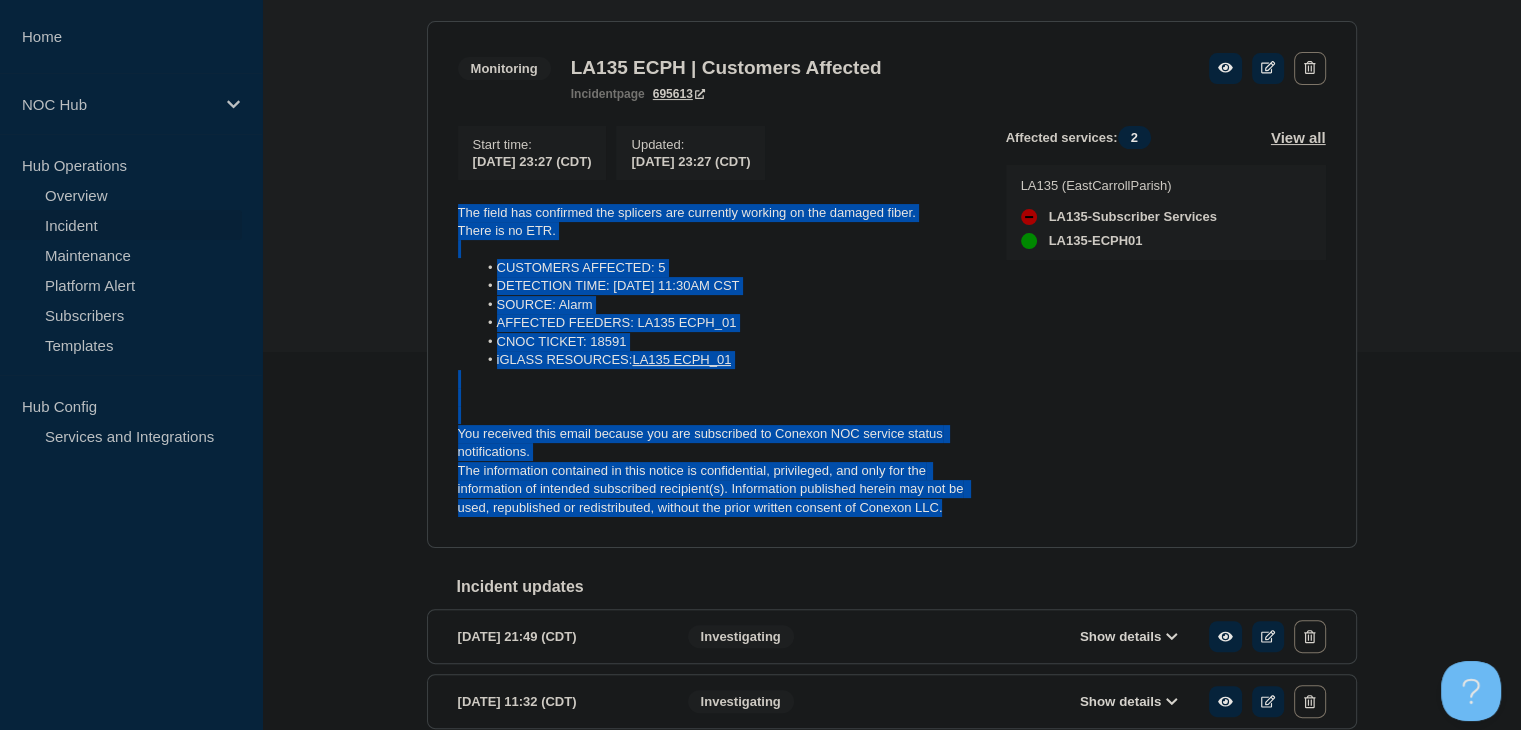 scroll, scrollTop: 281, scrollLeft: 0, axis: vertical 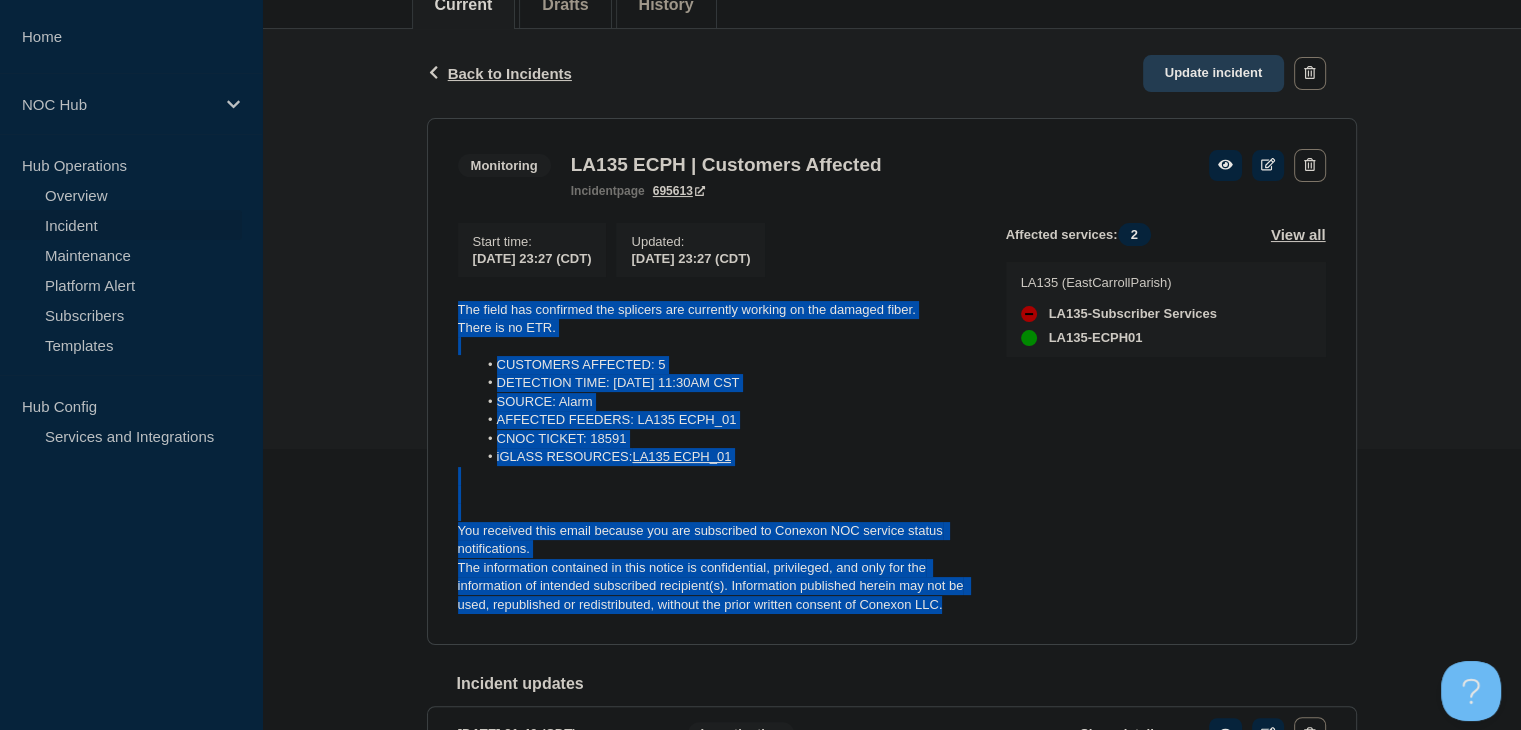 click on "Update incident" 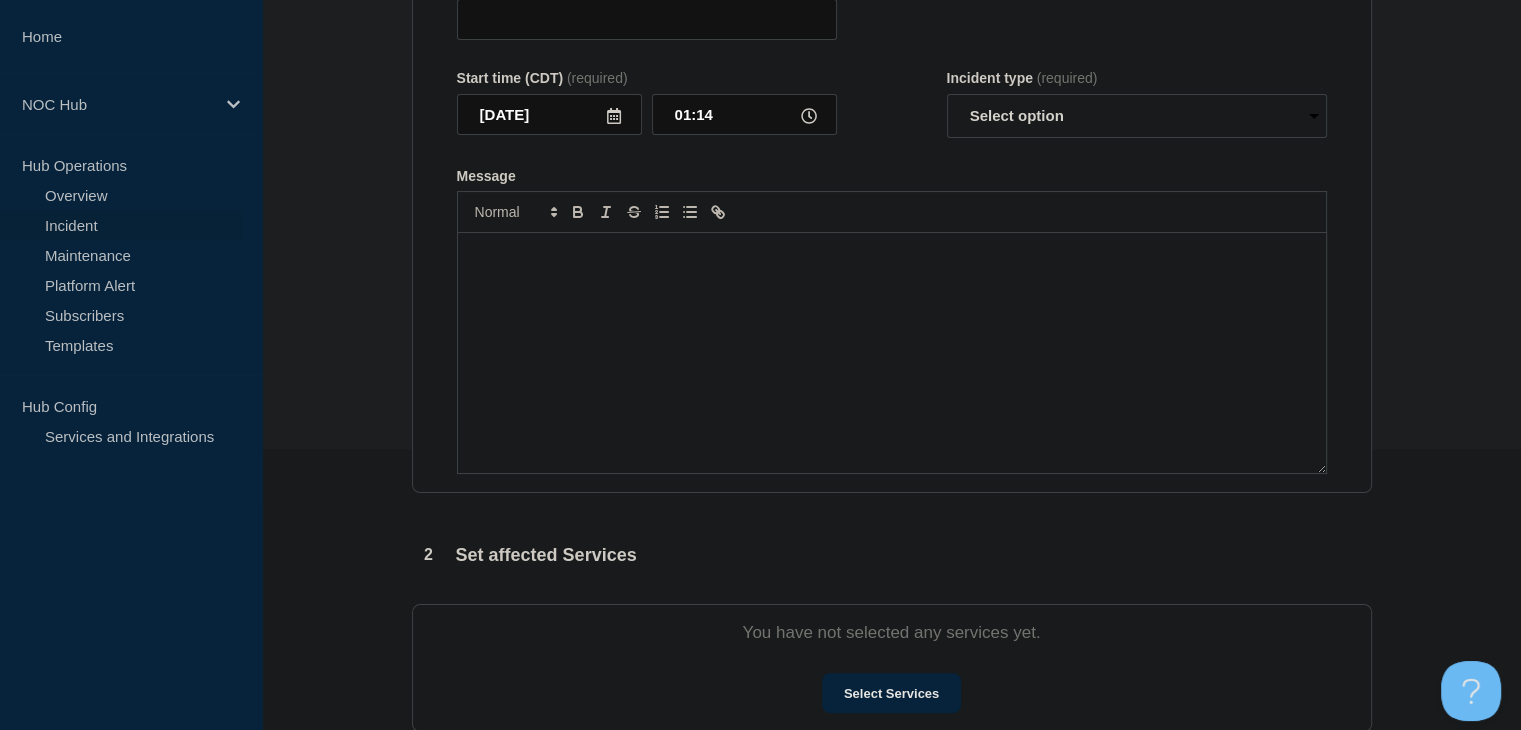 type on "LA135 ECPH | Customers Affected" 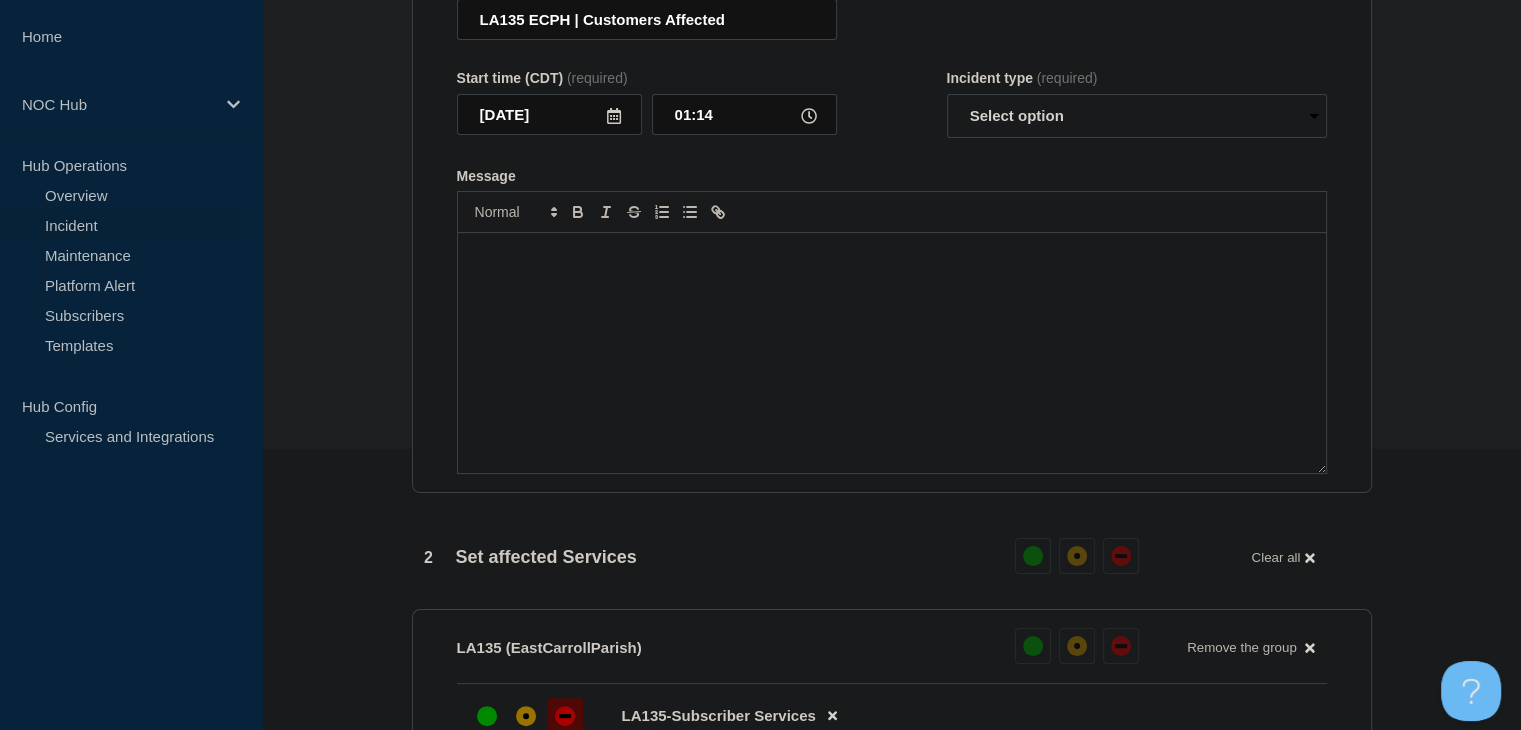 click at bounding box center (892, 353) 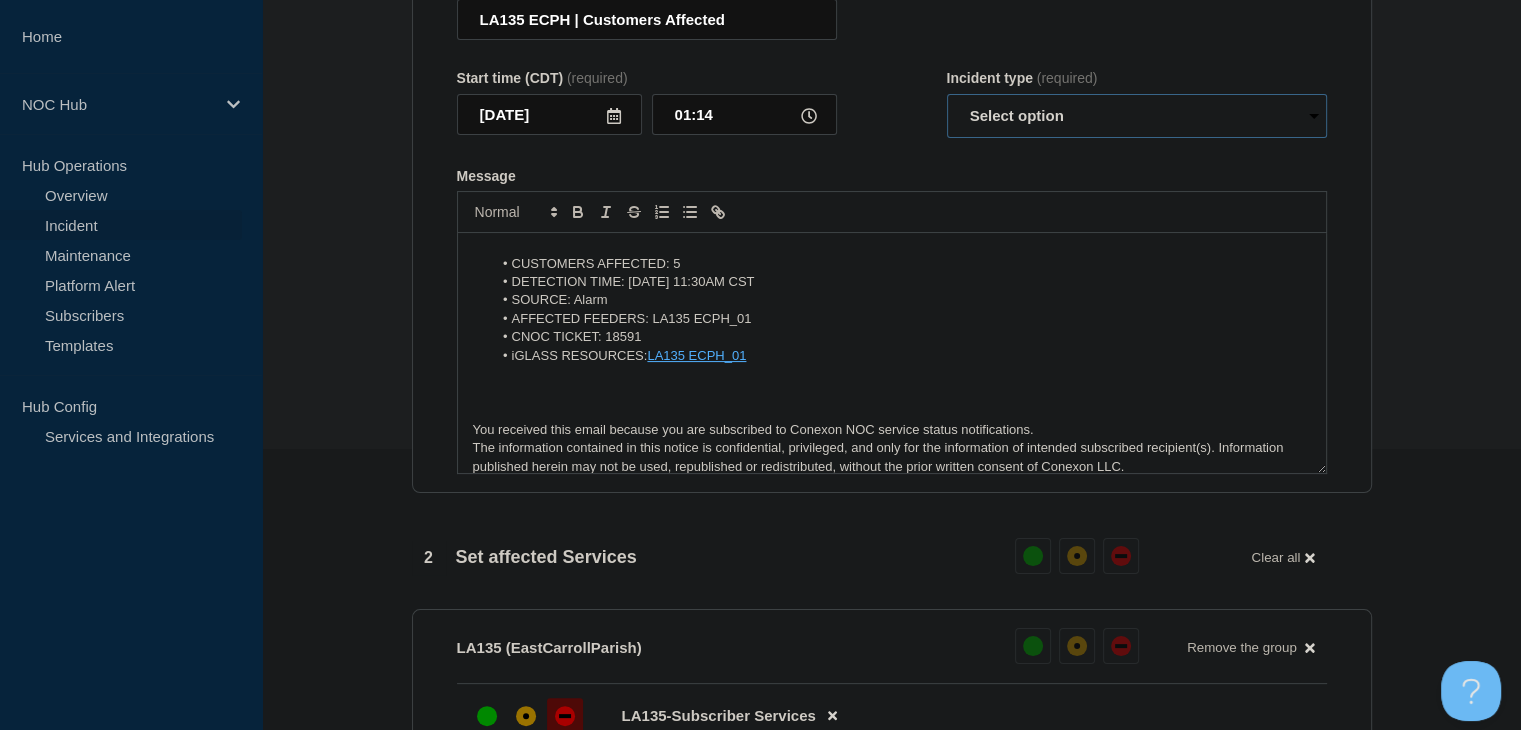 click on "Select option Investigating Identified Monitoring Resolved" at bounding box center (1137, 116) 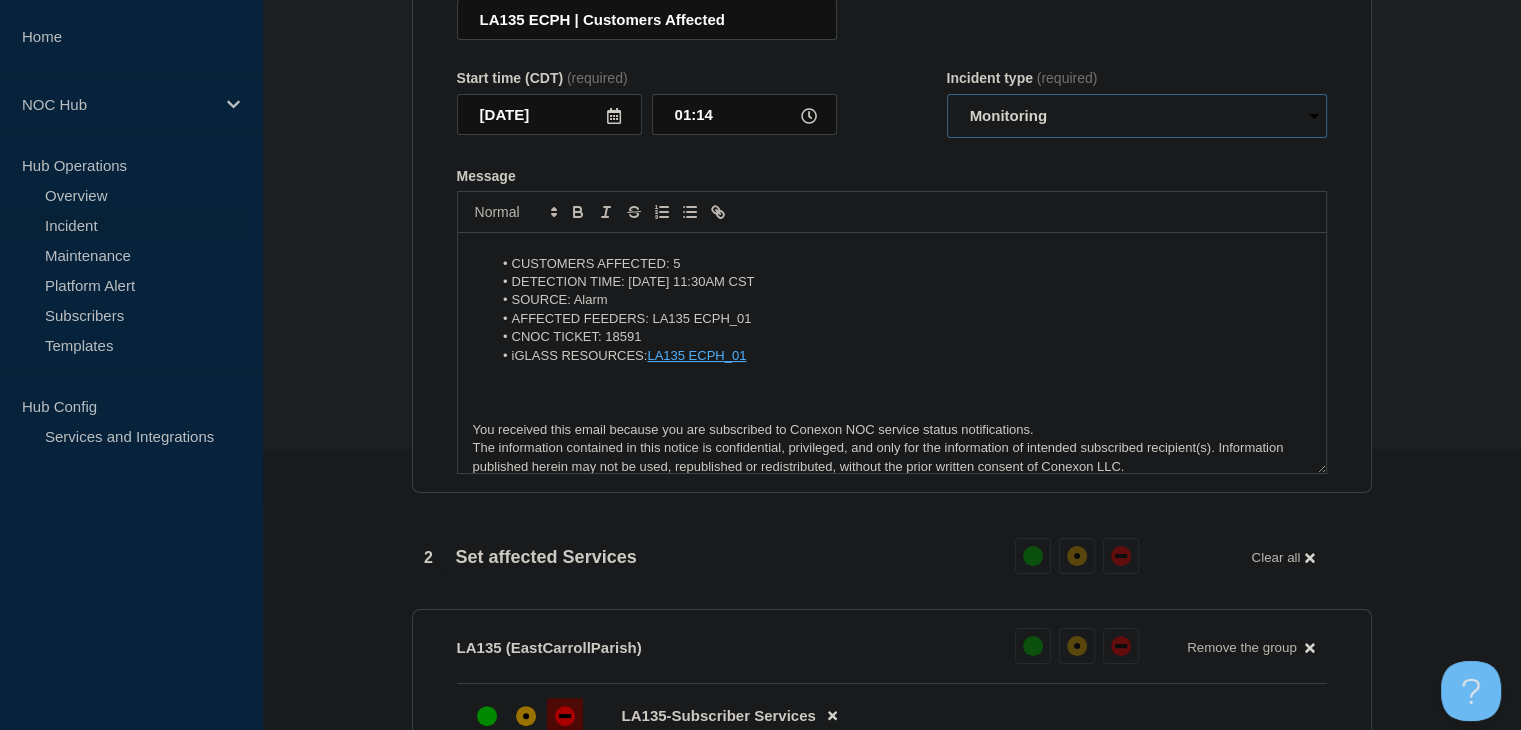 click on "Select option Investigating Identified Monitoring Resolved" at bounding box center (1137, 116) 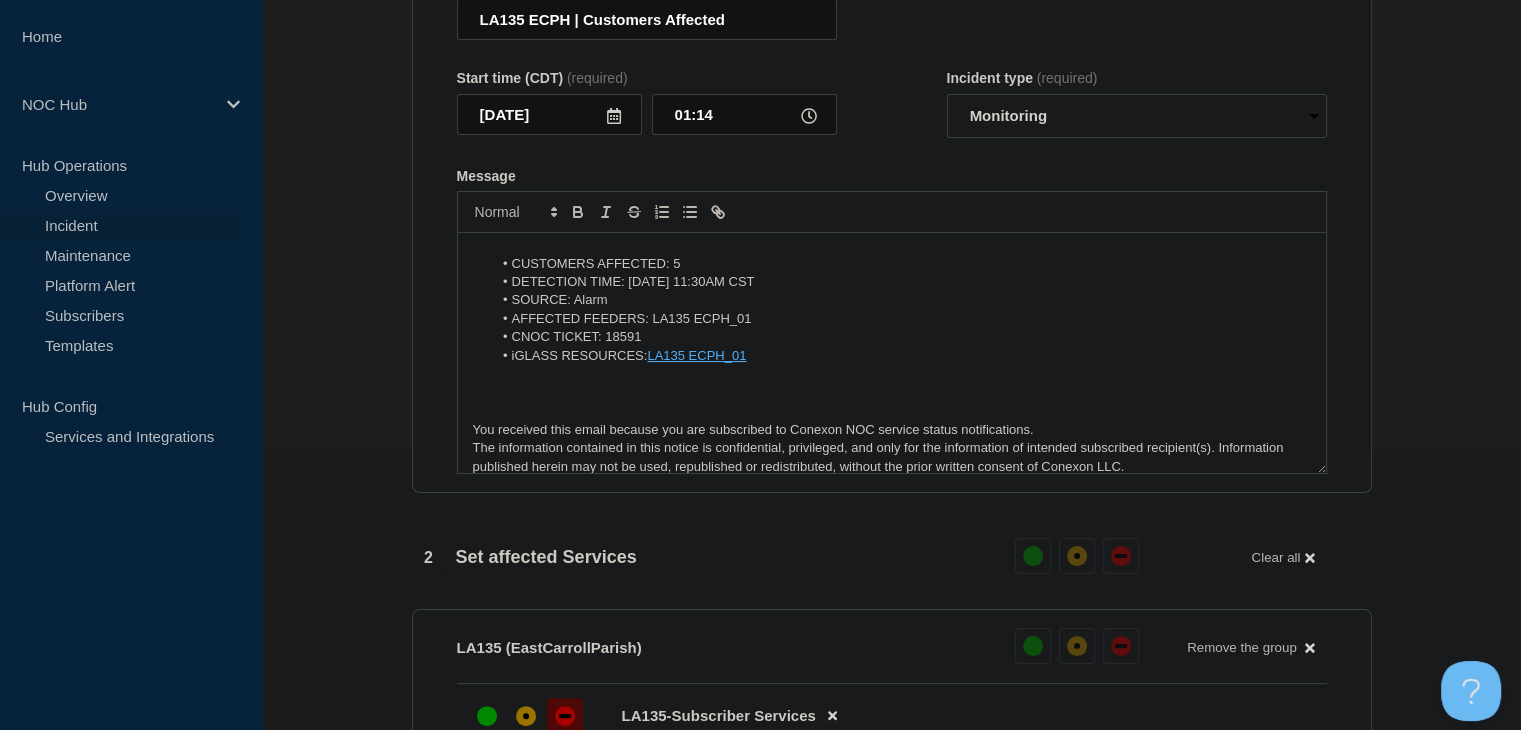 drag, startPoint x: 1014, startPoint y: 280, endPoint x: 1016, endPoint y: 293, distance: 13.152946 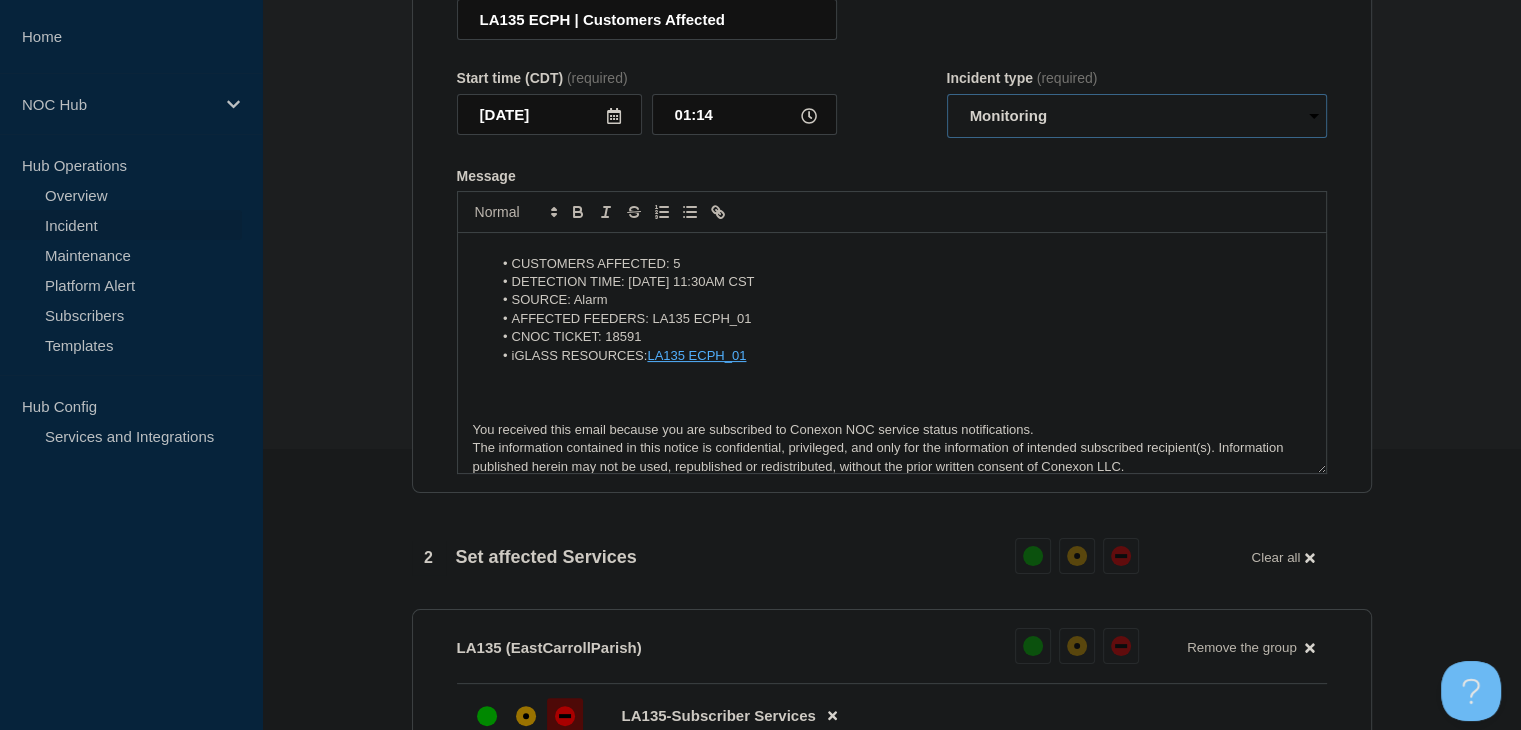 click on "Select option Investigating Identified Monitoring Resolved" at bounding box center [1137, 116] 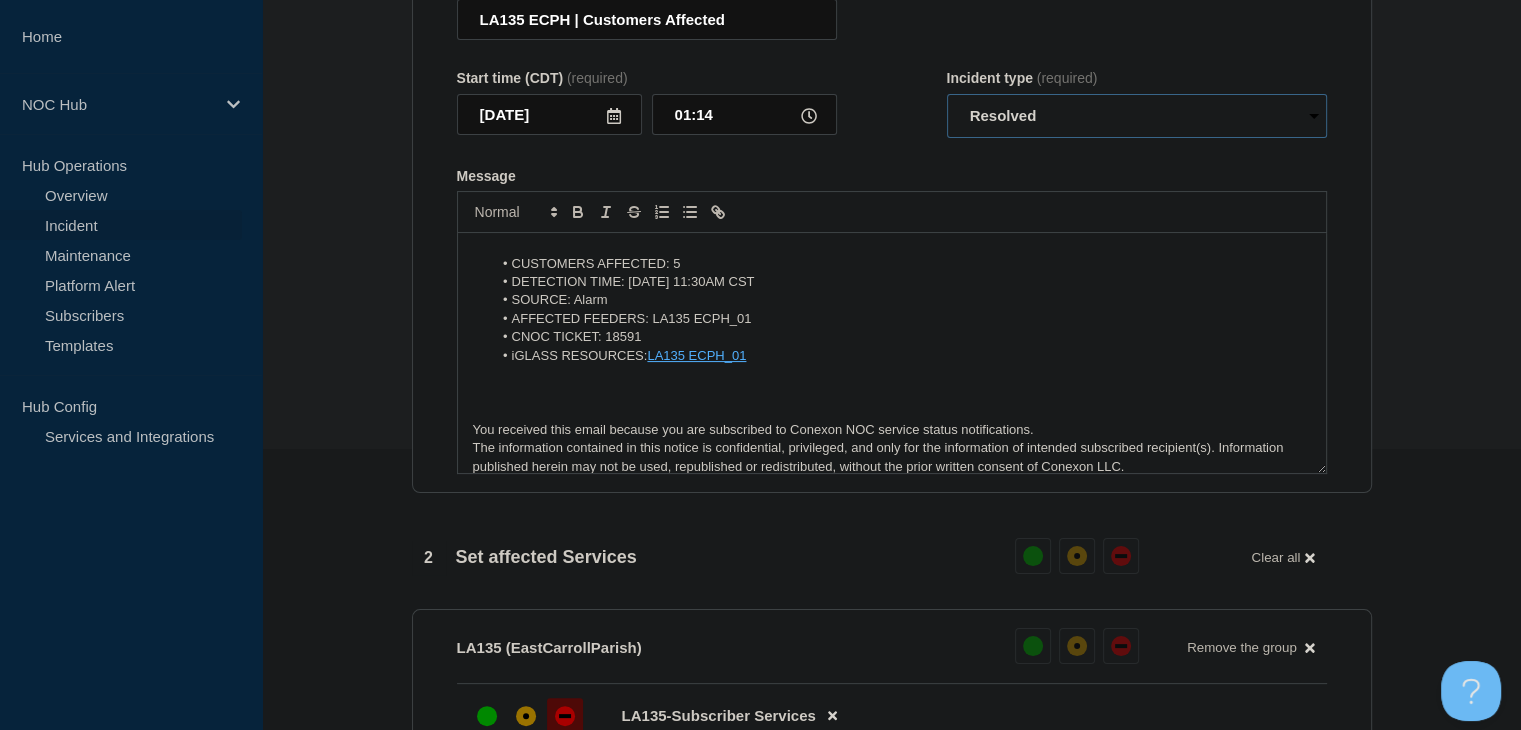 click on "Select option Investigating Identified Monitoring Resolved" at bounding box center (1137, 116) 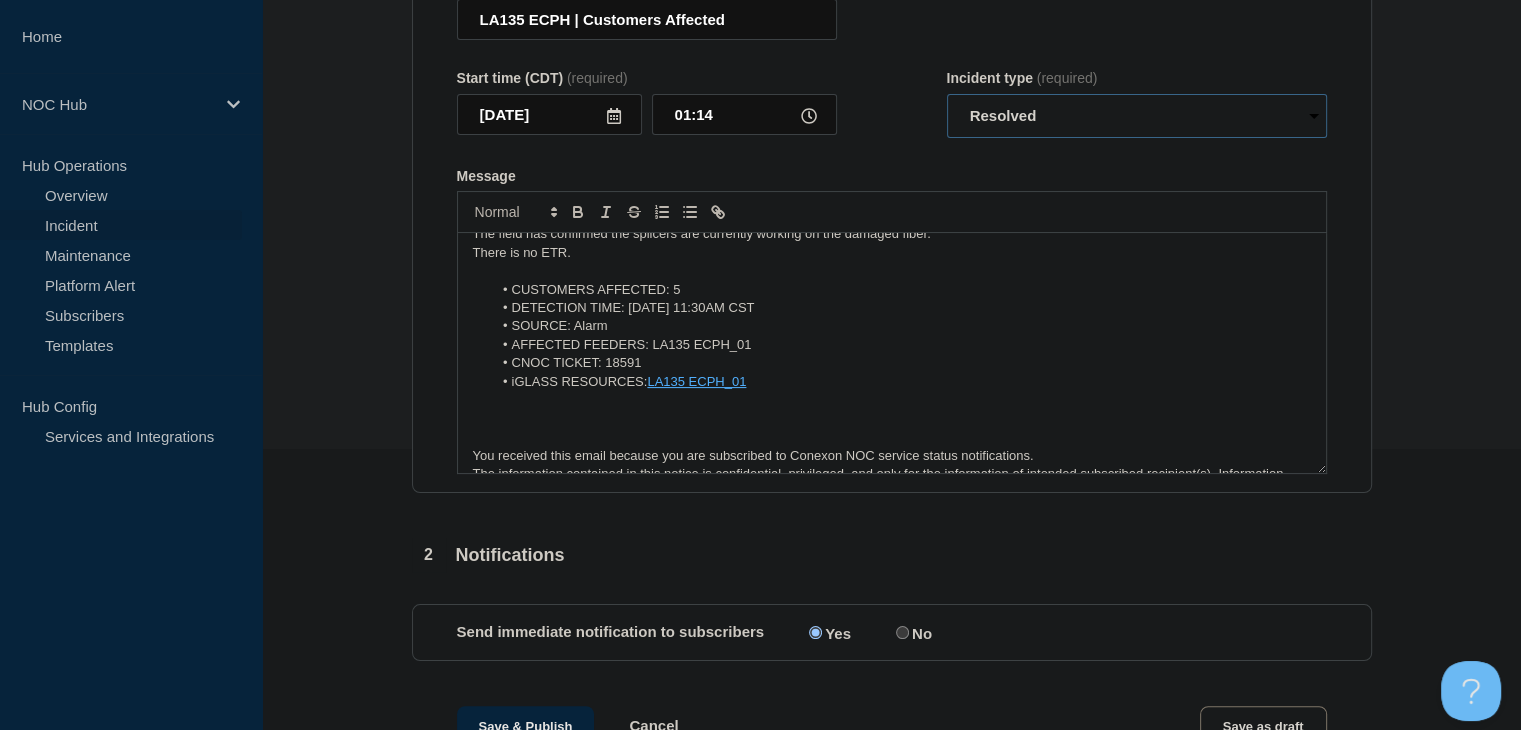 scroll, scrollTop: 0, scrollLeft: 0, axis: both 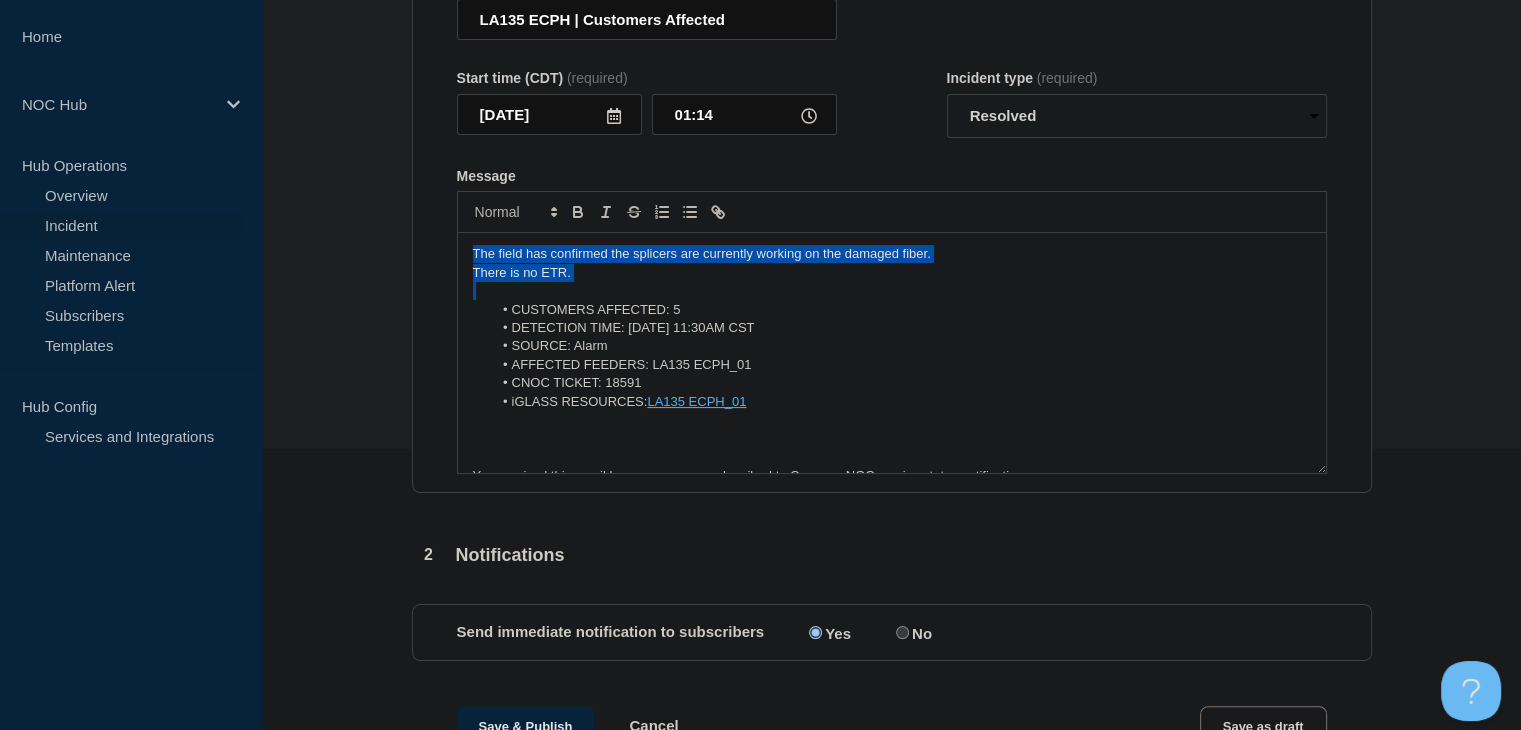 drag, startPoint x: 648, startPoint y: 333, endPoint x: 316, endPoint y: 267, distance: 338.49667 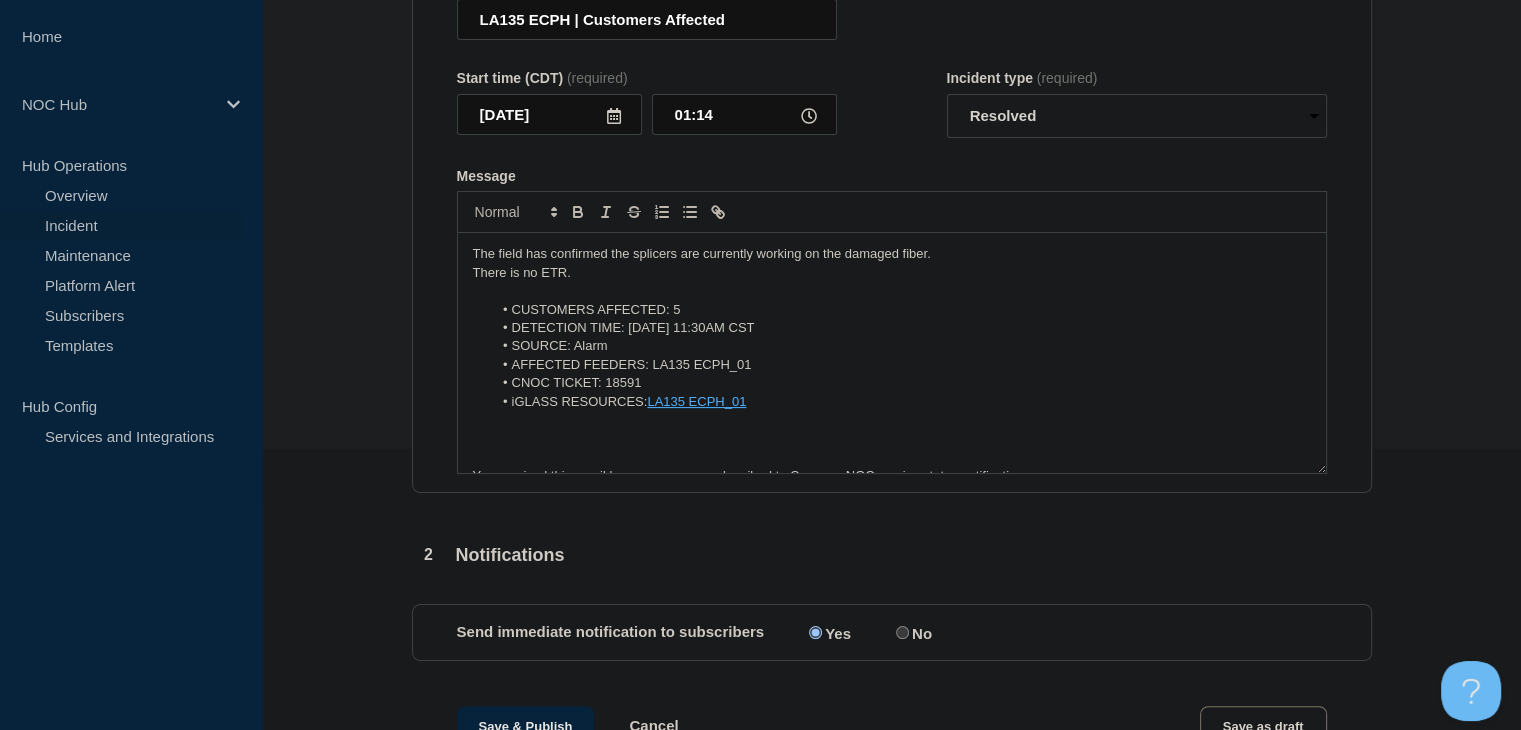 type 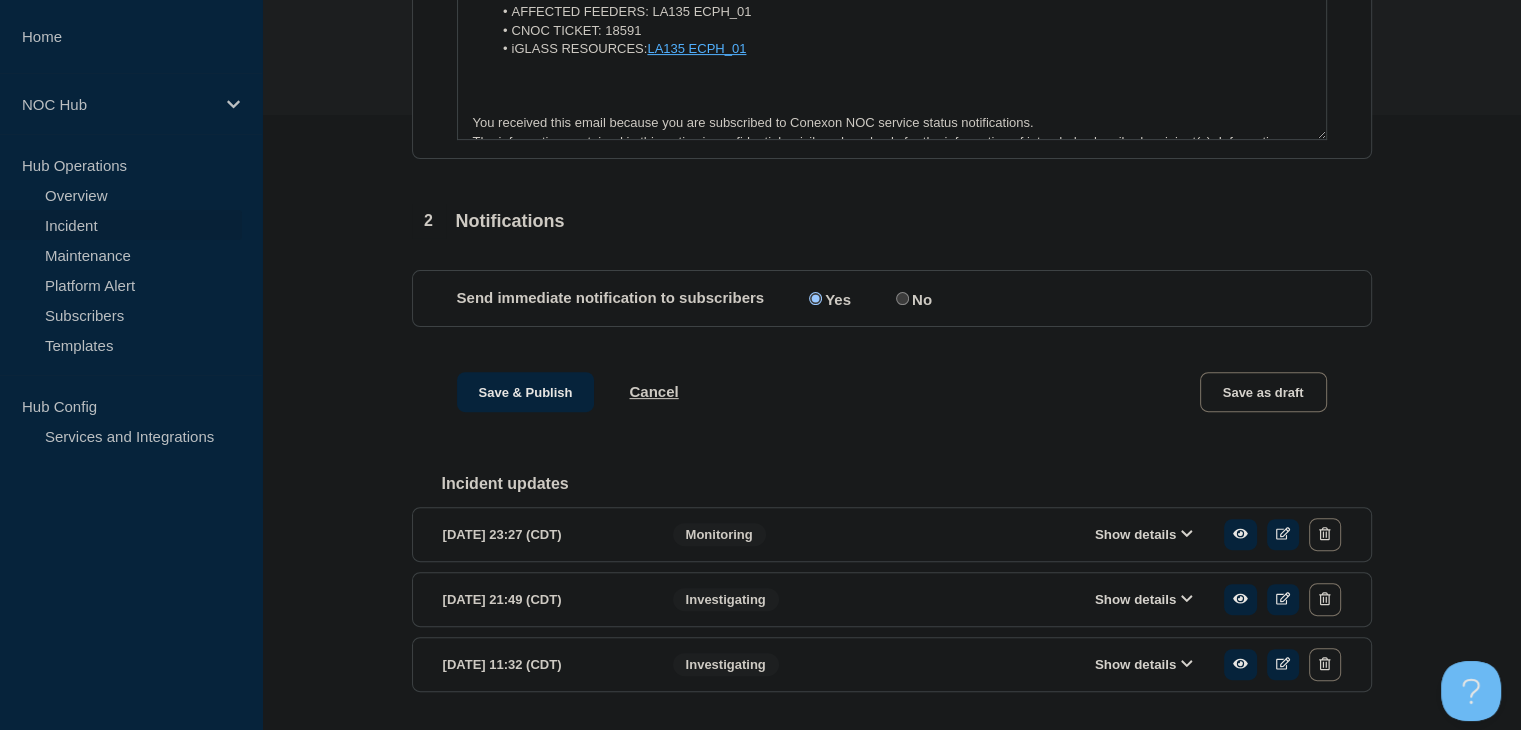 scroll, scrollTop: 713, scrollLeft: 0, axis: vertical 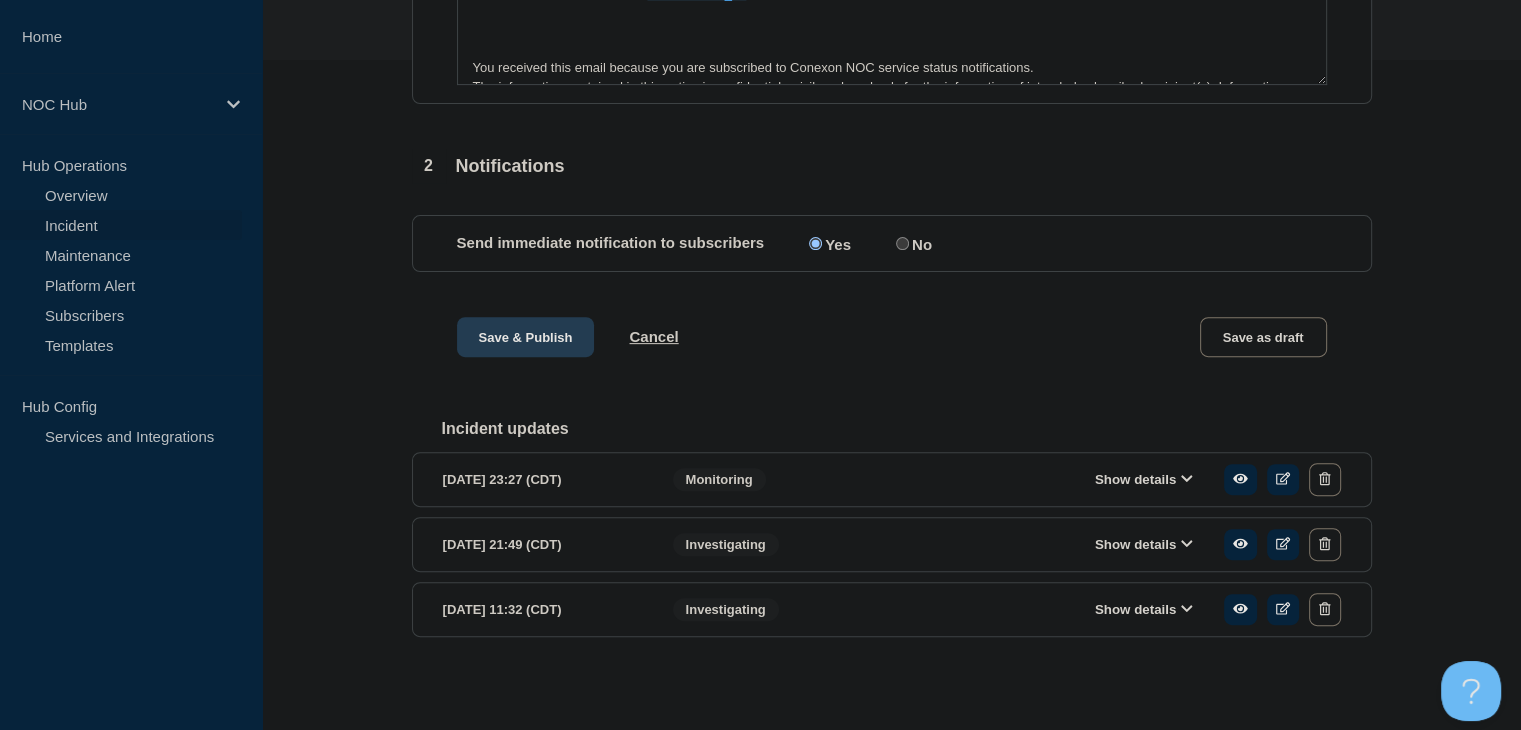 click on "Save & Publish" at bounding box center [526, 337] 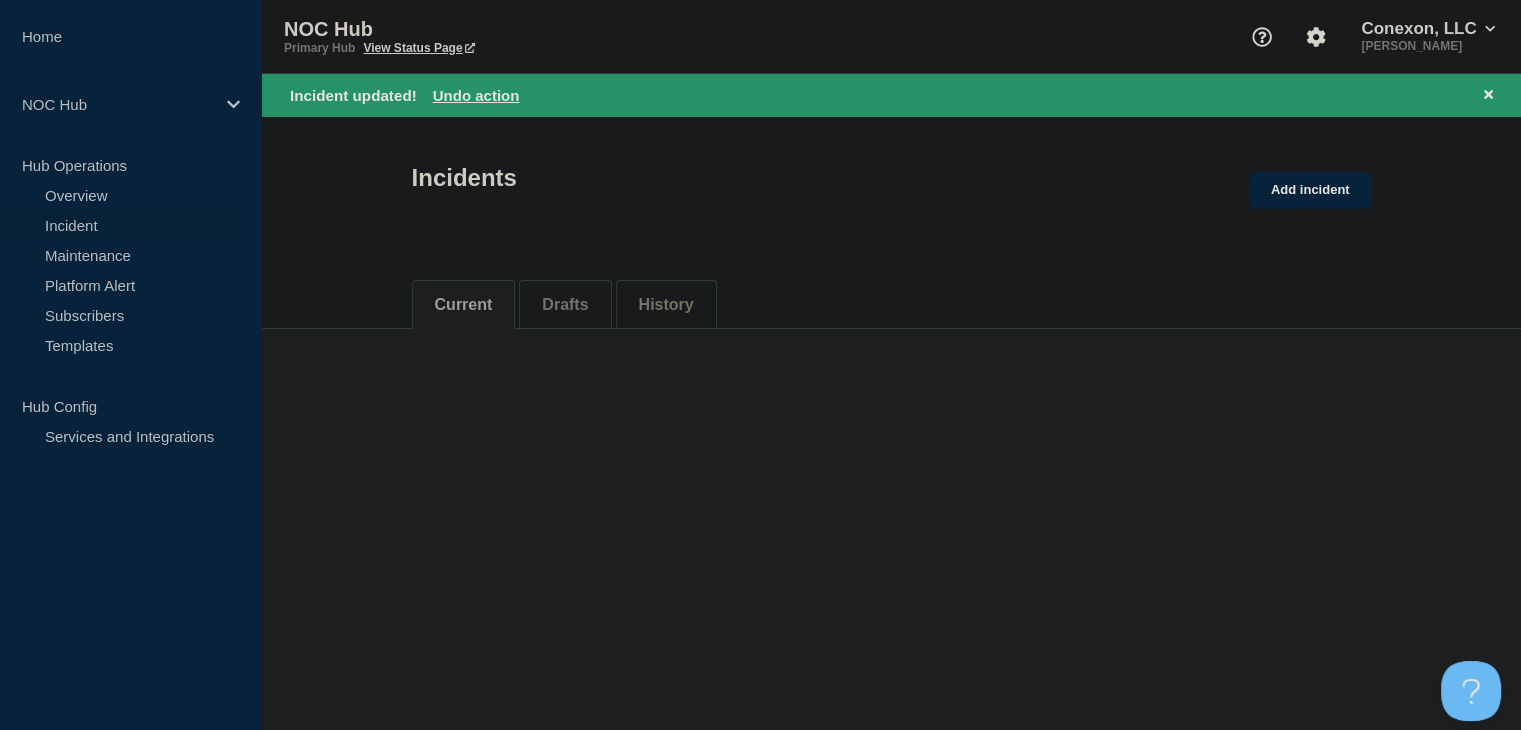 scroll, scrollTop: 0, scrollLeft: 0, axis: both 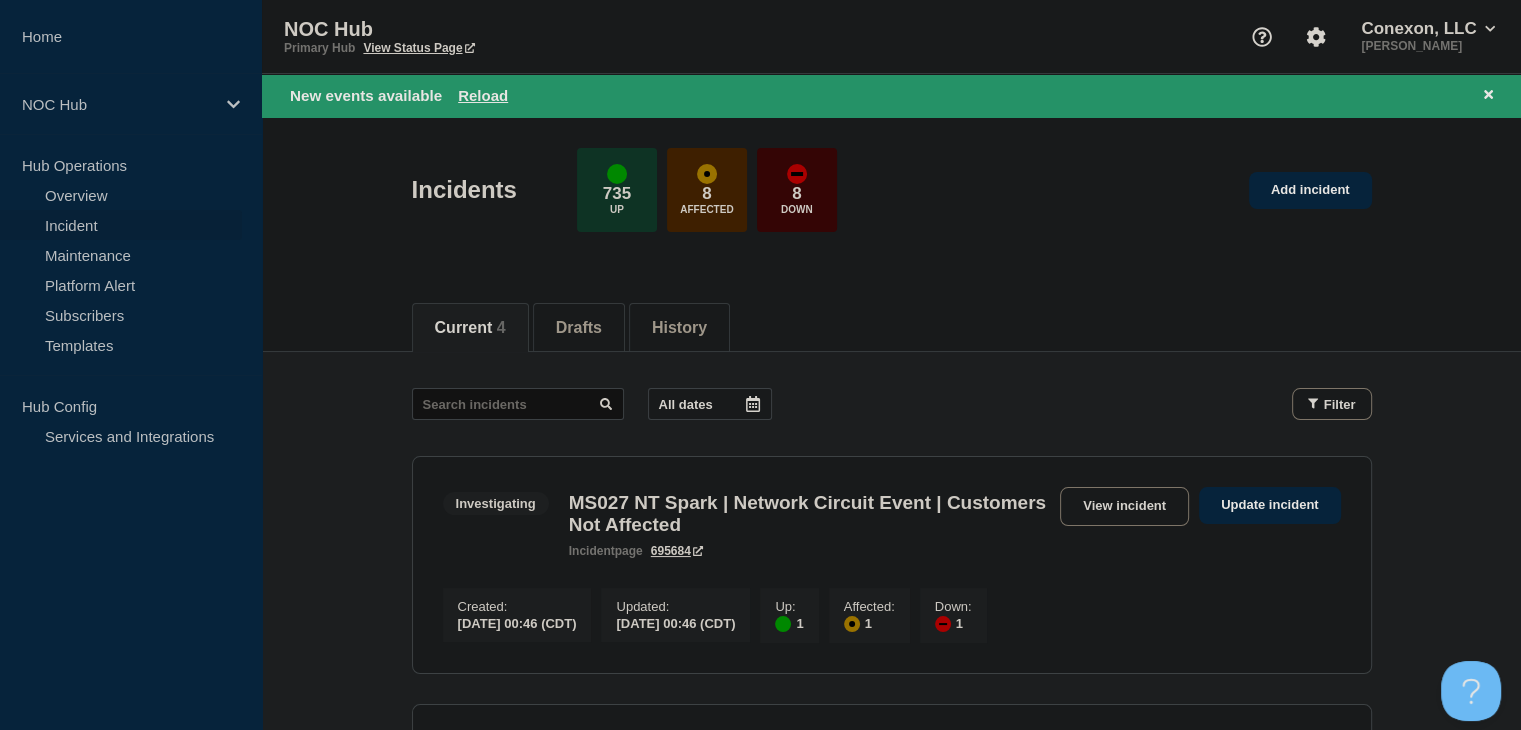 click on "New events available Reload" at bounding box center [895, 95] 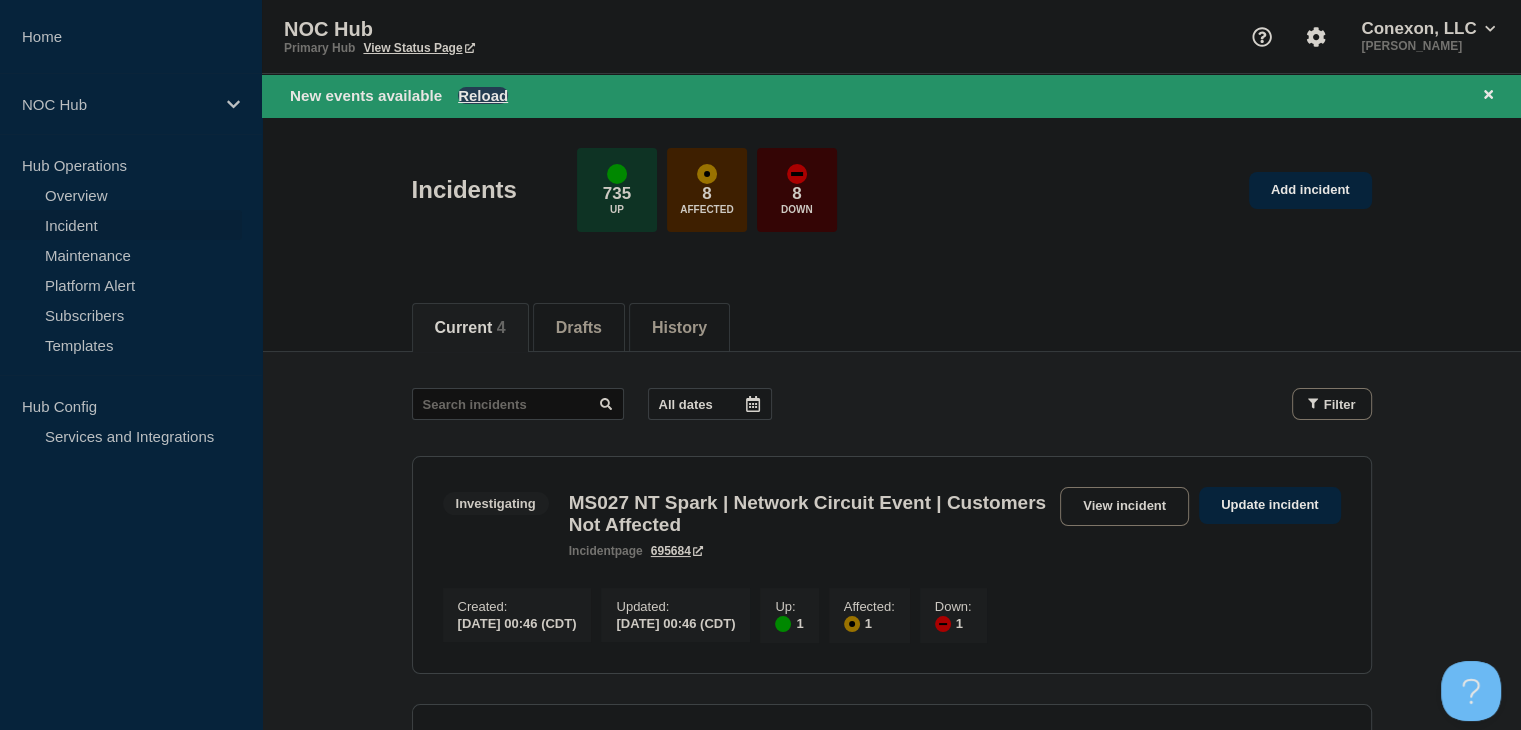 click on "Reload" at bounding box center [483, 95] 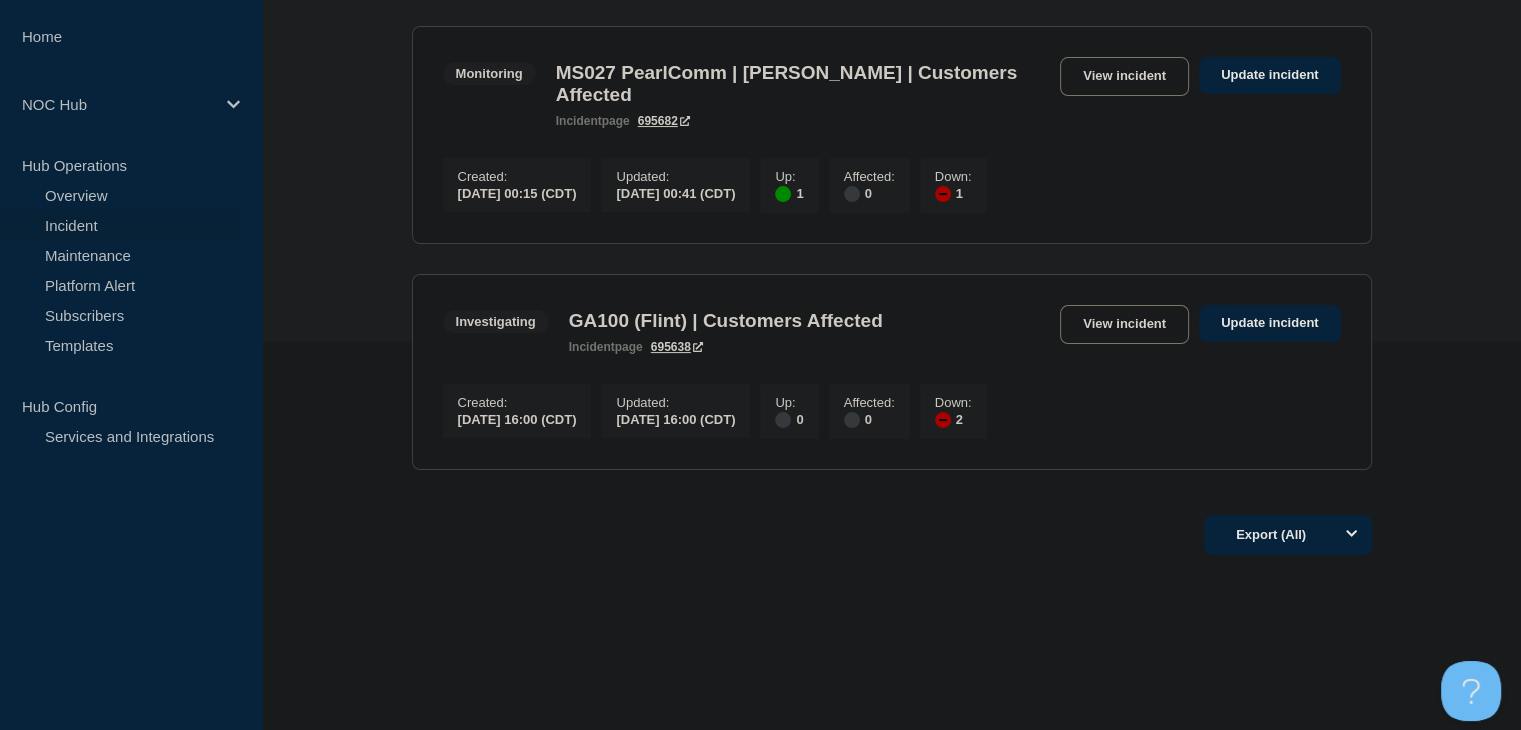 scroll, scrollTop: 400, scrollLeft: 0, axis: vertical 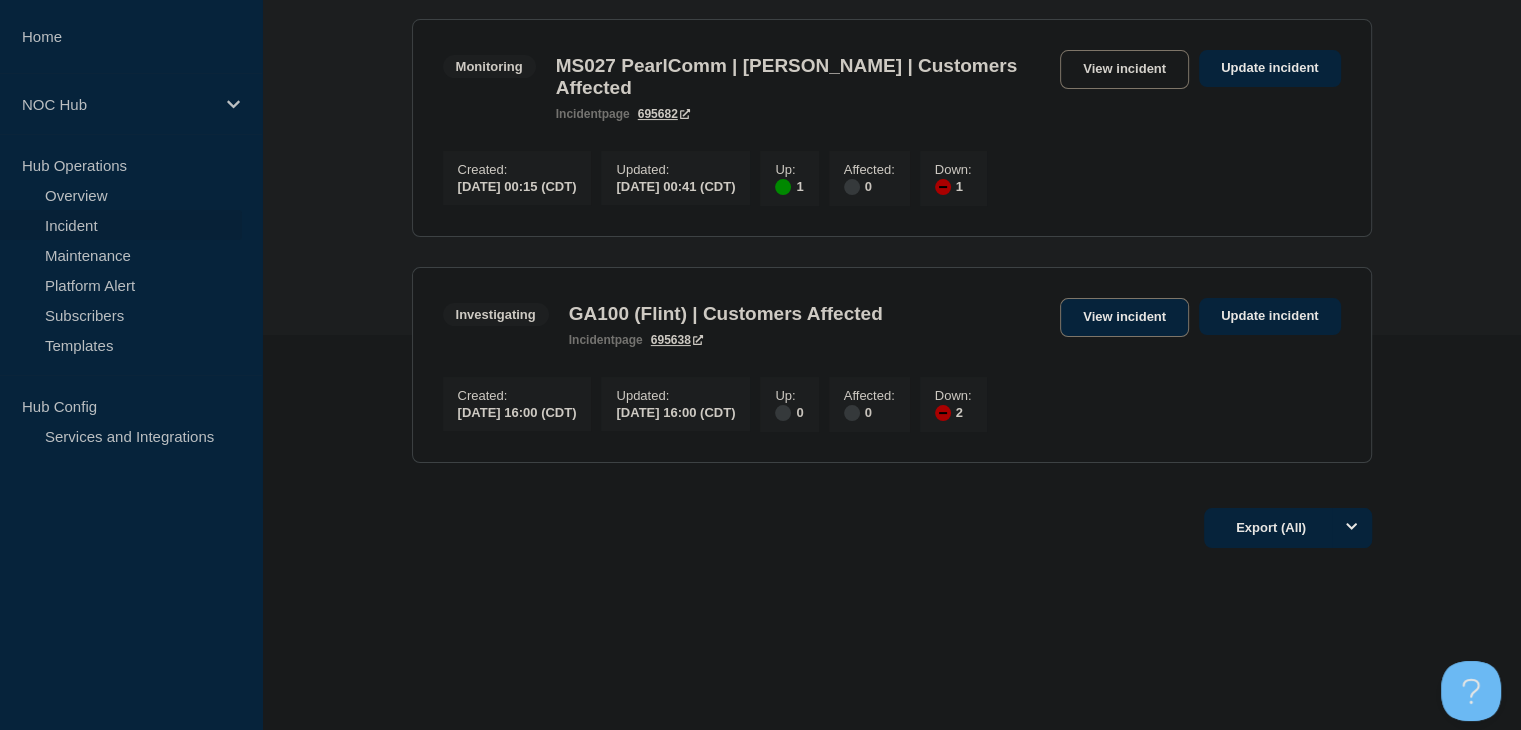 click on "View incident" at bounding box center (1124, 317) 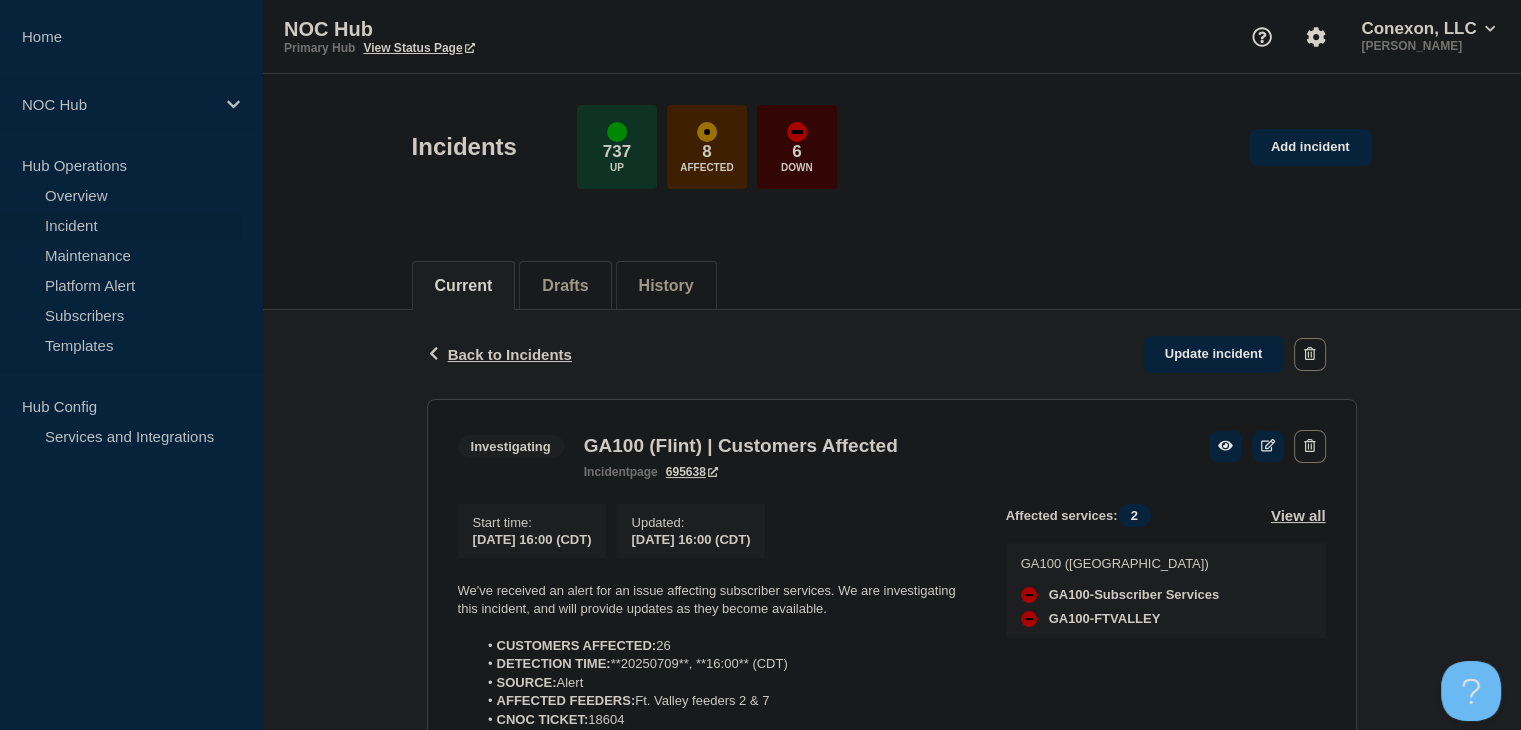 scroll, scrollTop: 200, scrollLeft: 0, axis: vertical 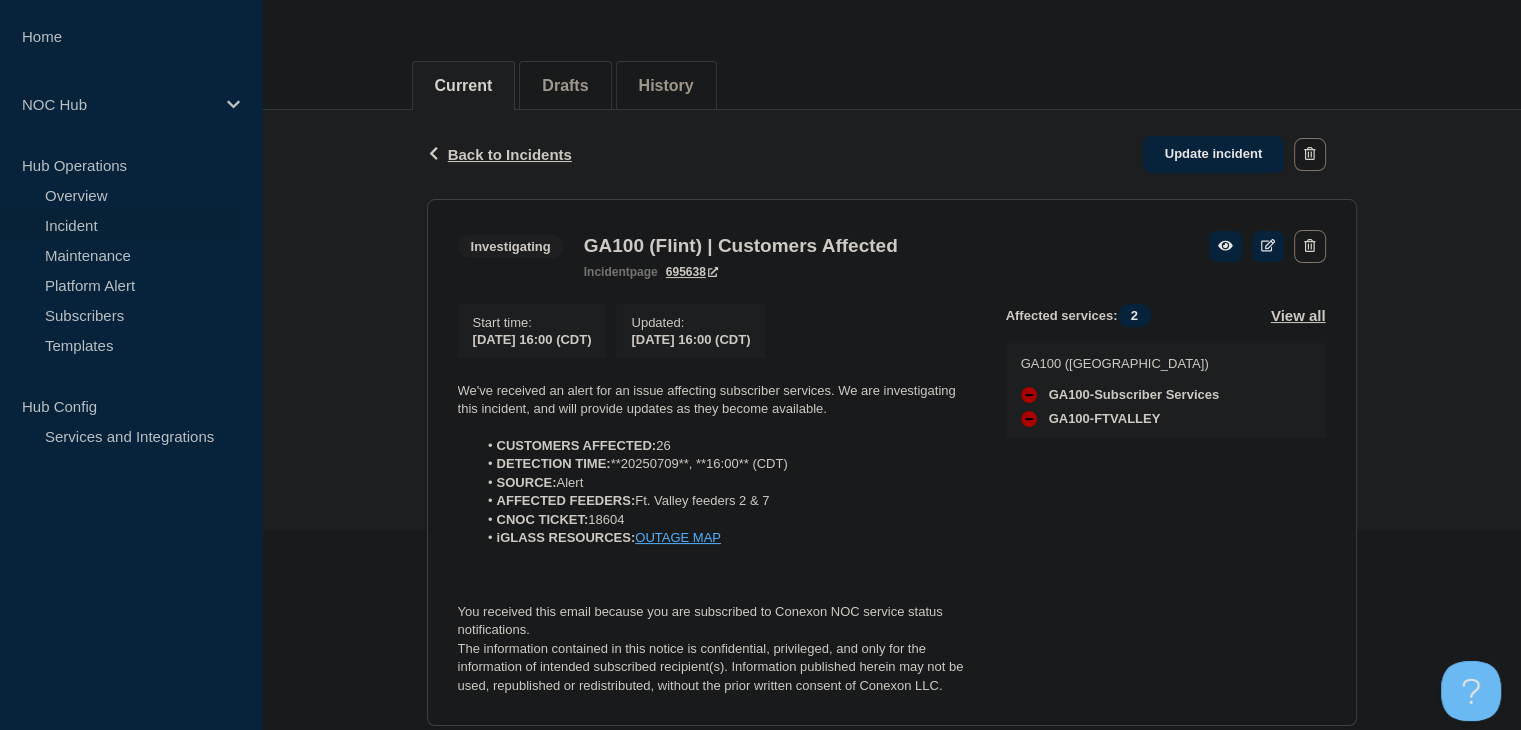 click on "Back Back to Incidents Update incident Investigating GA100 (Flint) | Customers Affected Start time  2025-07-09 16:00 (CDT) Updated  2025-07-09 16:00 (CDT) We've received an alert for an issue affecting subscriber services. We are investigating this incident, and will provide updates as they become available. CUSTOMERS AFFECTED:  26 DETECTION TIME:  **20250709**, **16:00** (CDT)   SOURCE:  Alert AFFECTED FEEDERS:  Ft. Valley feeders 2 & 7 CNOC TICKET:  18604 iGLASS RESOURCES:  OUTAGE MAP You received this email because you are subscribed to Conexon NOC service status notifications. The information contained in this notice is confidential, privileged, and only for the information of intended subscribed recipient(s). Information published herein may not be used, republished or redistributed, without the prior written consent of Conexon LLC. Affected services:  2 View all GA100 (Flint) GA100-Subscriber Services  GA100-FTVALLEY  Investigating GA100 (Flint) | Customers Affected incident  page 695638  Start time :" 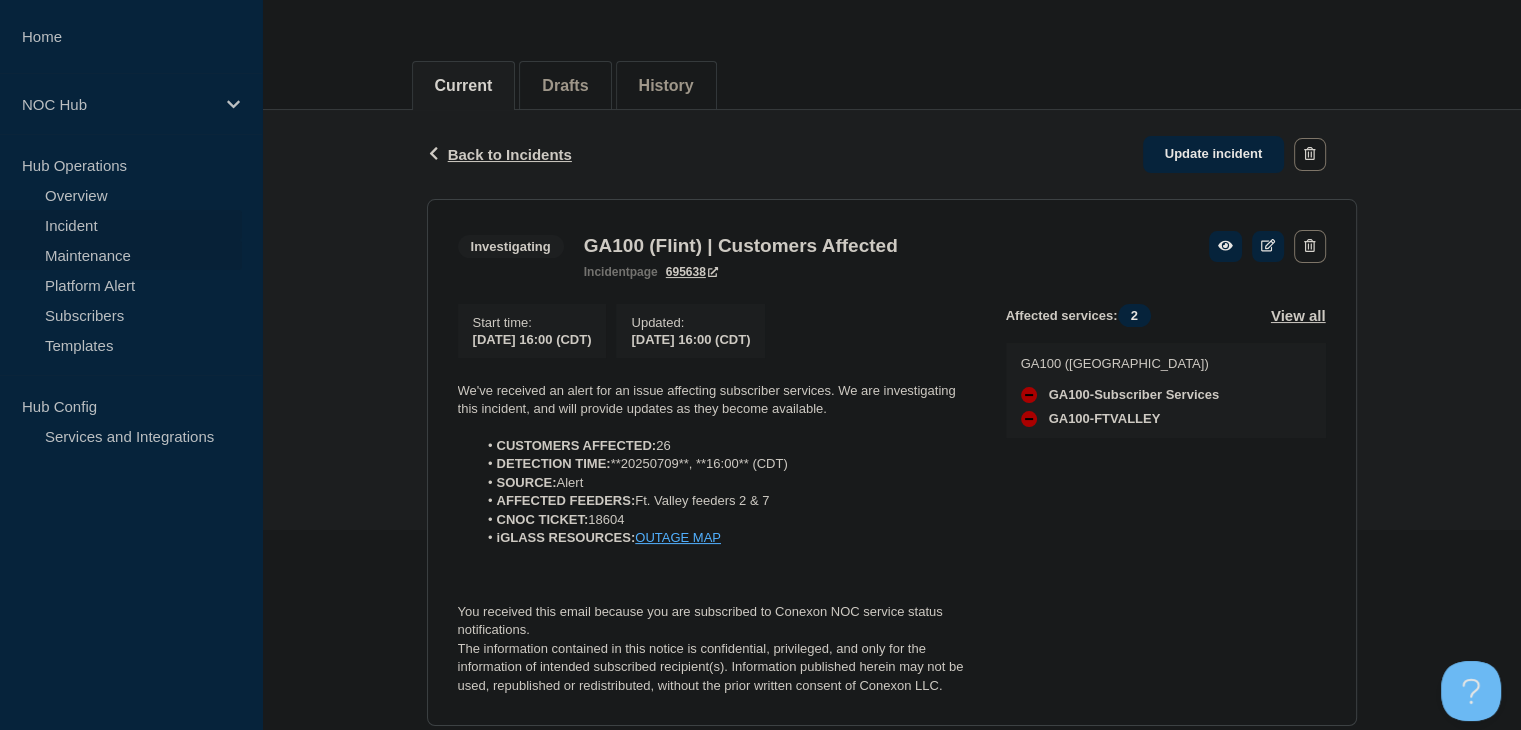 click on "Maintenance" at bounding box center [121, 255] 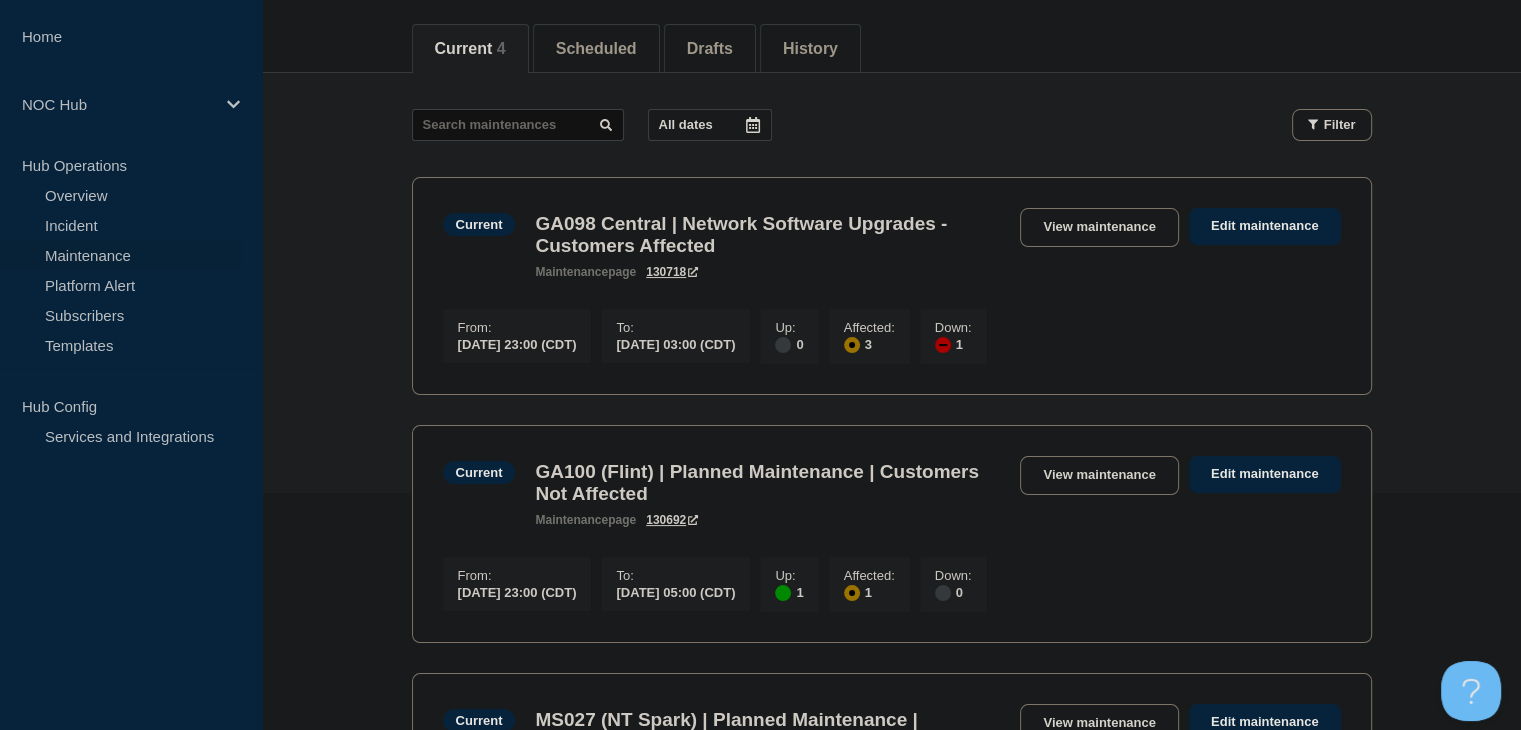 scroll, scrollTop: 300, scrollLeft: 0, axis: vertical 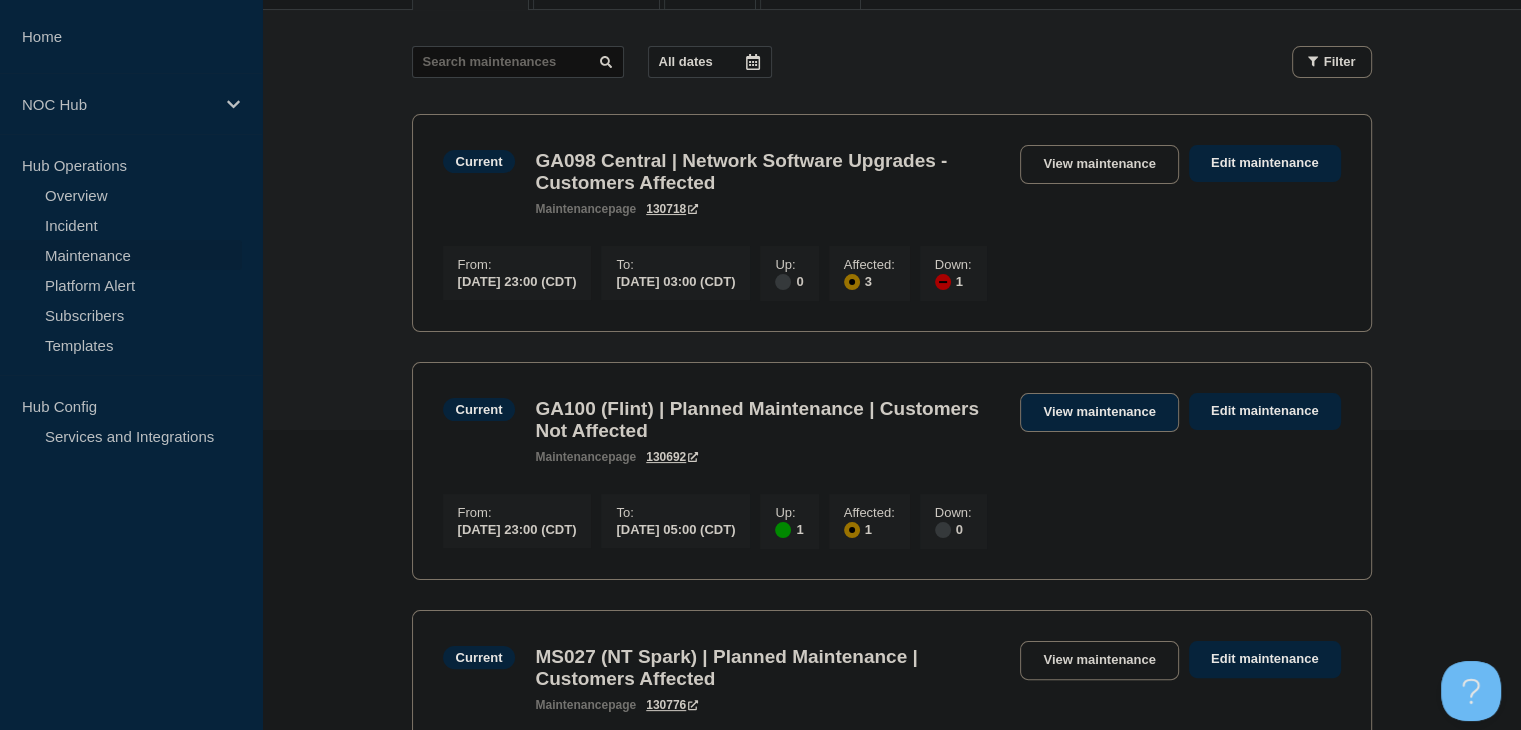 click on "View maintenance" at bounding box center [1099, 412] 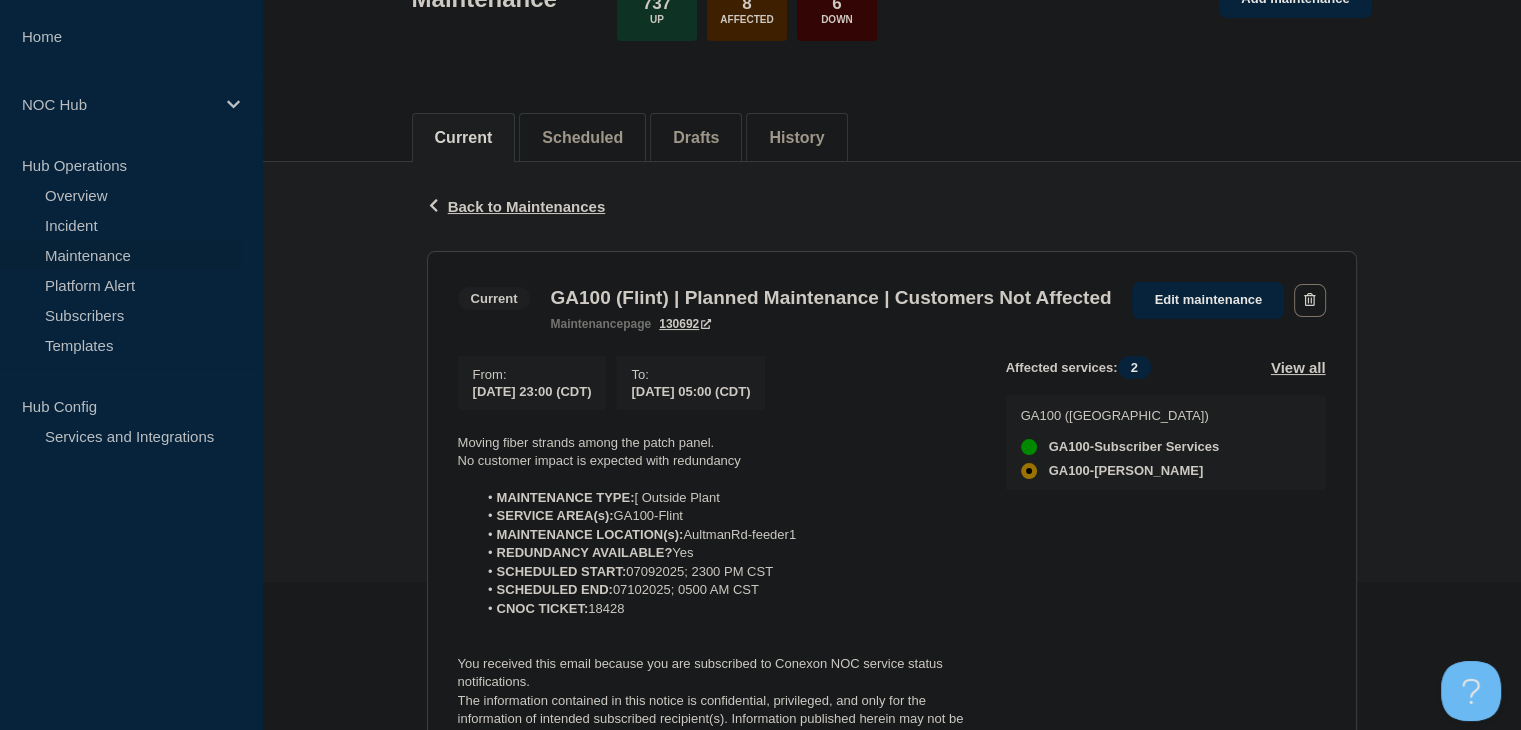 scroll, scrollTop: 400, scrollLeft: 0, axis: vertical 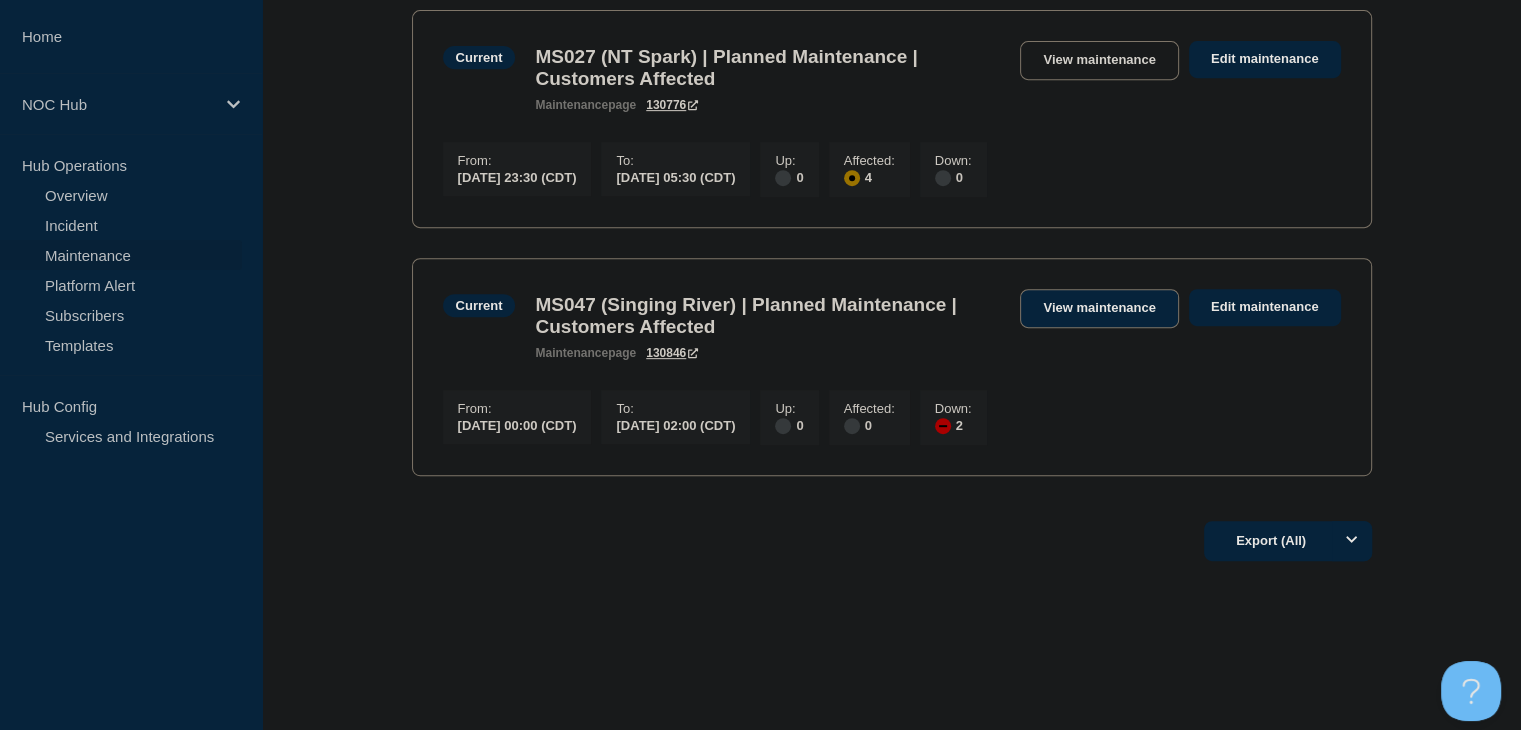click on "View maintenance" at bounding box center [1099, 308] 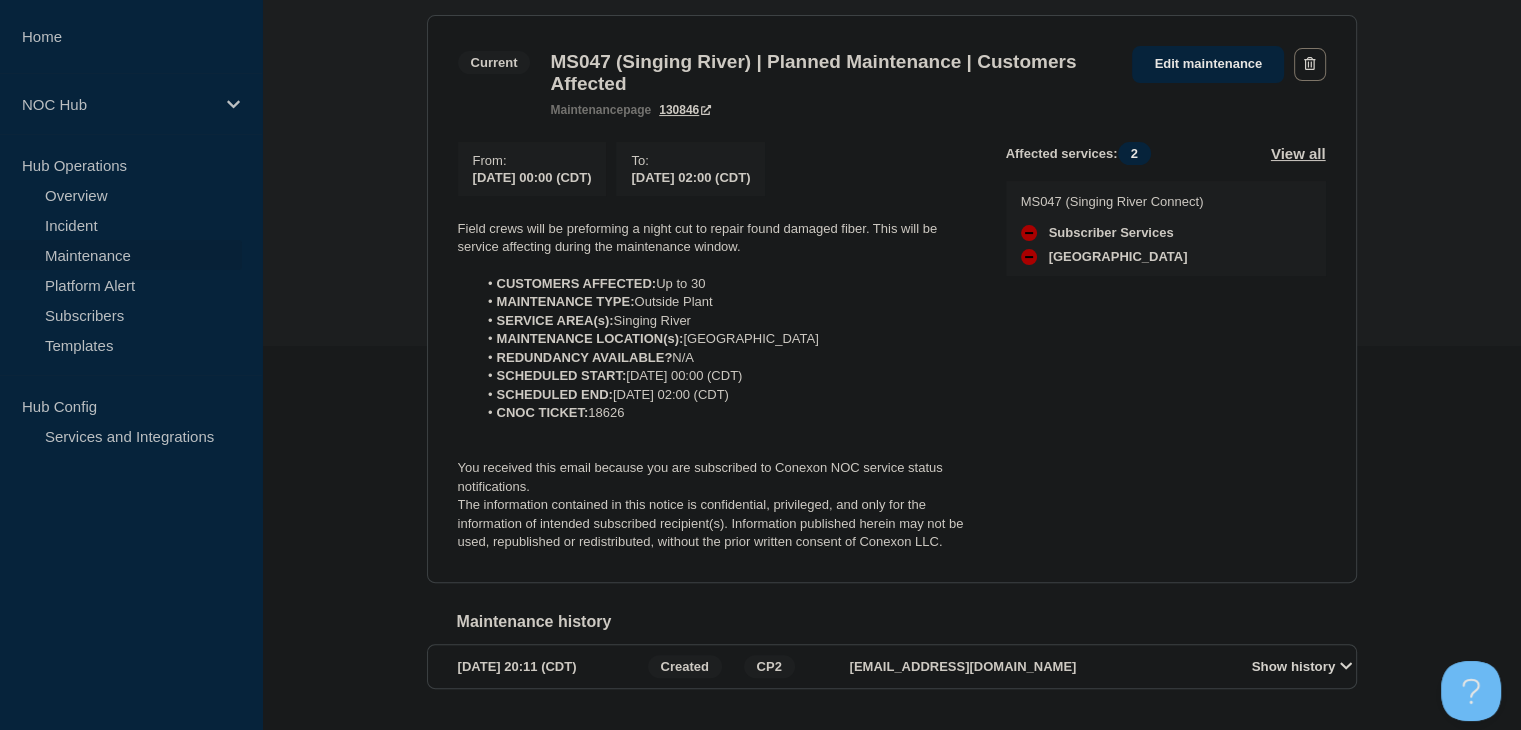 scroll, scrollTop: 400, scrollLeft: 0, axis: vertical 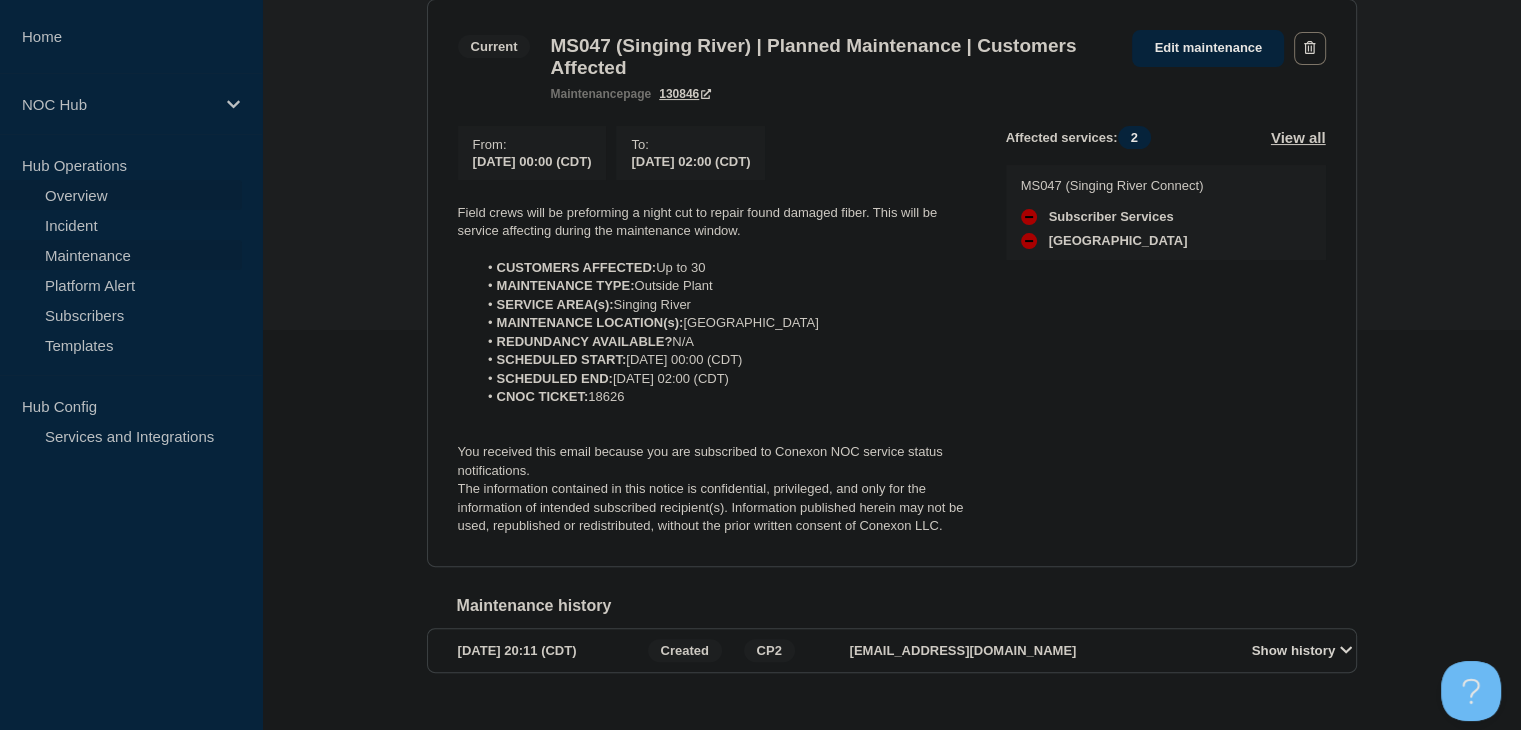 click on "Overview" at bounding box center [121, 195] 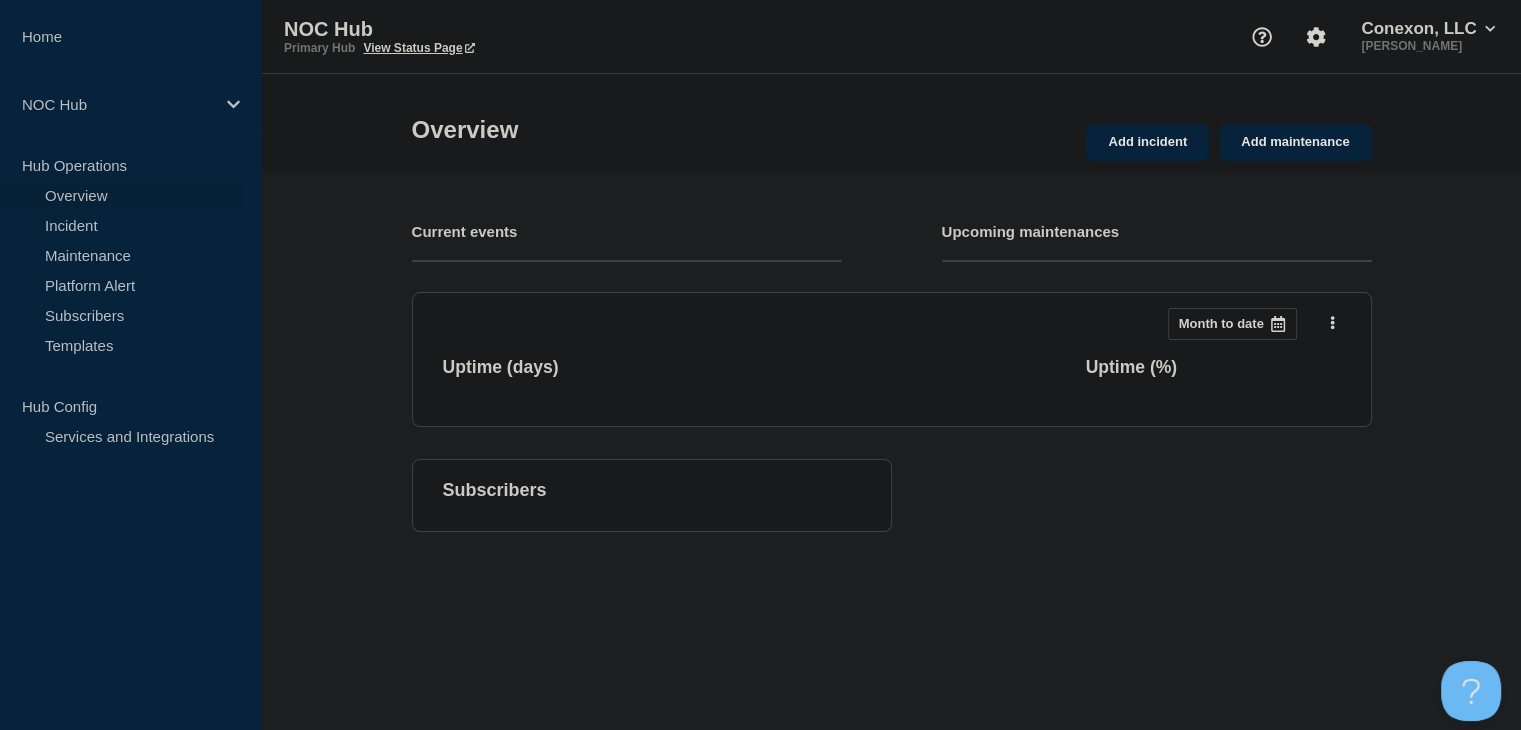 scroll, scrollTop: 0, scrollLeft: 0, axis: both 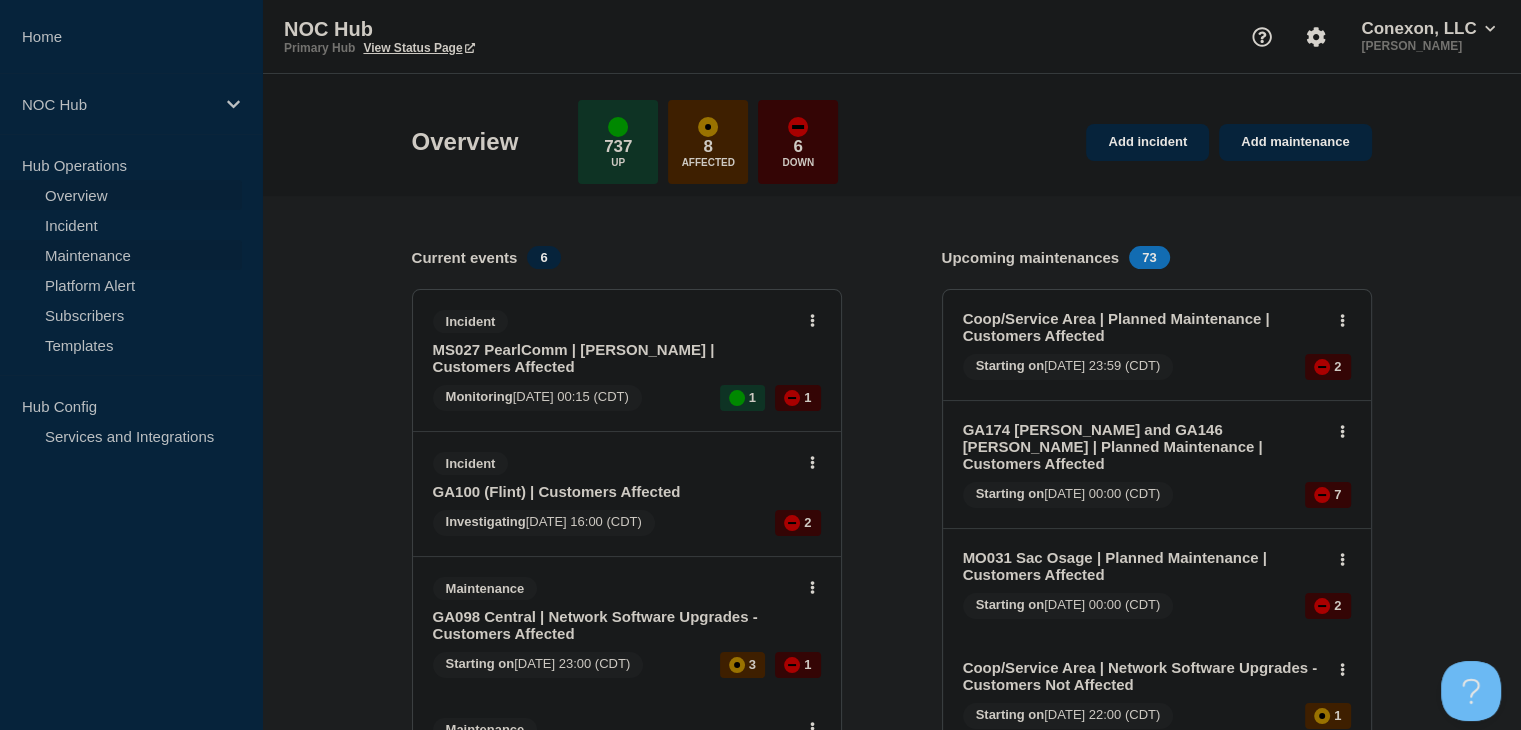 click on "Maintenance" at bounding box center [121, 255] 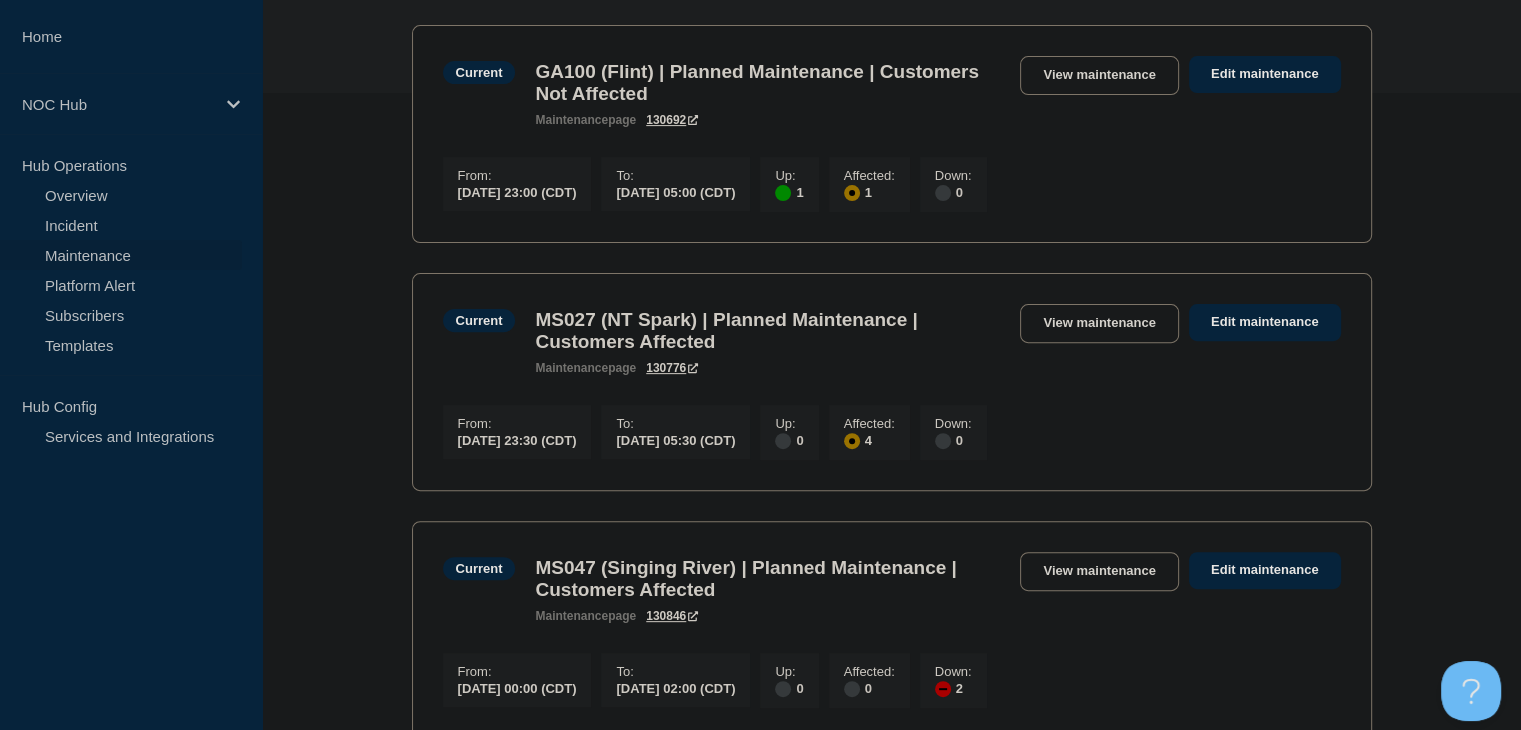 scroll, scrollTop: 800, scrollLeft: 0, axis: vertical 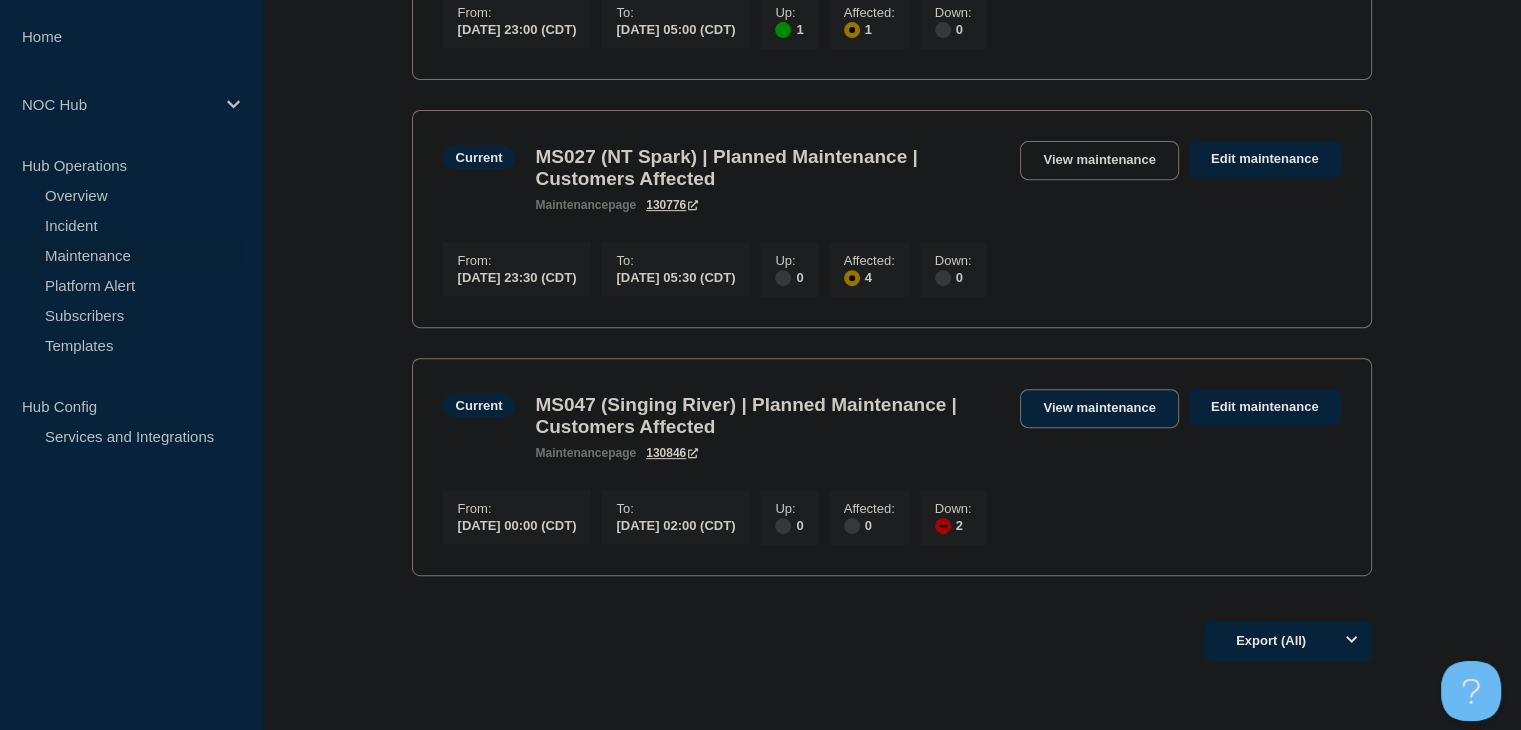 click on "View maintenance" at bounding box center [1099, 408] 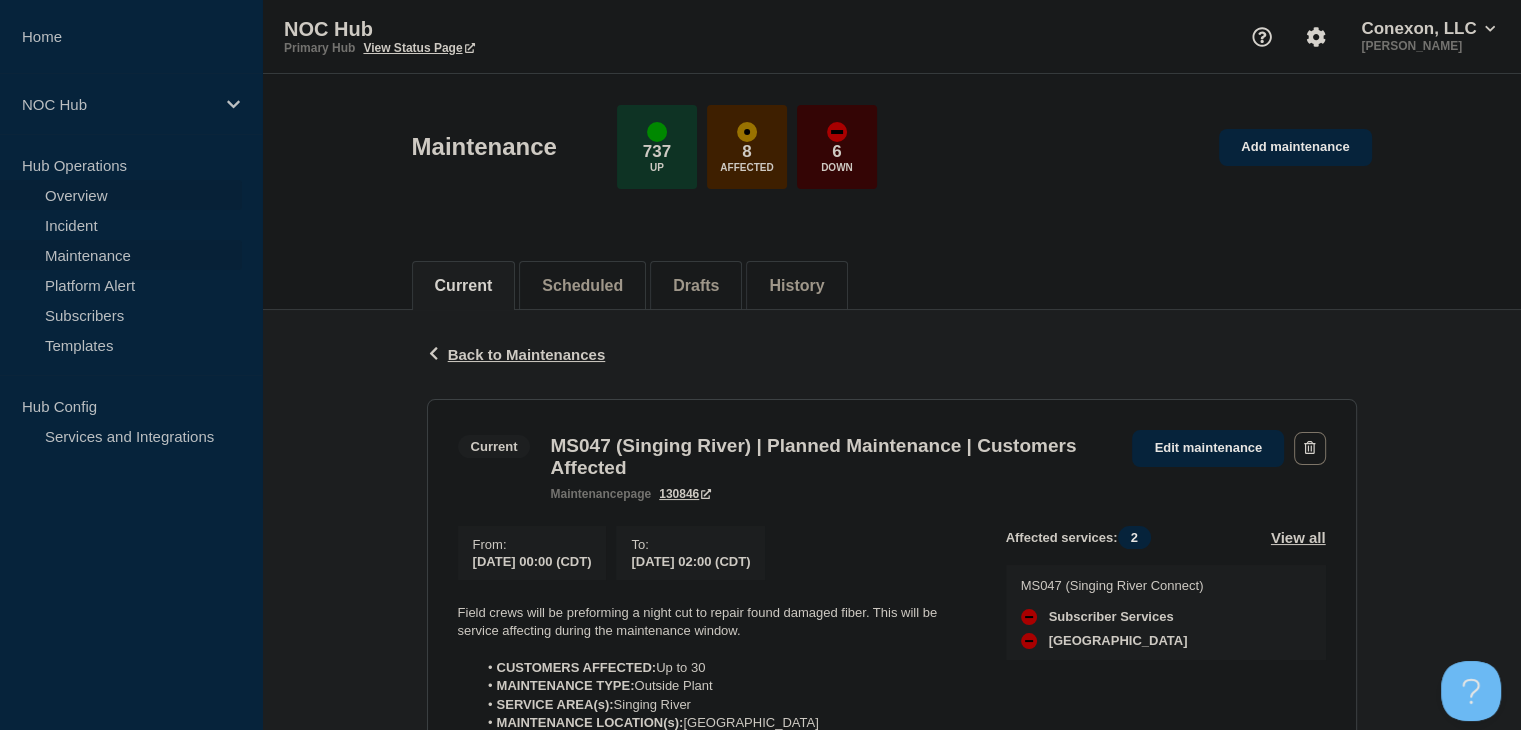 click on "Overview" at bounding box center (121, 195) 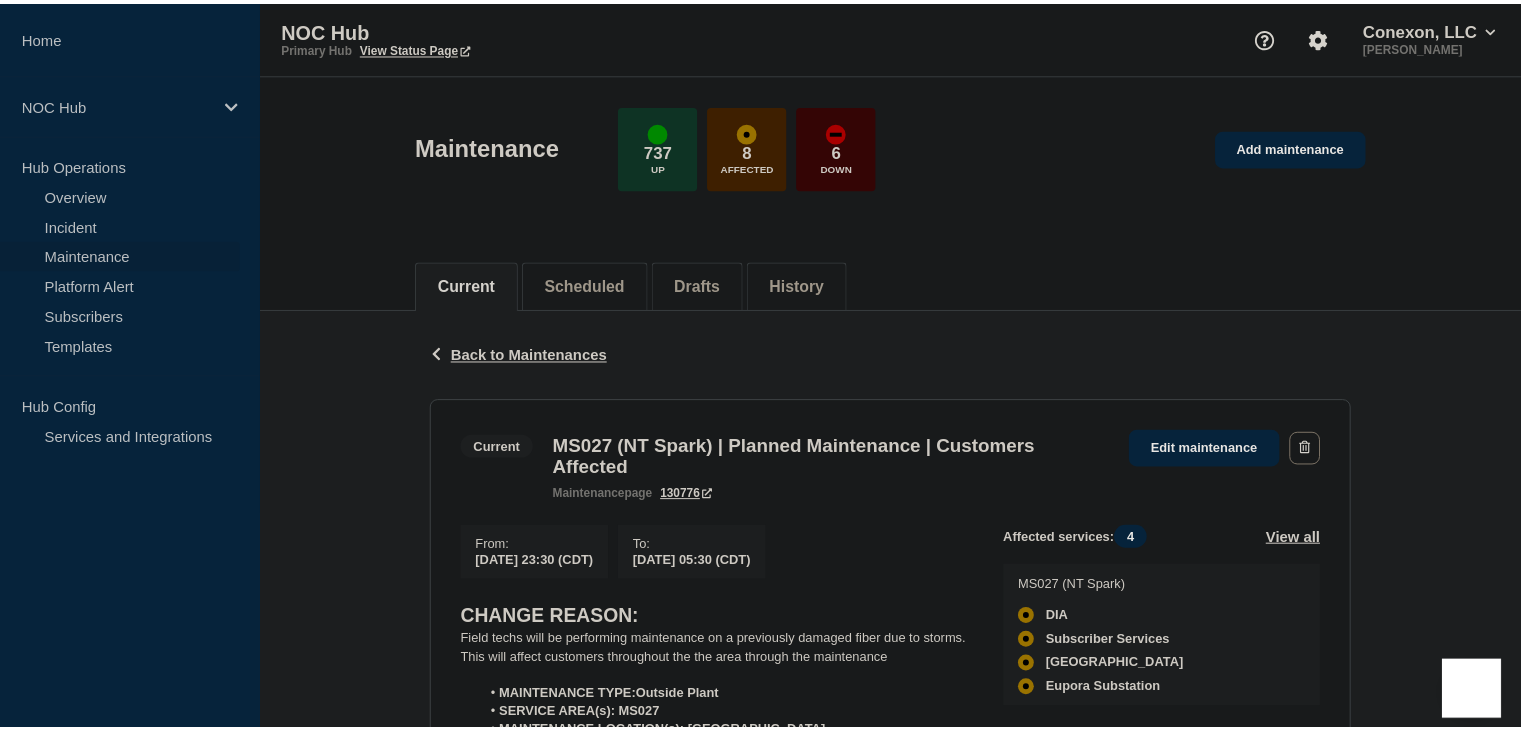 scroll, scrollTop: 0, scrollLeft: 0, axis: both 